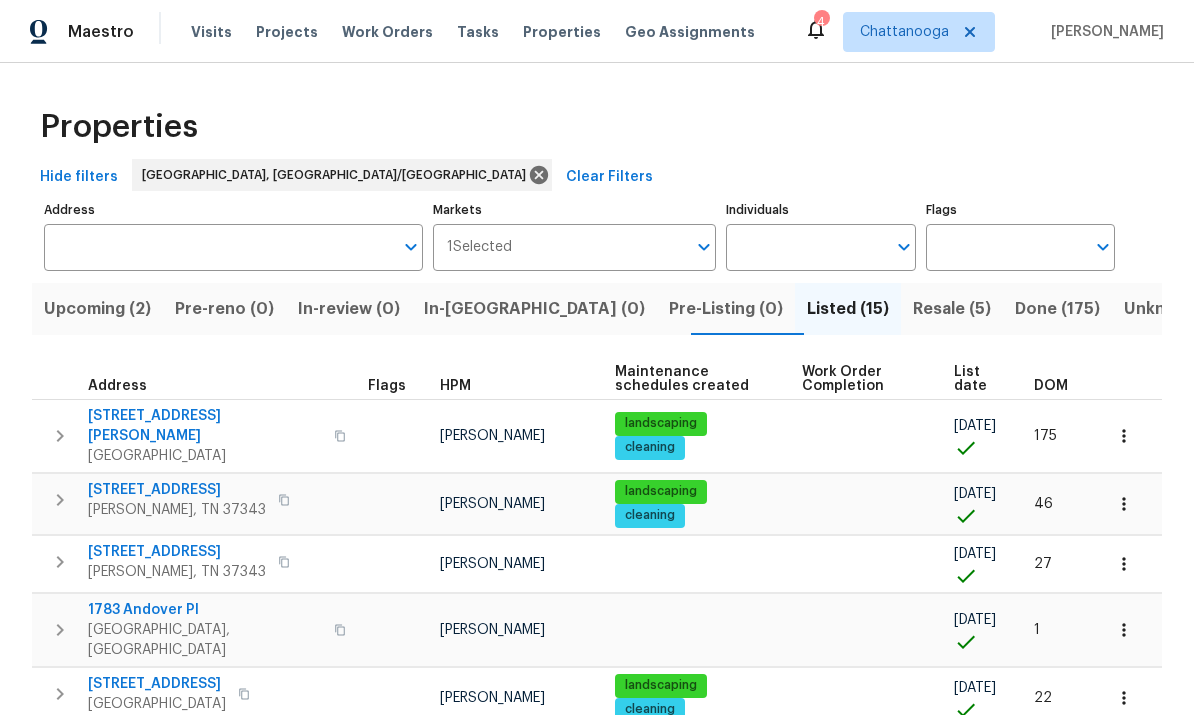 scroll, scrollTop: 0, scrollLeft: 0, axis: both 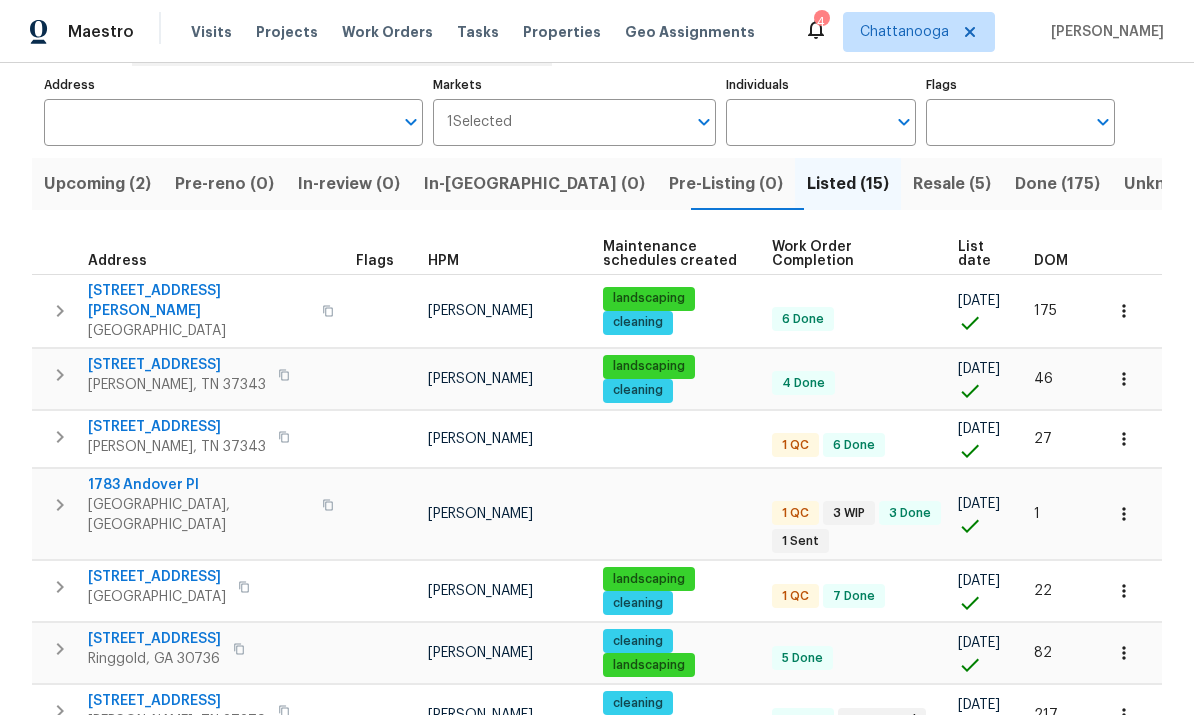 click on "1783 Andover Pl" at bounding box center (199, 485) 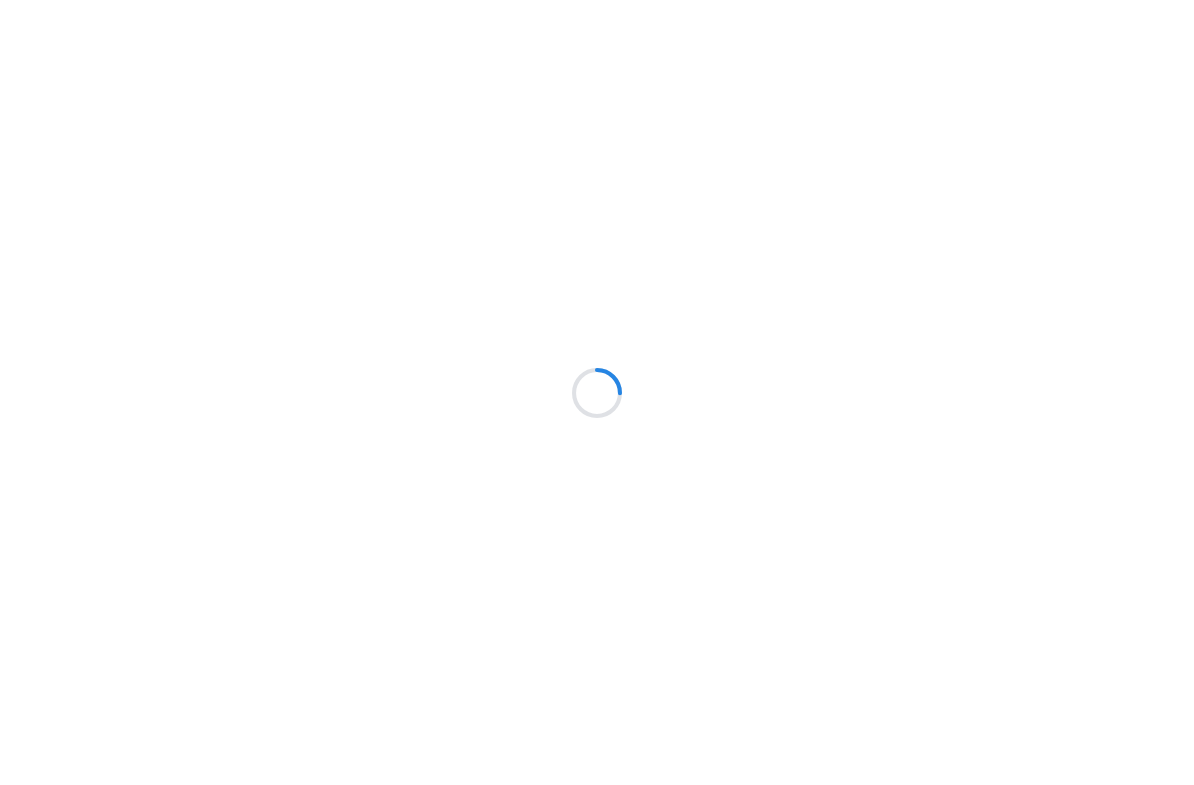 scroll, scrollTop: 0, scrollLeft: 0, axis: both 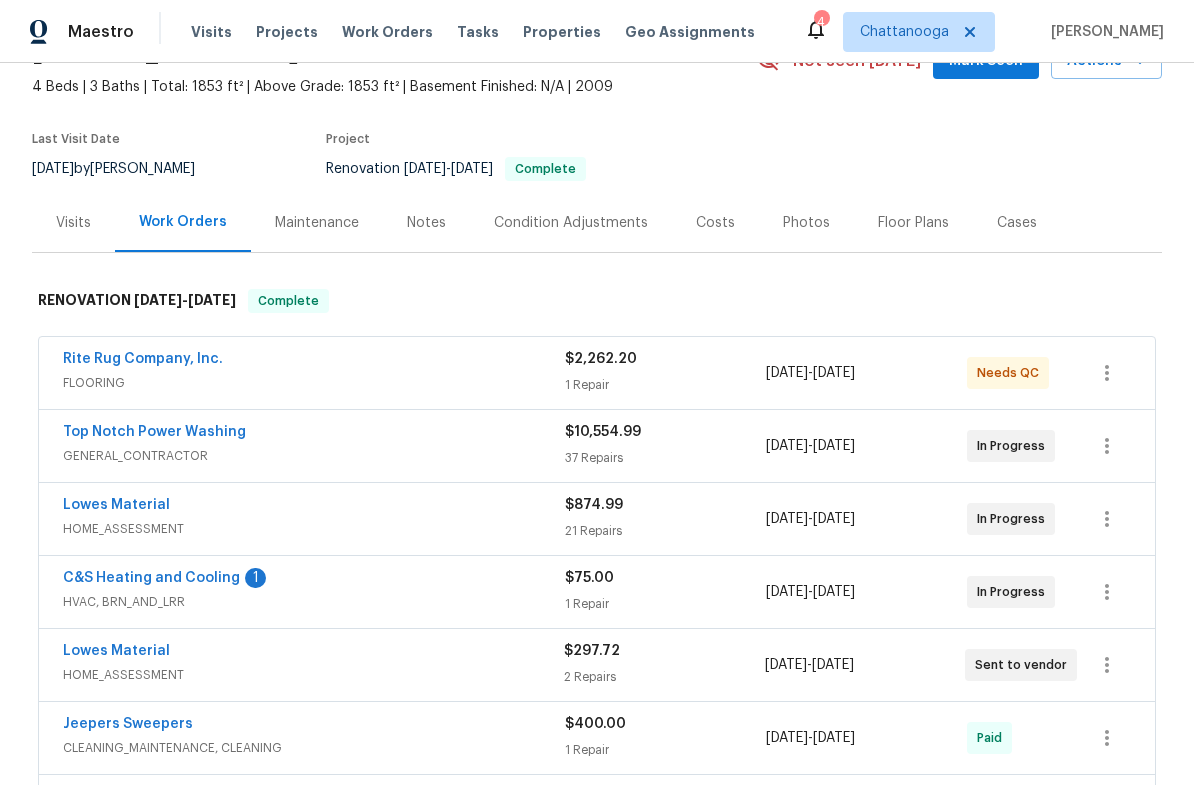 click on "Rite Rug Company, Inc." at bounding box center (143, 359) 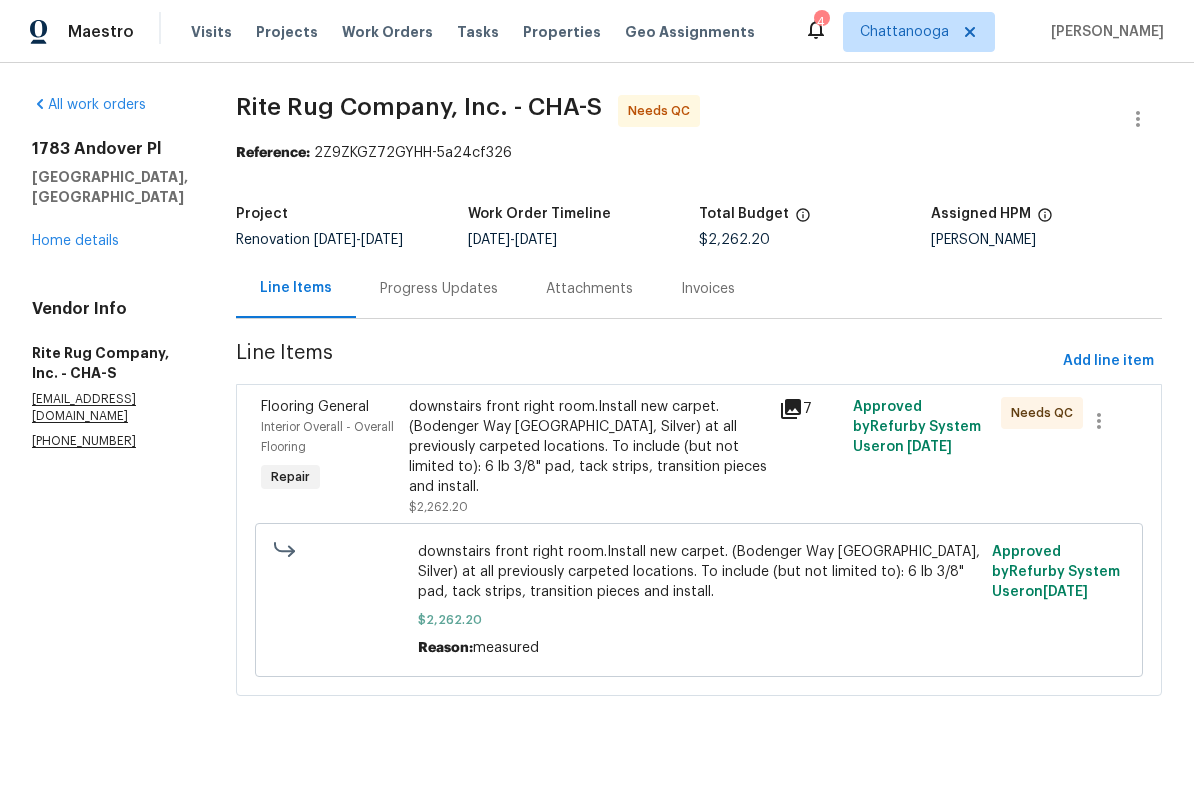 click on "downstairs front right room.Install new carpet. (Bodenger Way 945 Winter Ash, Silver) at all previously carpeted locations. To include (but not limited to): 6 lb 3/8" pad, tack strips, transition pieces and install." at bounding box center (588, 447) 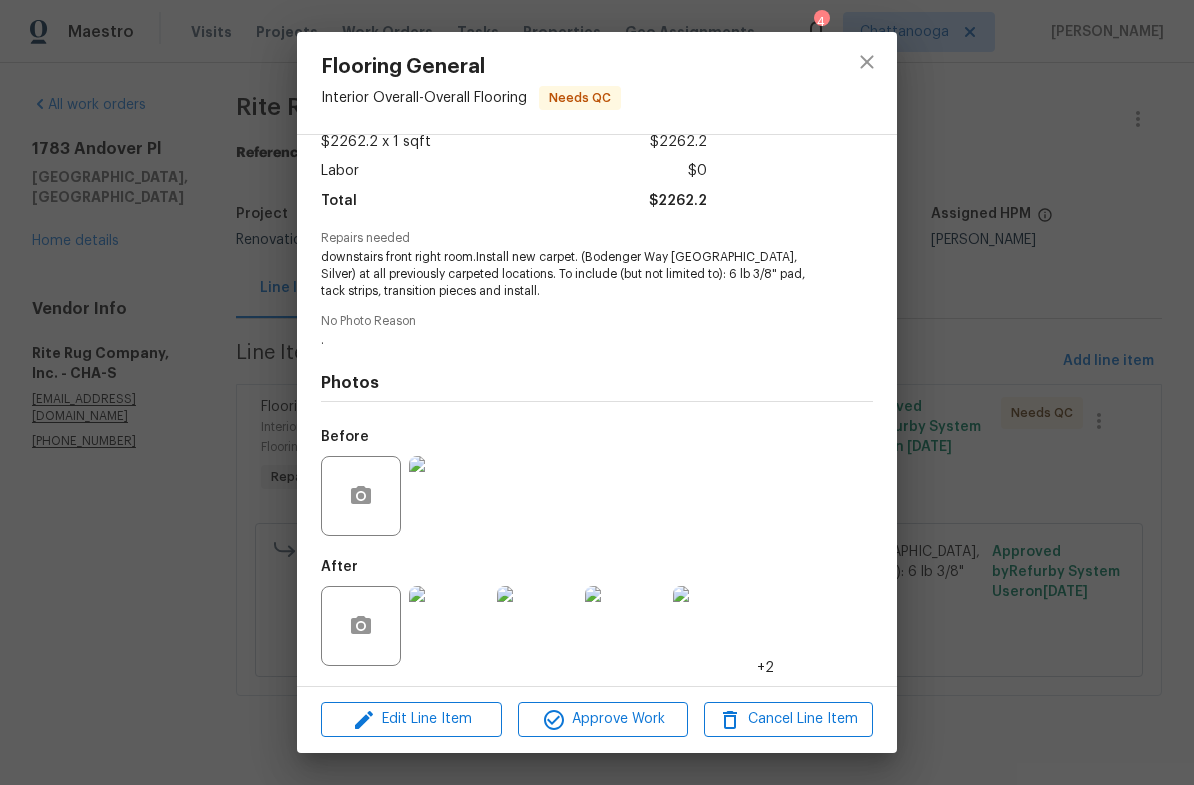 scroll, scrollTop: 124, scrollLeft: 0, axis: vertical 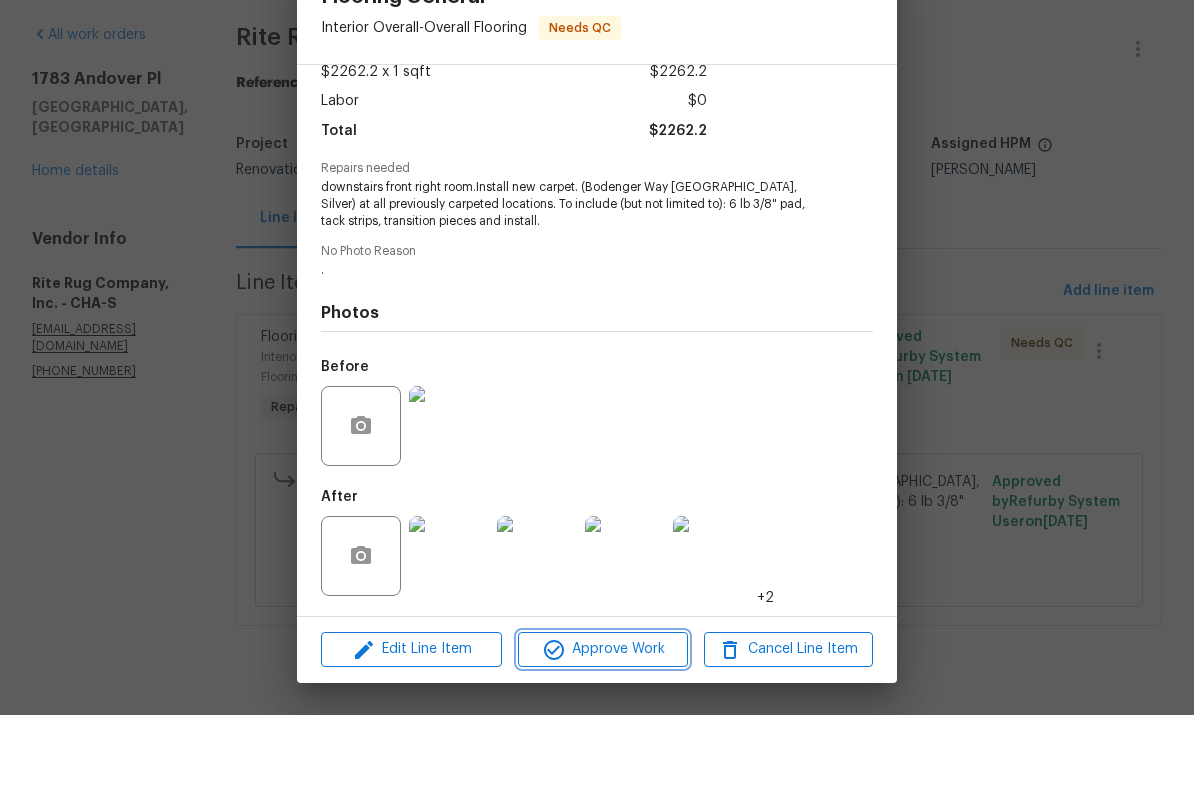 click on "Approve Work" at bounding box center [602, 719] 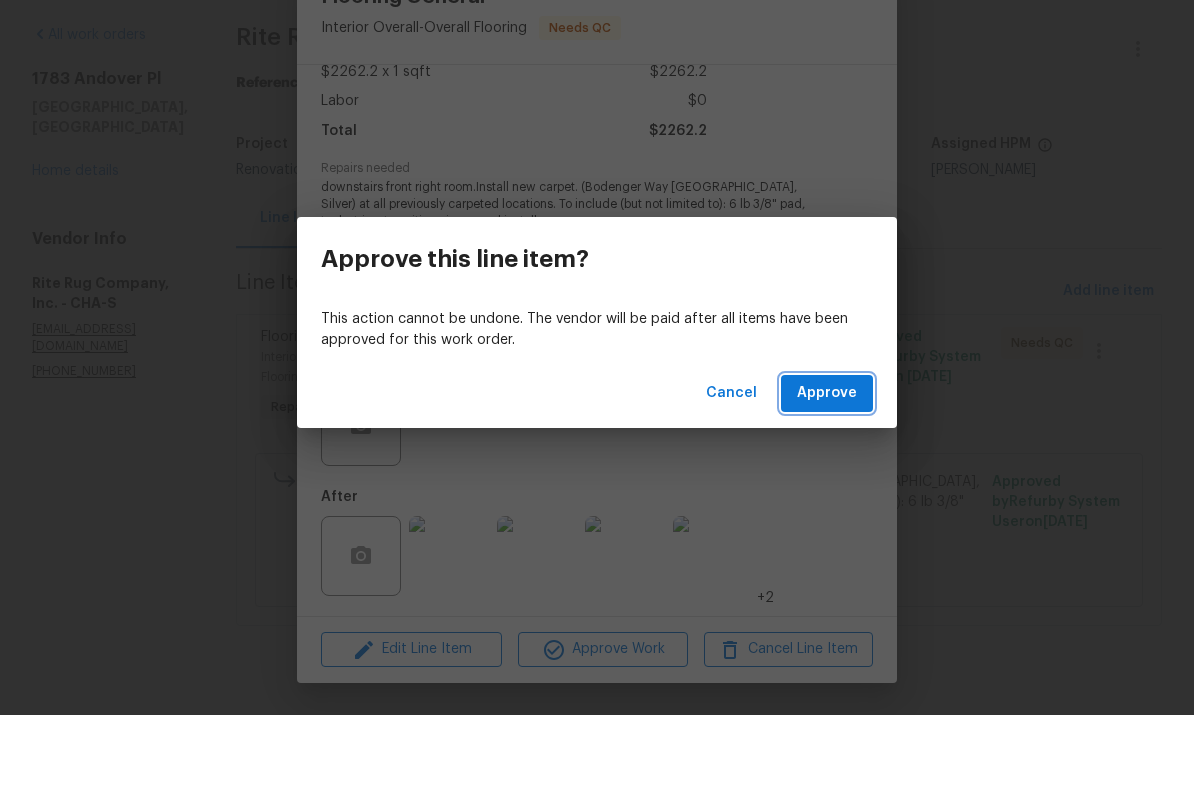 click on "Approve" at bounding box center [827, 463] 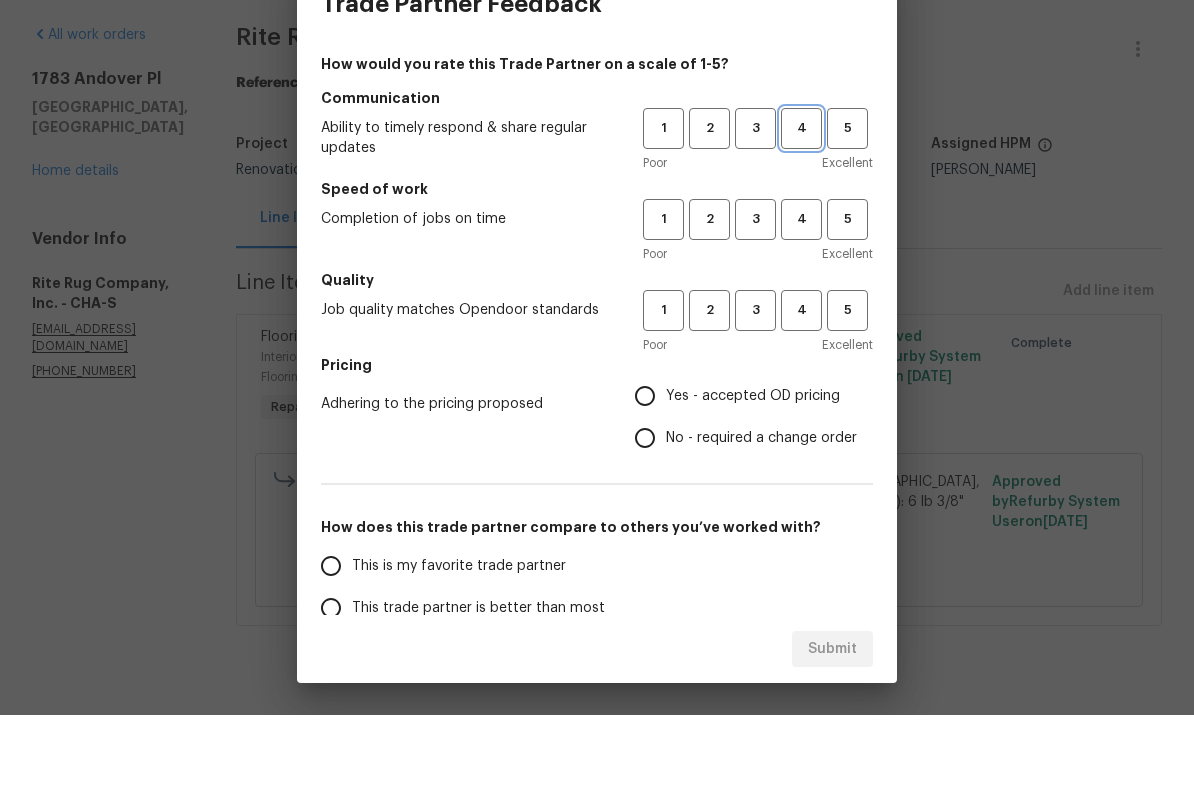 click on "4" at bounding box center (801, 198) 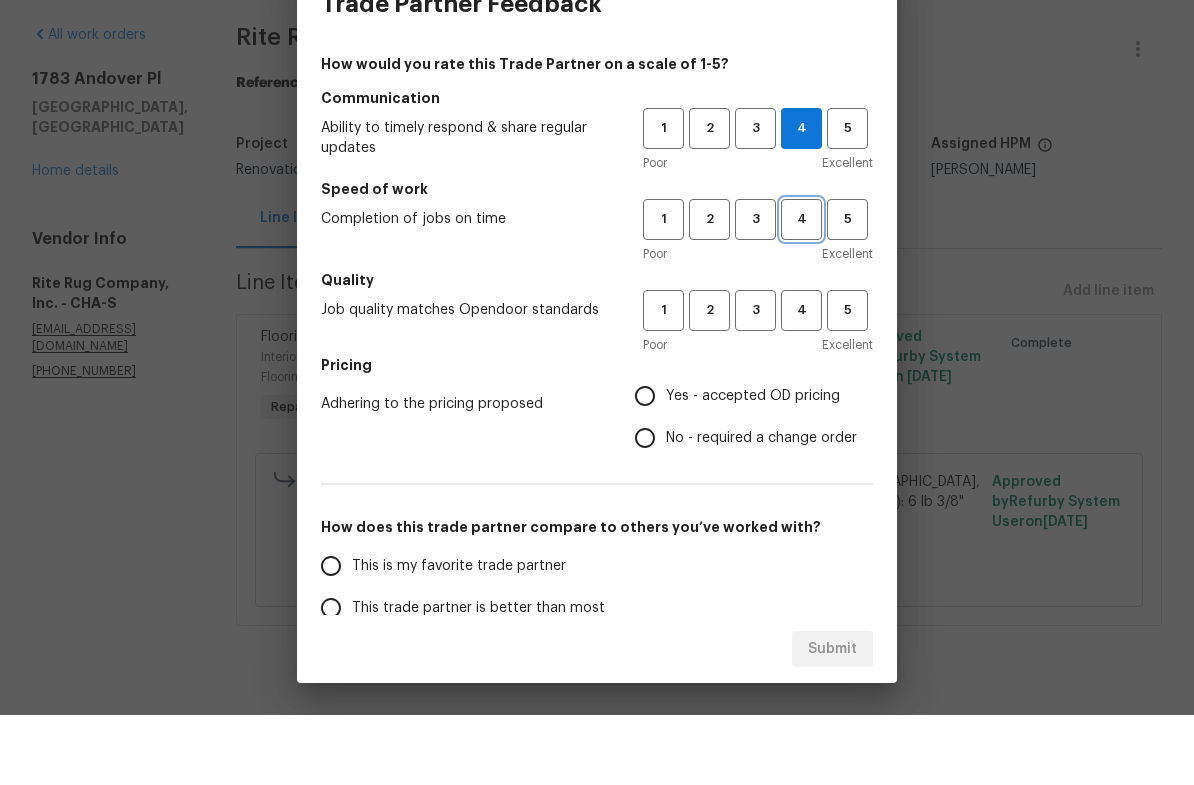 click on "4" at bounding box center [801, 289] 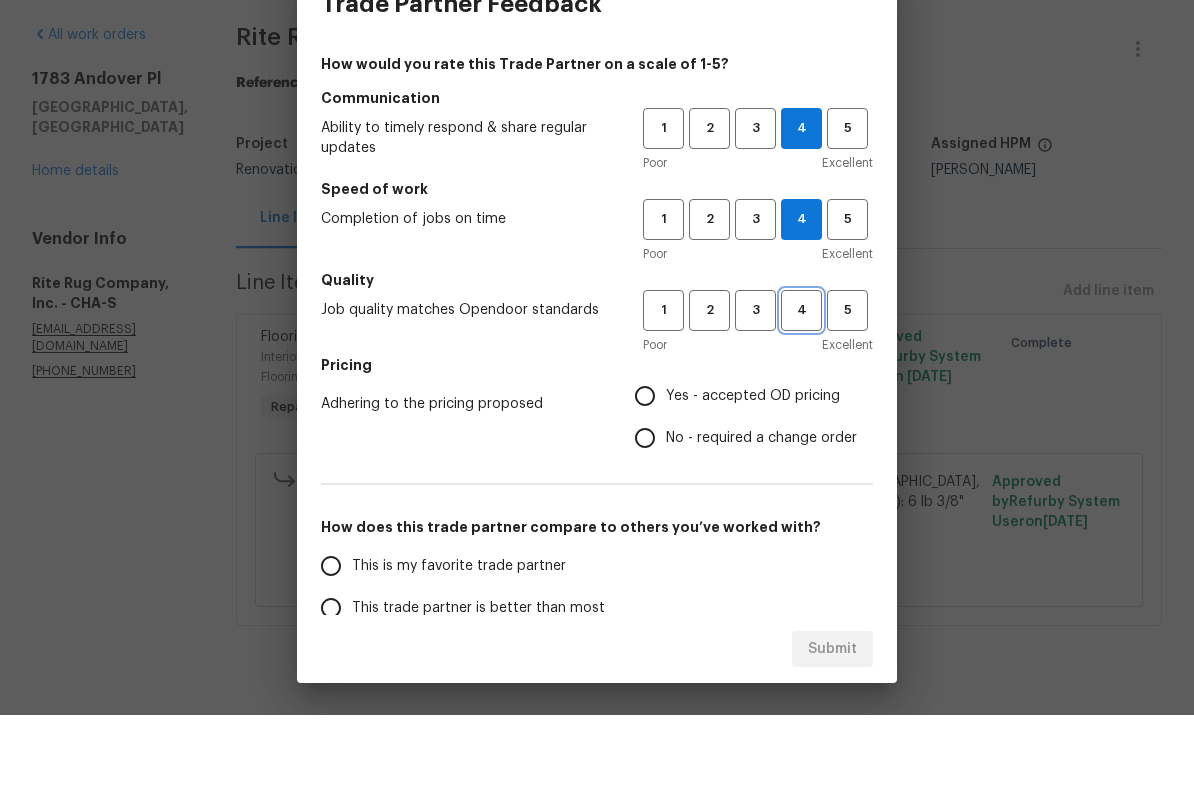 click on "4" at bounding box center (801, 380) 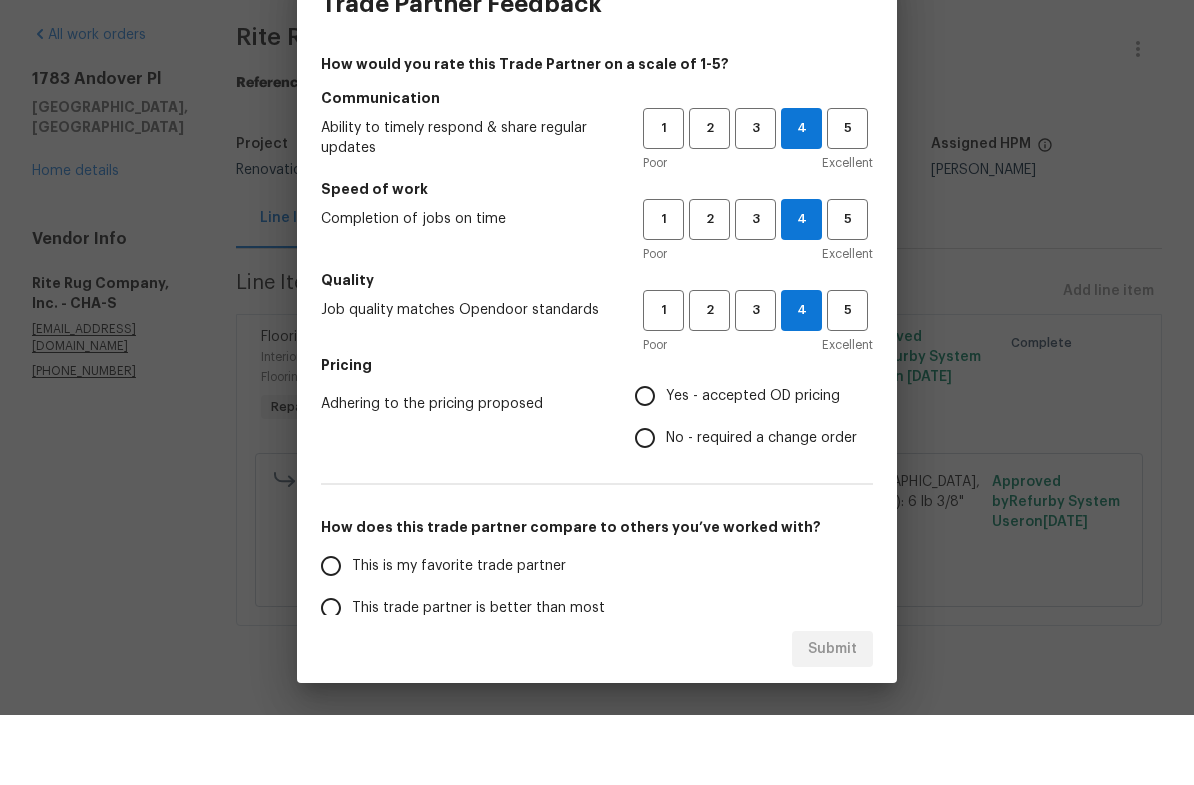 click on "Yes - accepted OD pricing" at bounding box center [753, 466] 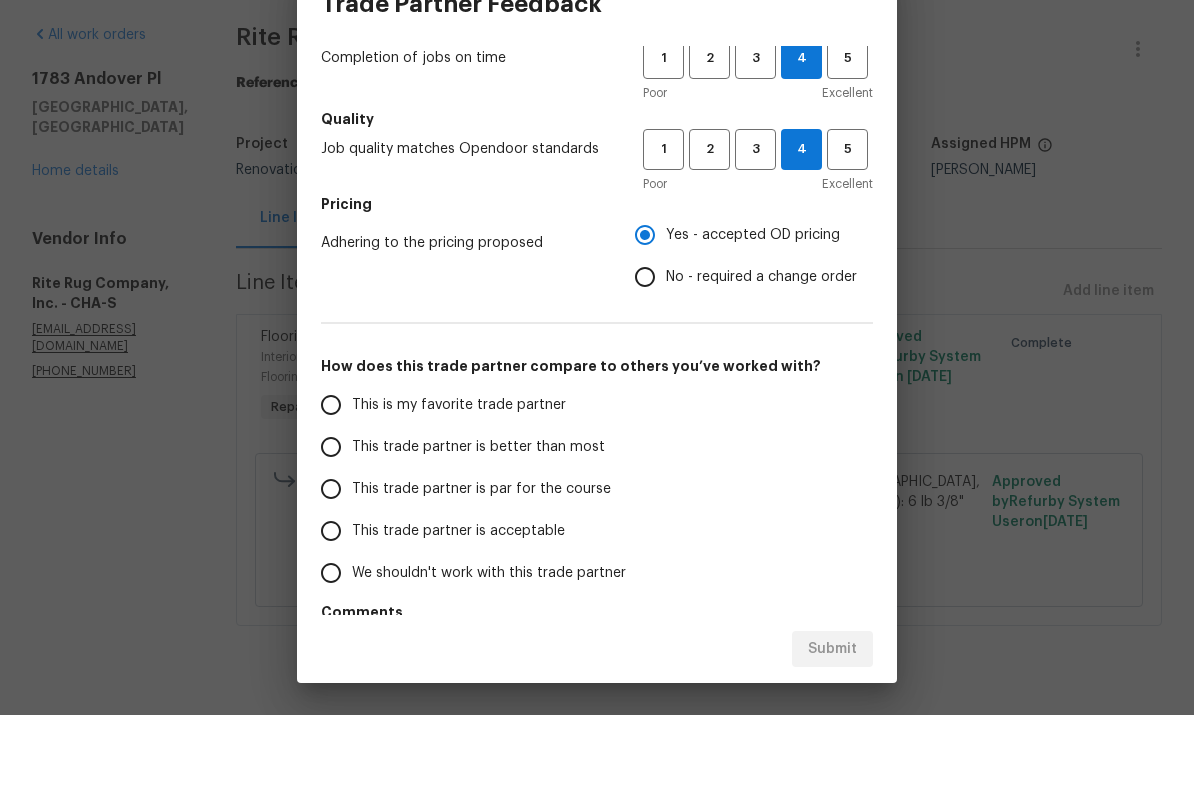 scroll, scrollTop: 165, scrollLeft: 0, axis: vertical 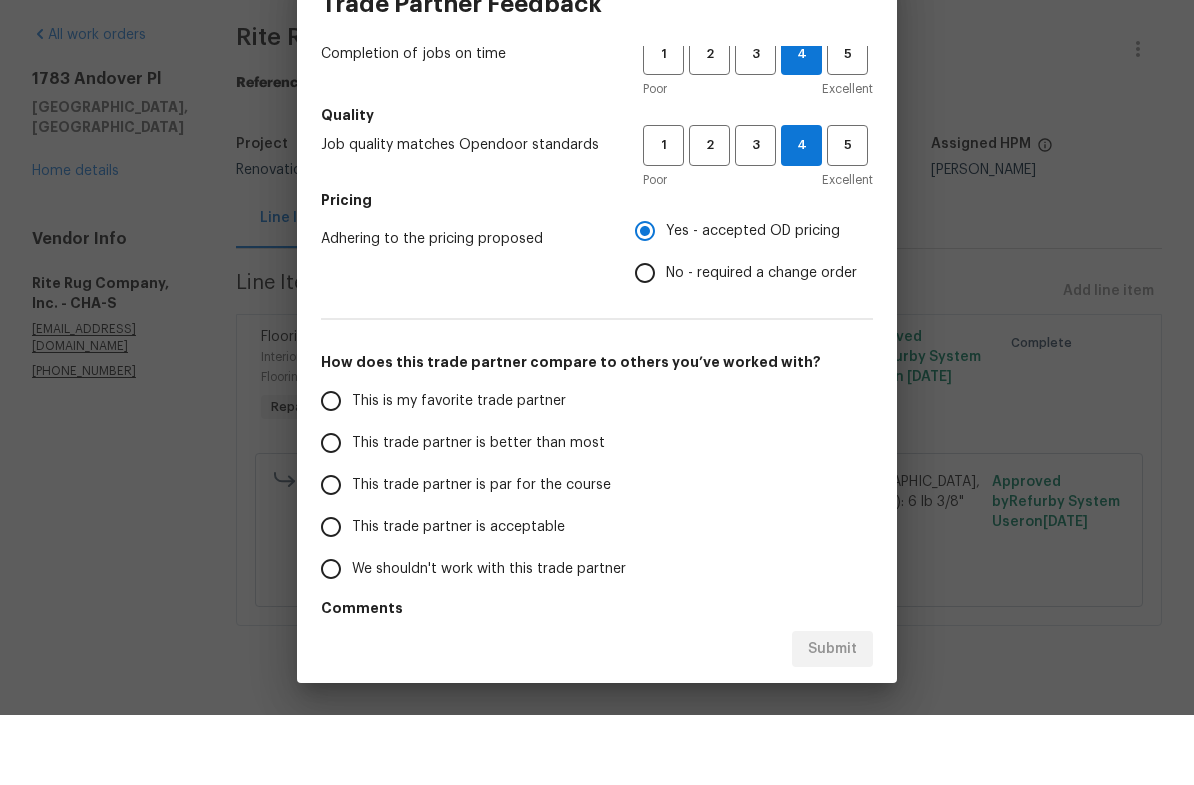 click on "This trade partner is par for the course" at bounding box center (468, 555) 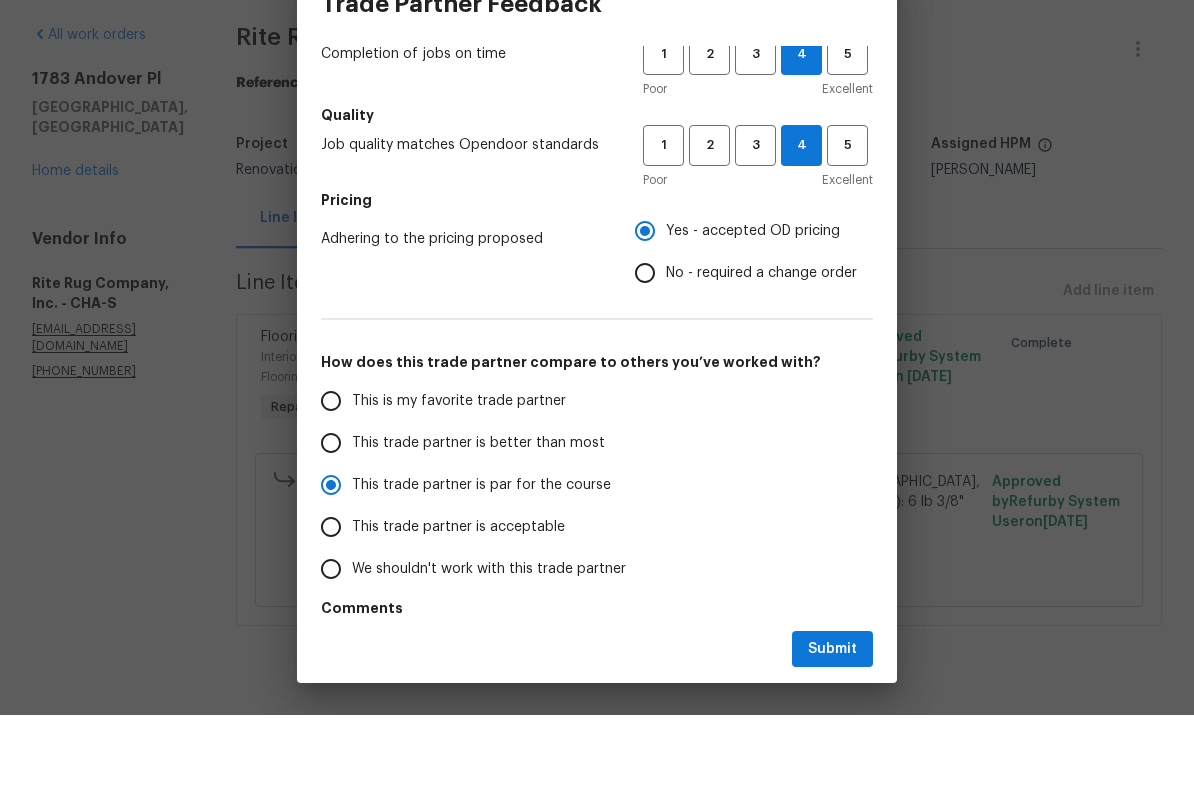 click on "This trade partner is better than most" at bounding box center (478, 513) 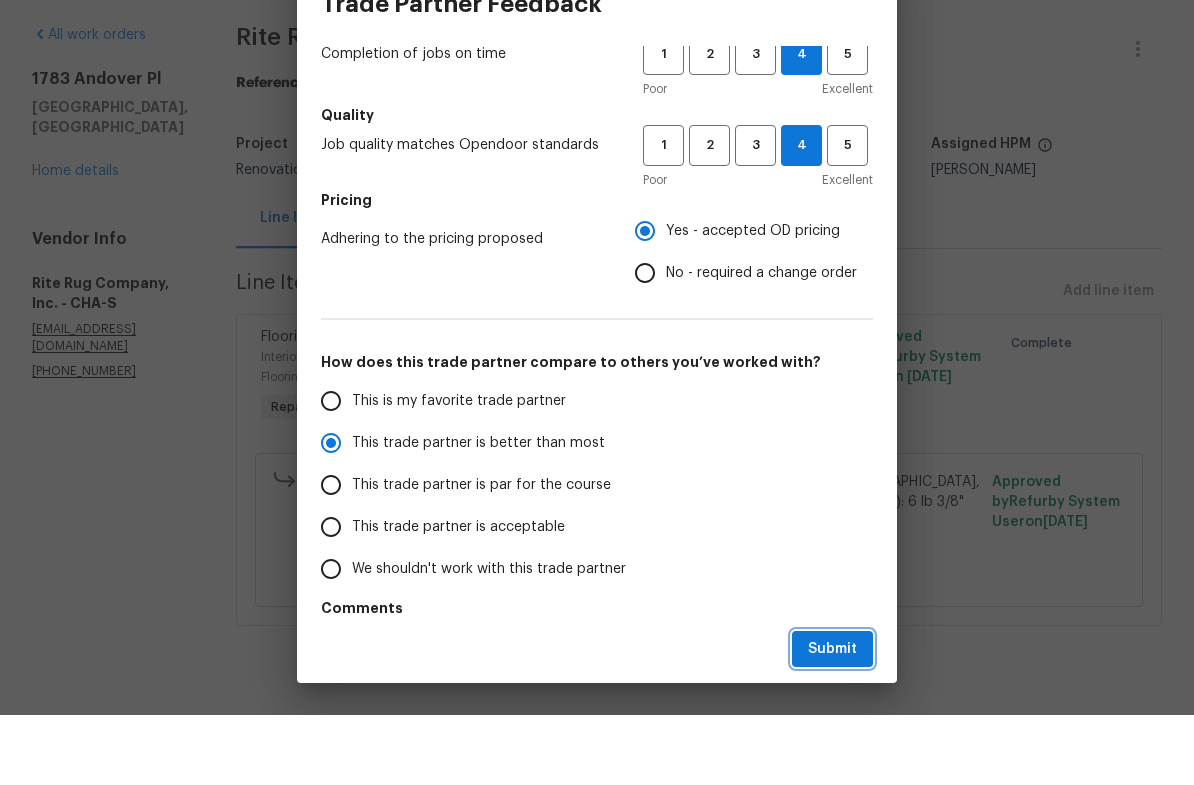 click on "Submit" at bounding box center [832, 719] 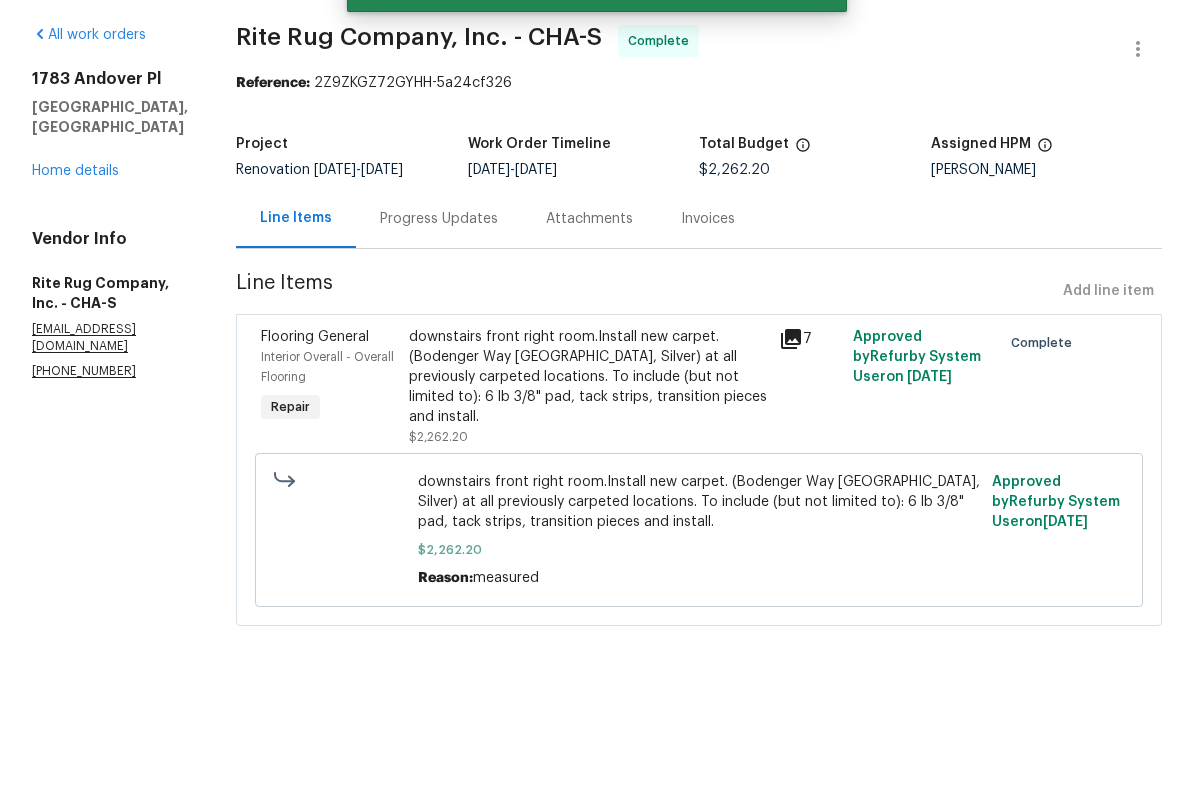 click on "Home details" at bounding box center (75, 241) 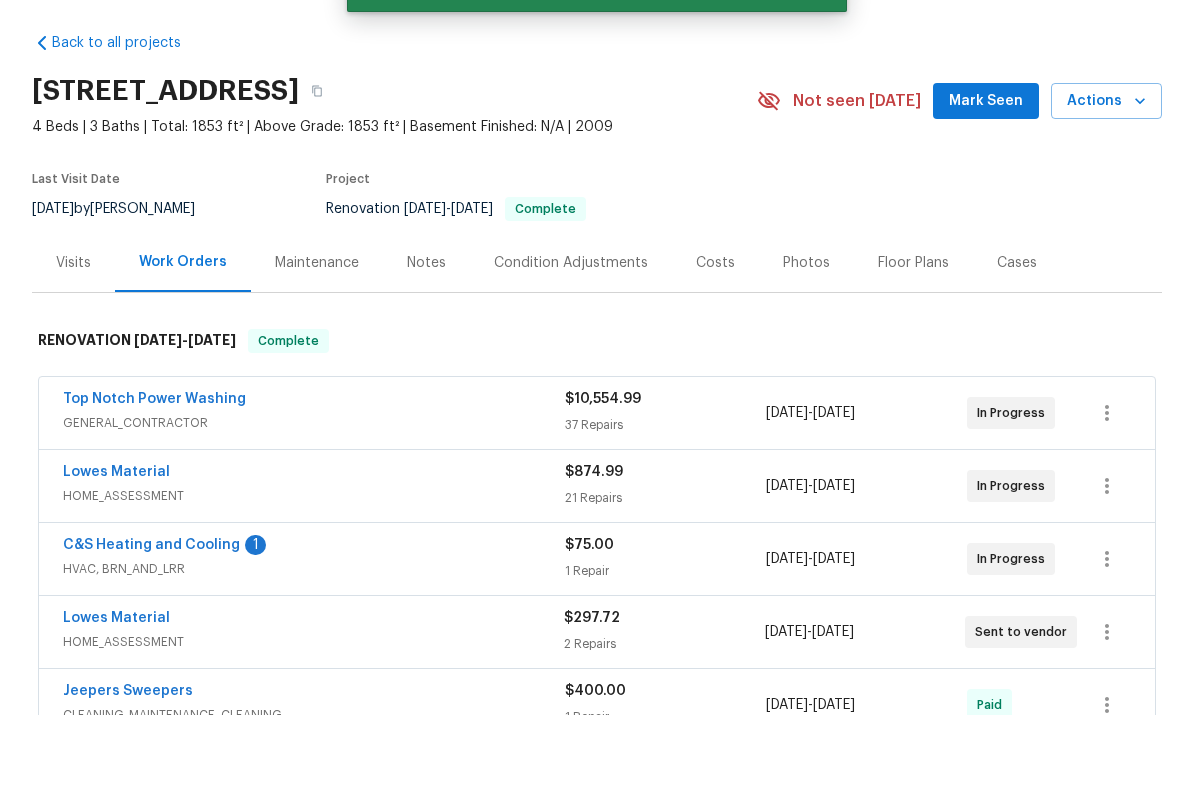 click on "C&S Heating and Cooling 1" at bounding box center (314, 617) 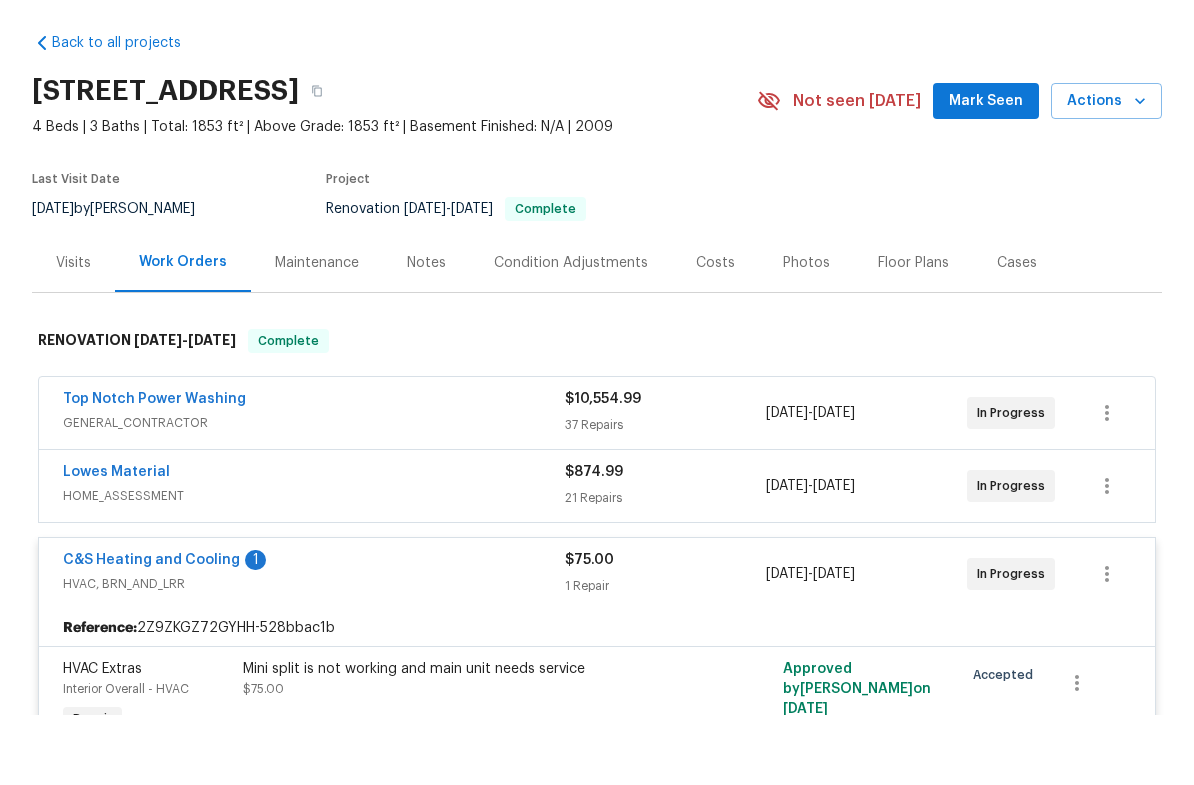click on "C&S Heating and Cooling" at bounding box center [151, 630] 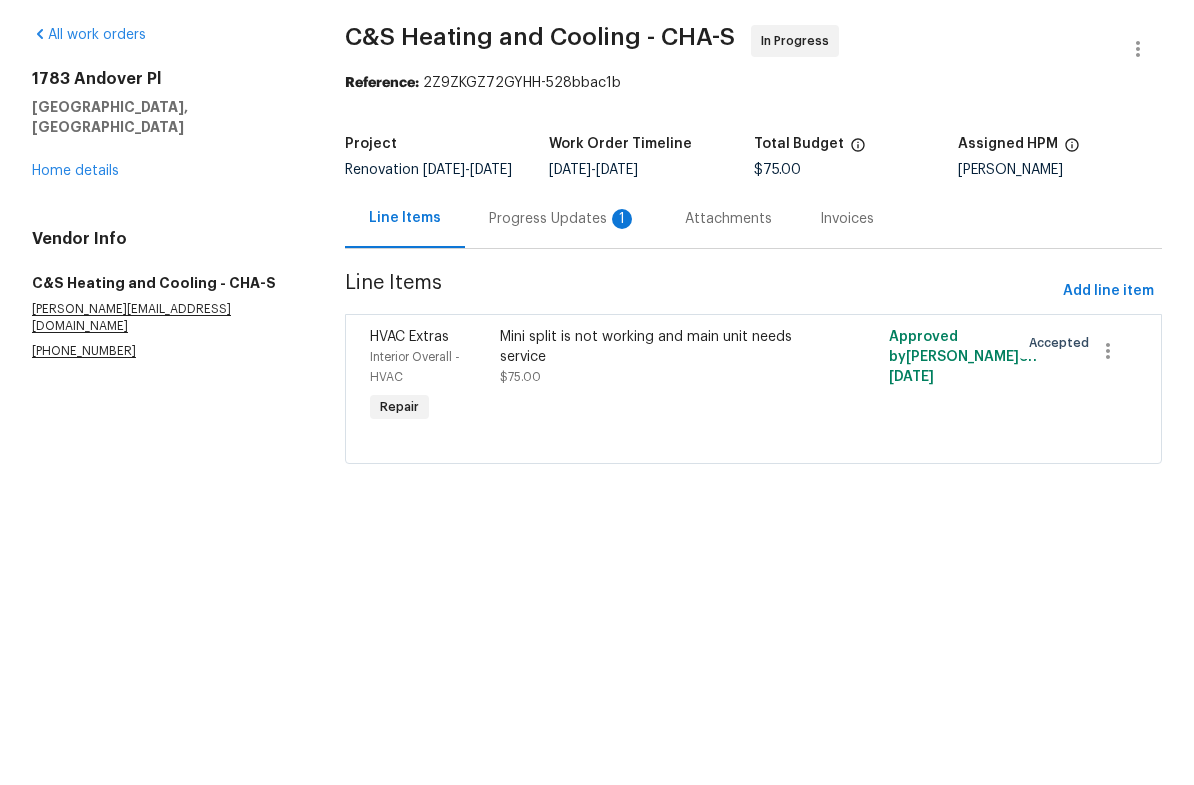 click on "Progress Updates 1" at bounding box center (563, 289) 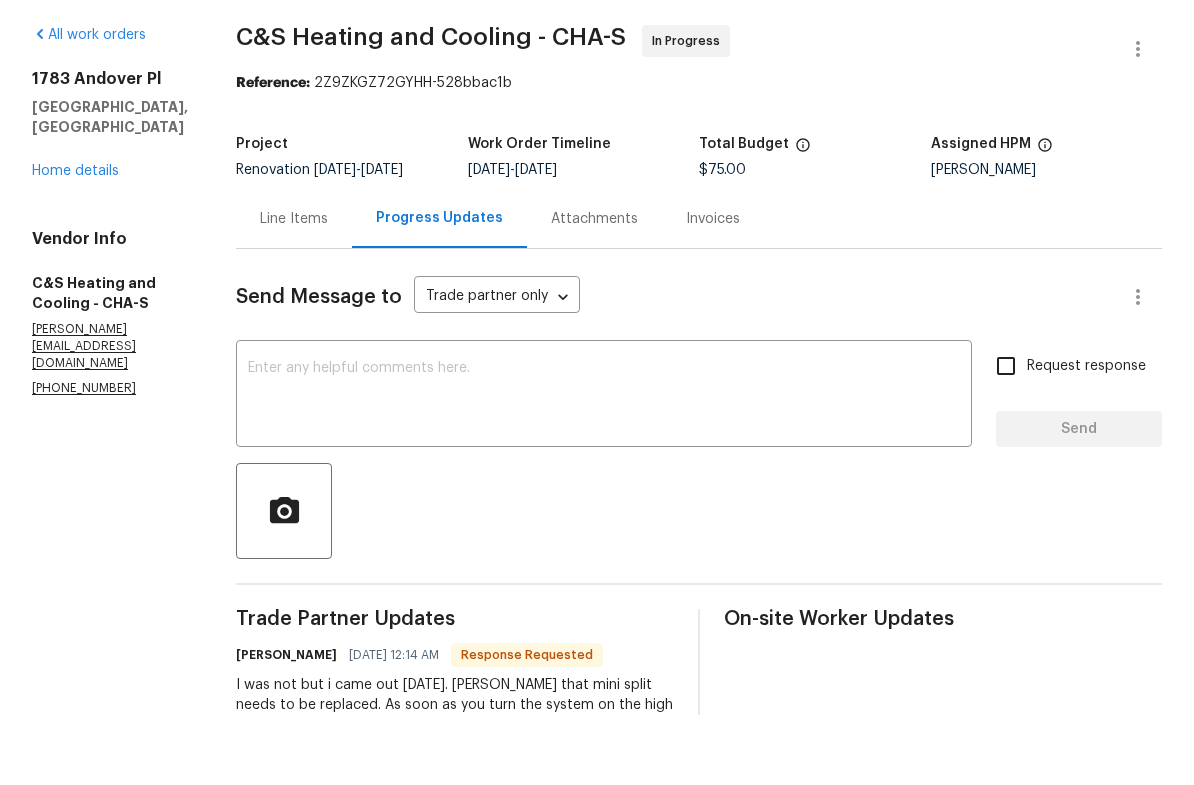 scroll, scrollTop: 0, scrollLeft: 0, axis: both 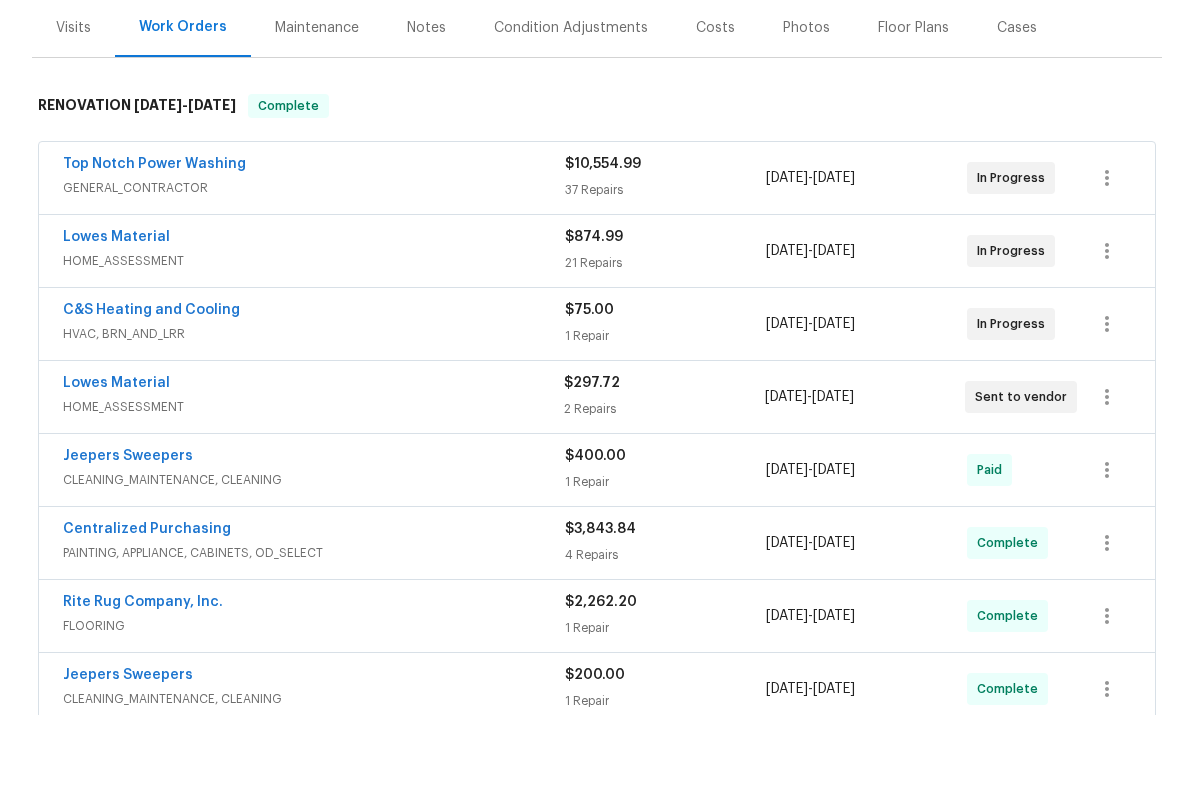 click on "Top Notch Power Washing" at bounding box center [314, 236] 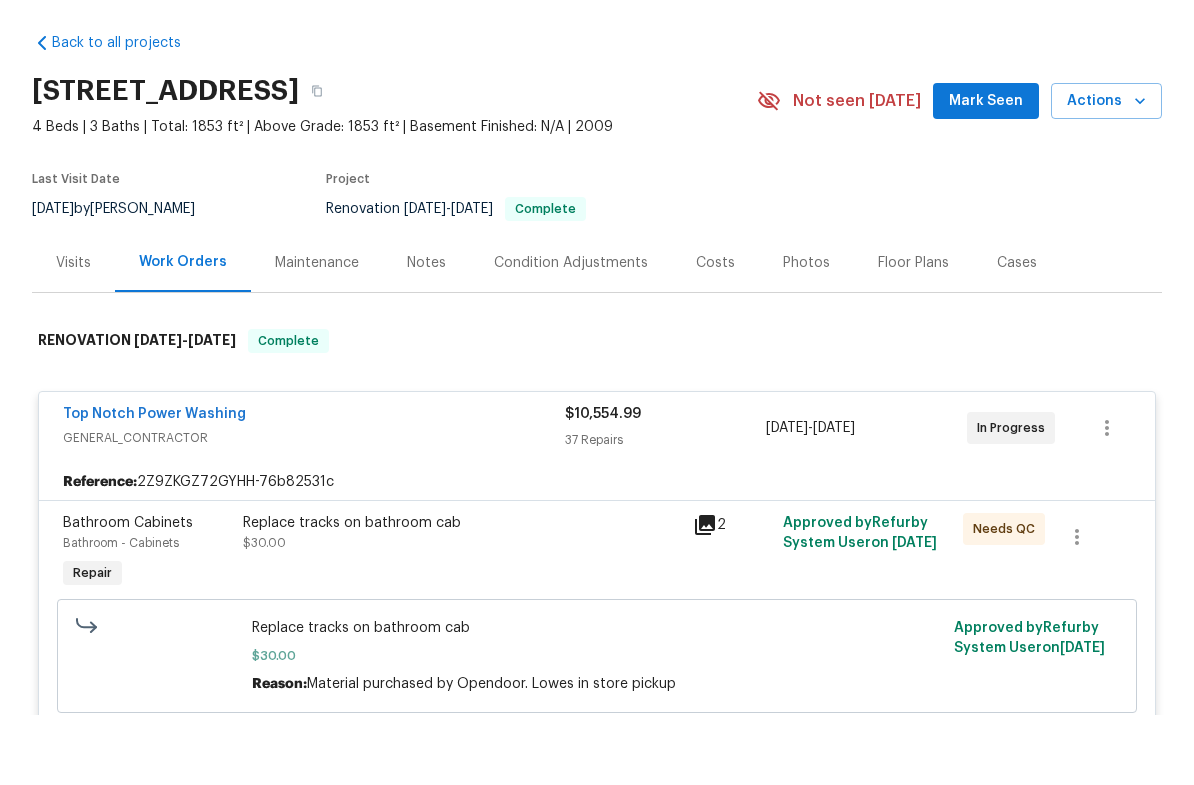 scroll, scrollTop: 0, scrollLeft: 0, axis: both 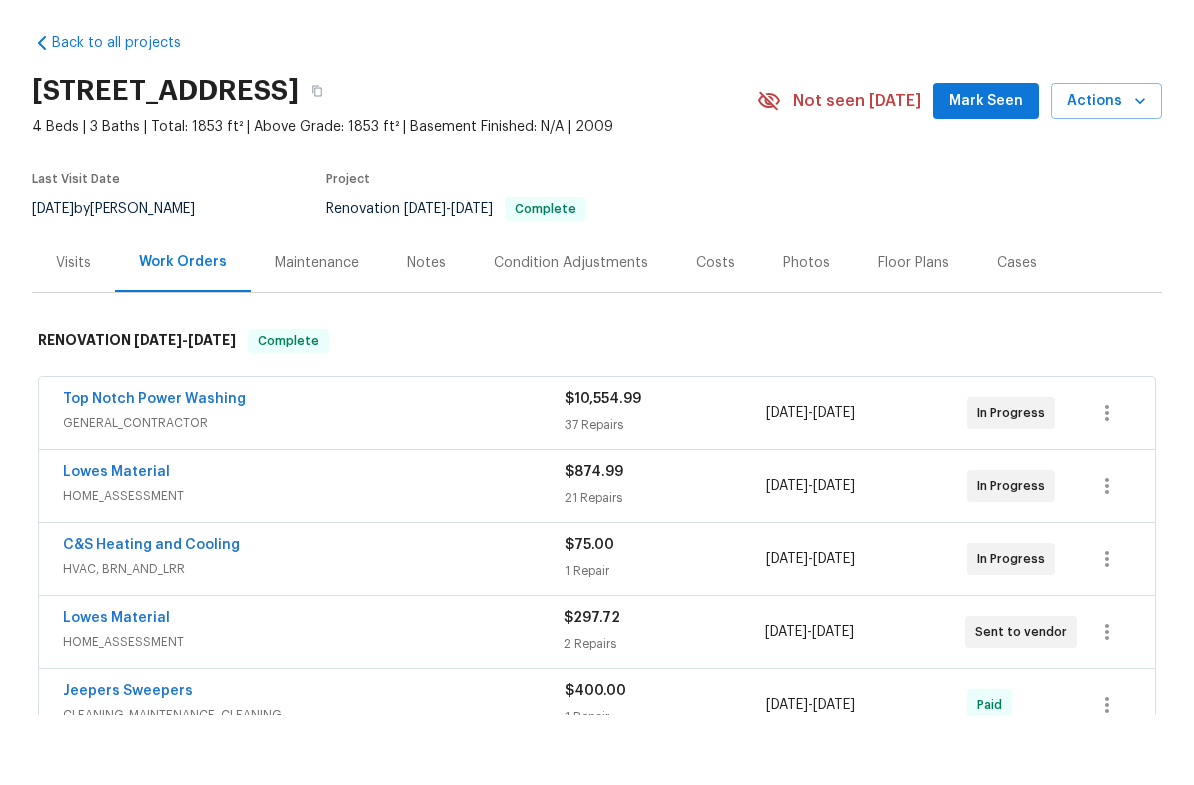 click on "GENERAL_CONTRACTOR" at bounding box center [314, 493] 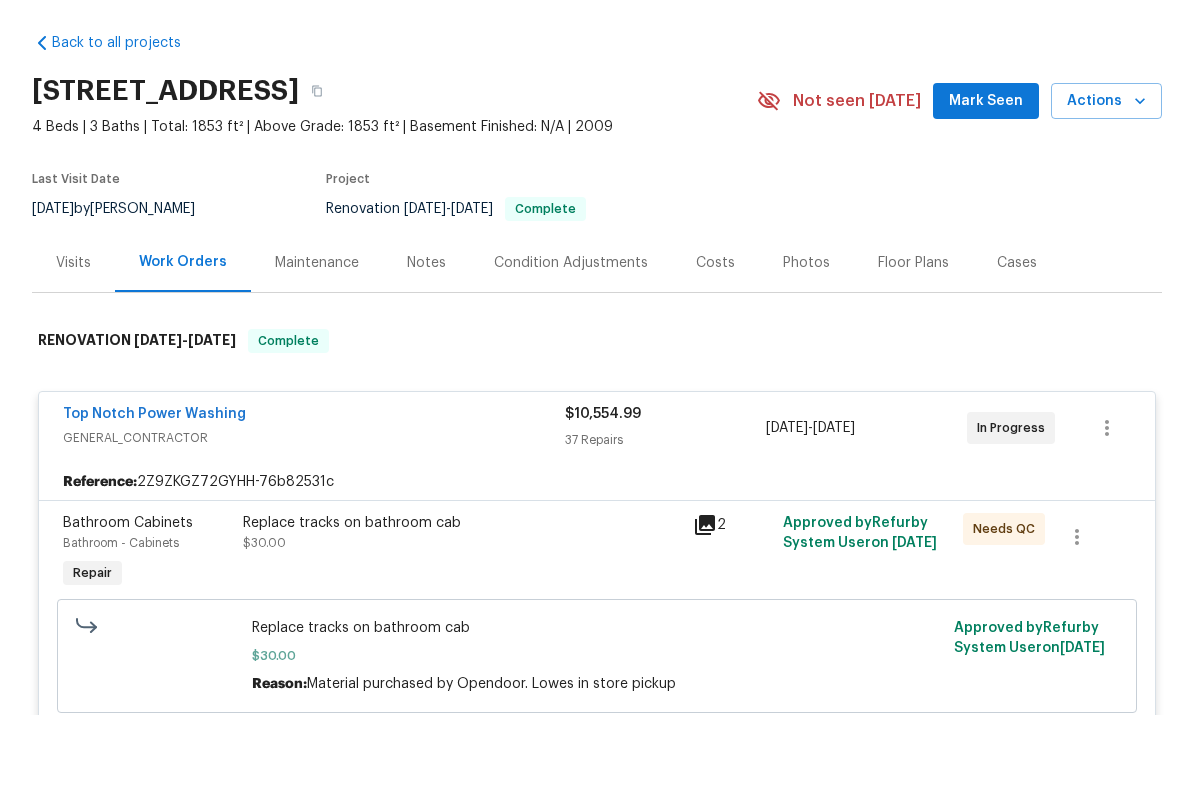 click on "Top Notch Power Washing" at bounding box center (154, 484) 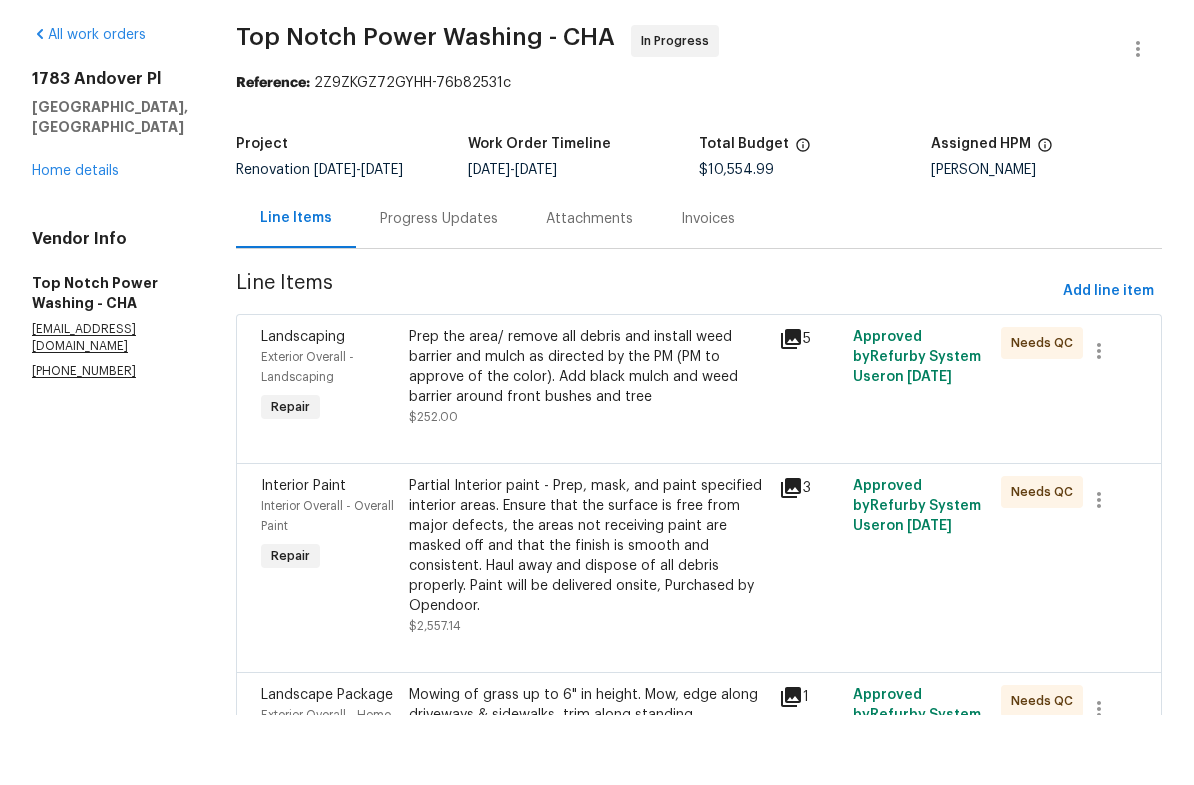 click on "Progress Updates" at bounding box center (439, 288) 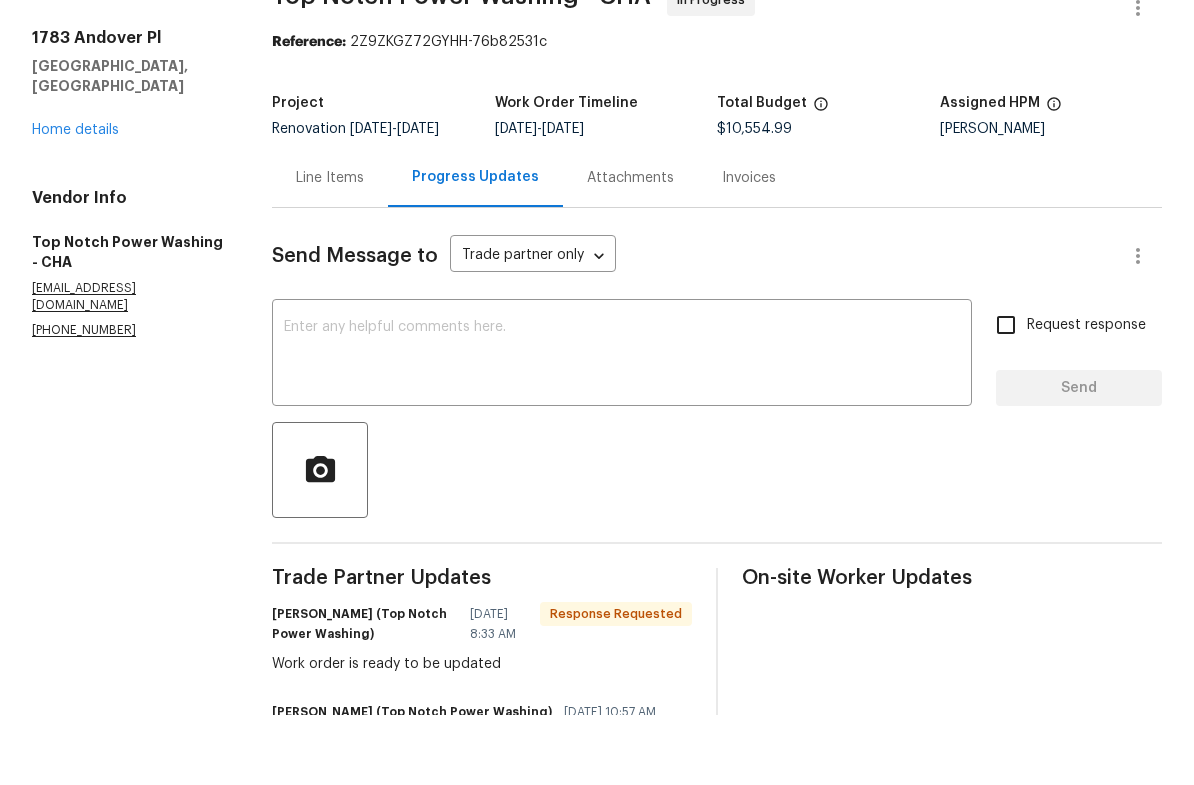 scroll, scrollTop: 41, scrollLeft: 0, axis: vertical 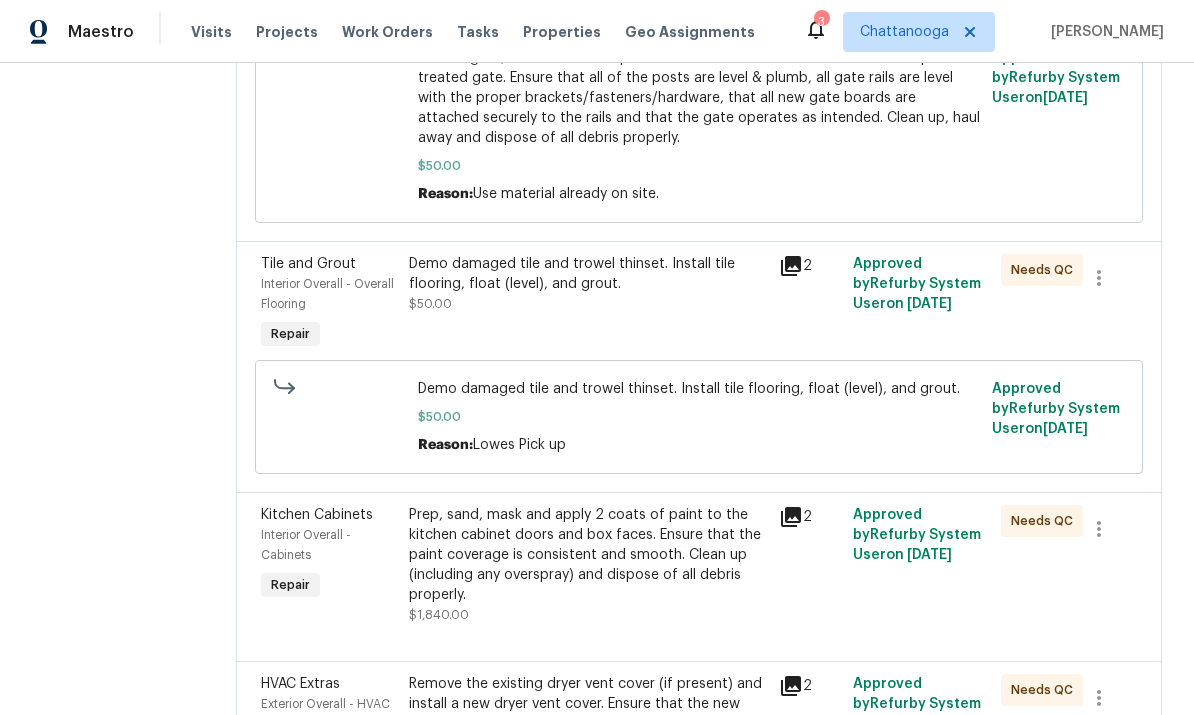 click on "All work orders [GEOGRAPHIC_DATA] Home details Vendor Info Top Notch Power Washing - CHA [EMAIL_ADDRESS][DOMAIN_NAME] [PHONE_NUMBER]" at bounding box center [110, 2847] 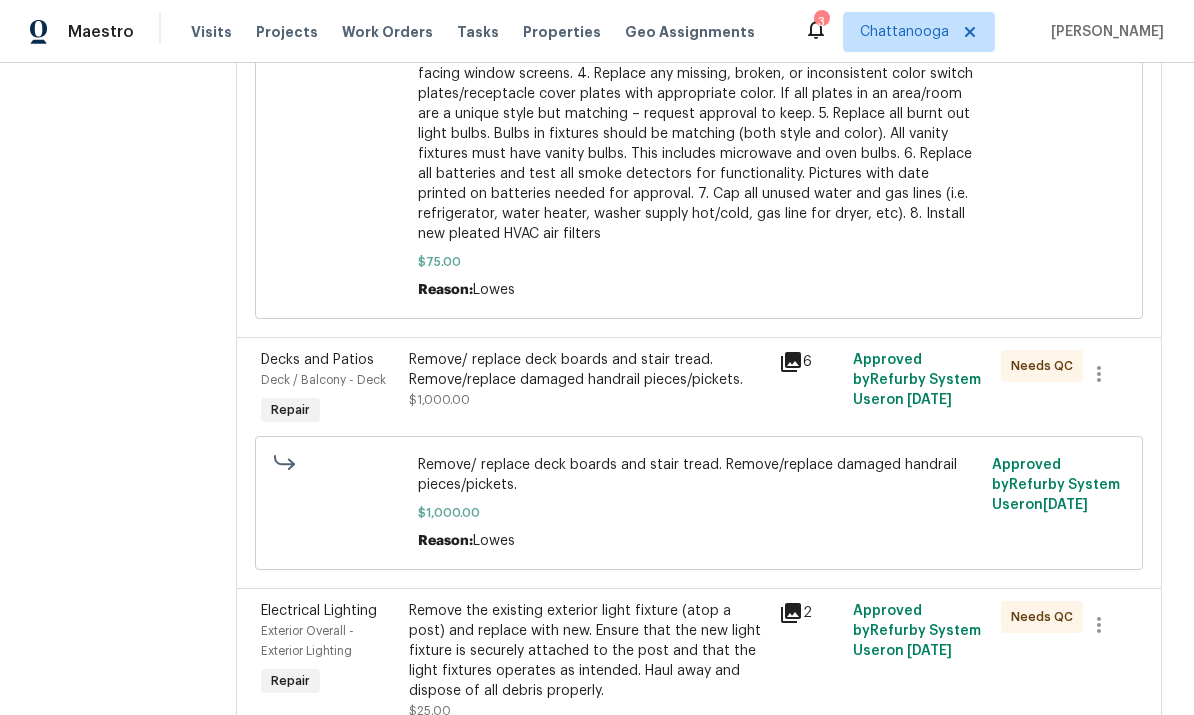 scroll, scrollTop: 5407, scrollLeft: 0, axis: vertical 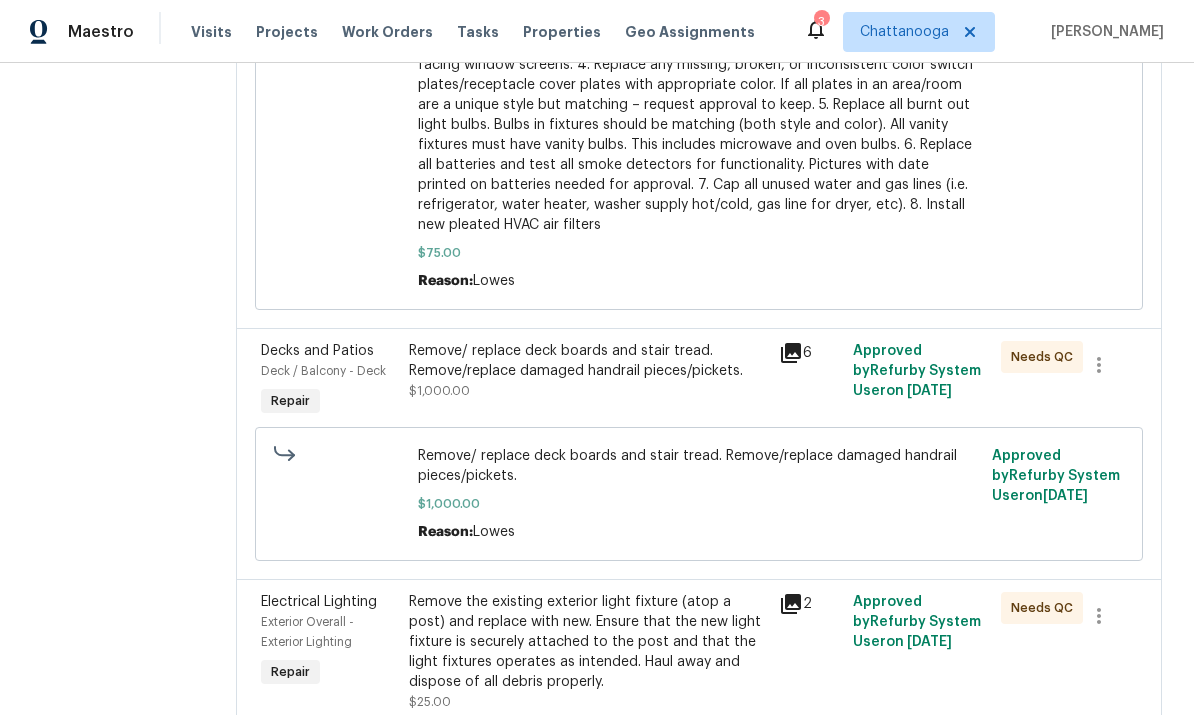 click on "Remove/ replace deck boards and stair tread. Remove/replace damaged handrail pieces/pickets." at bounding box center [588, 361] 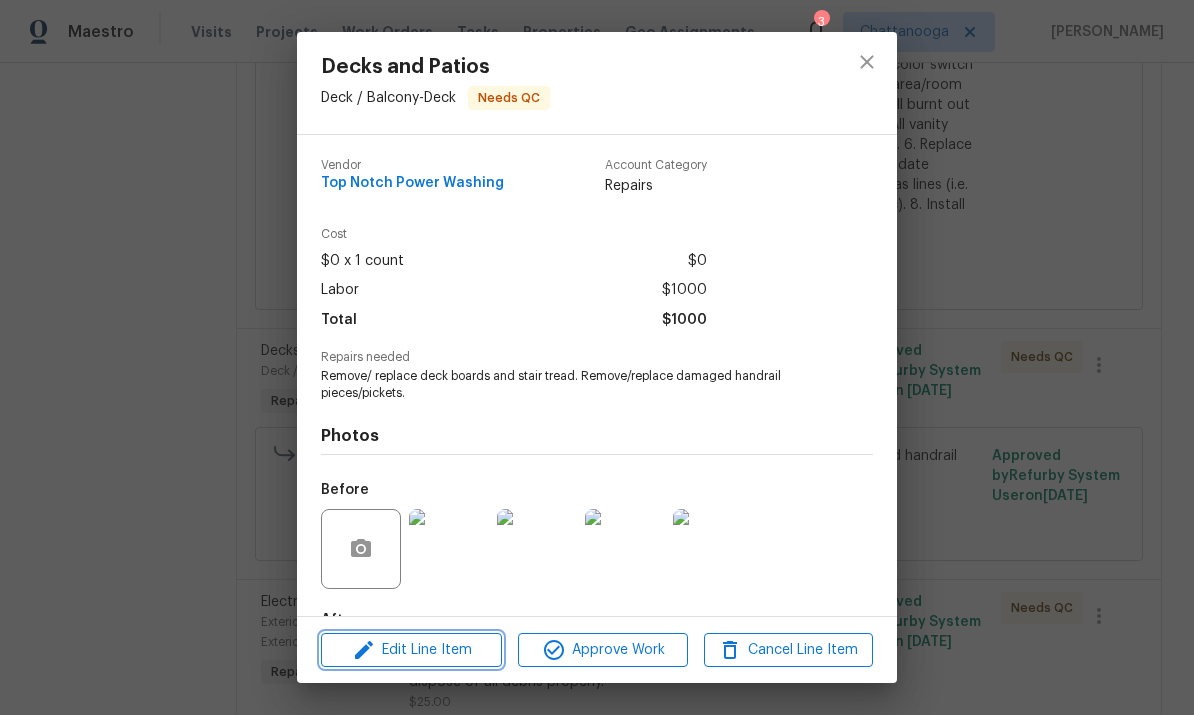 click on "Edit Line Item" at bounding box center [411, 650] 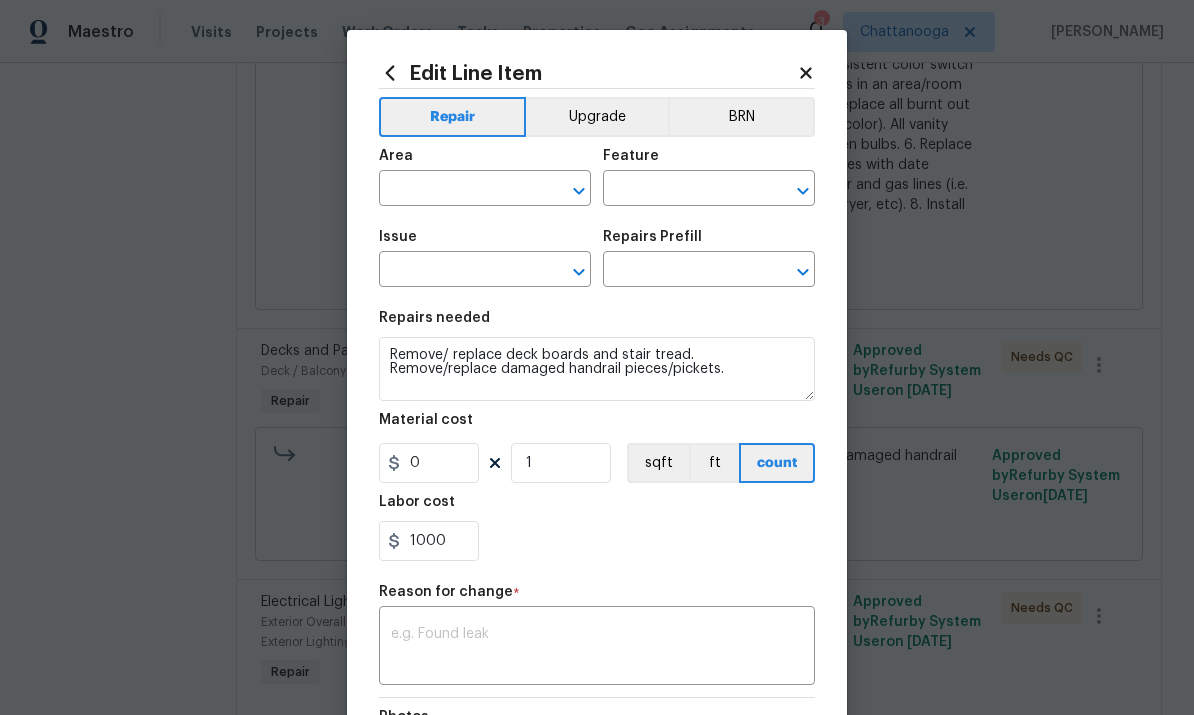 type on "Deck / Balcony" 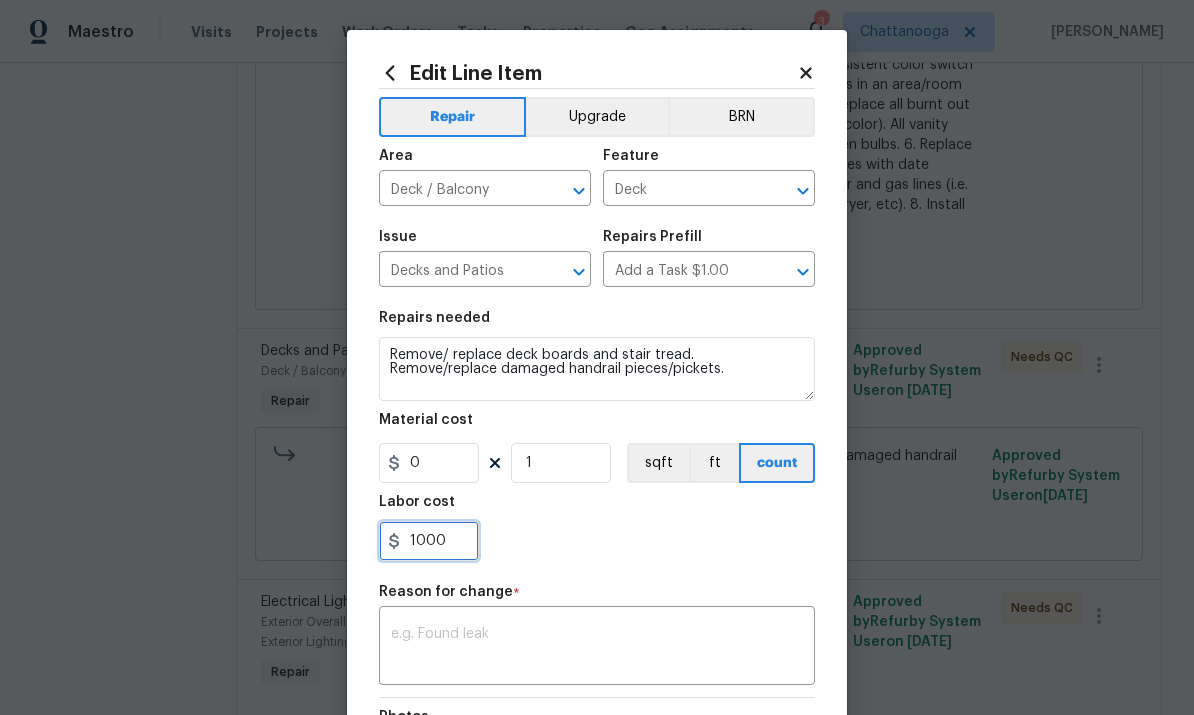 click on "1000" at bounding box center (429, 541) 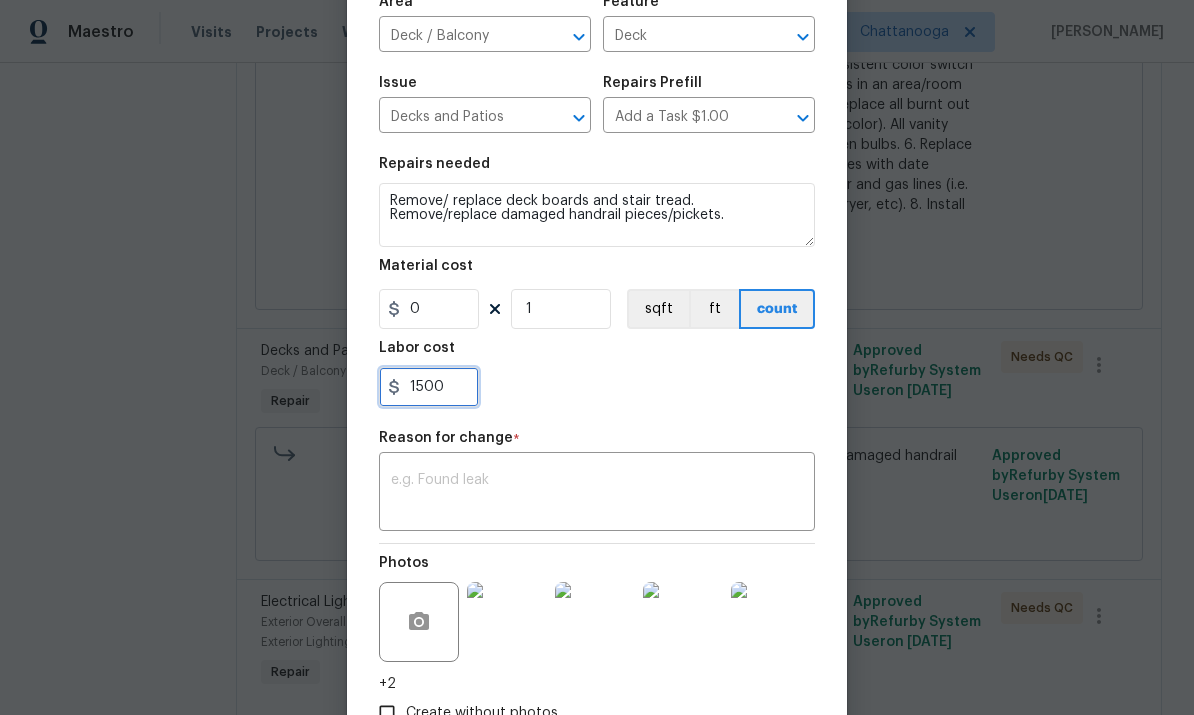 scroll, scrollTop: 156, scrollLeft: 0, axis: vertical 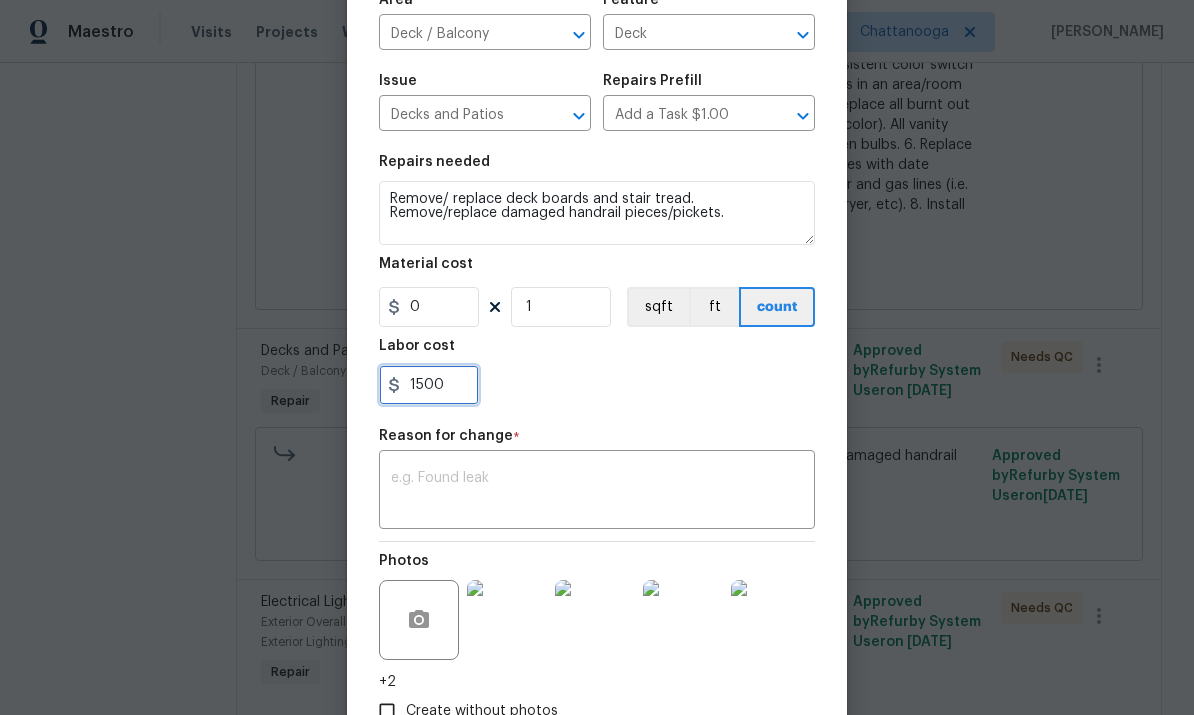 type on "1500" 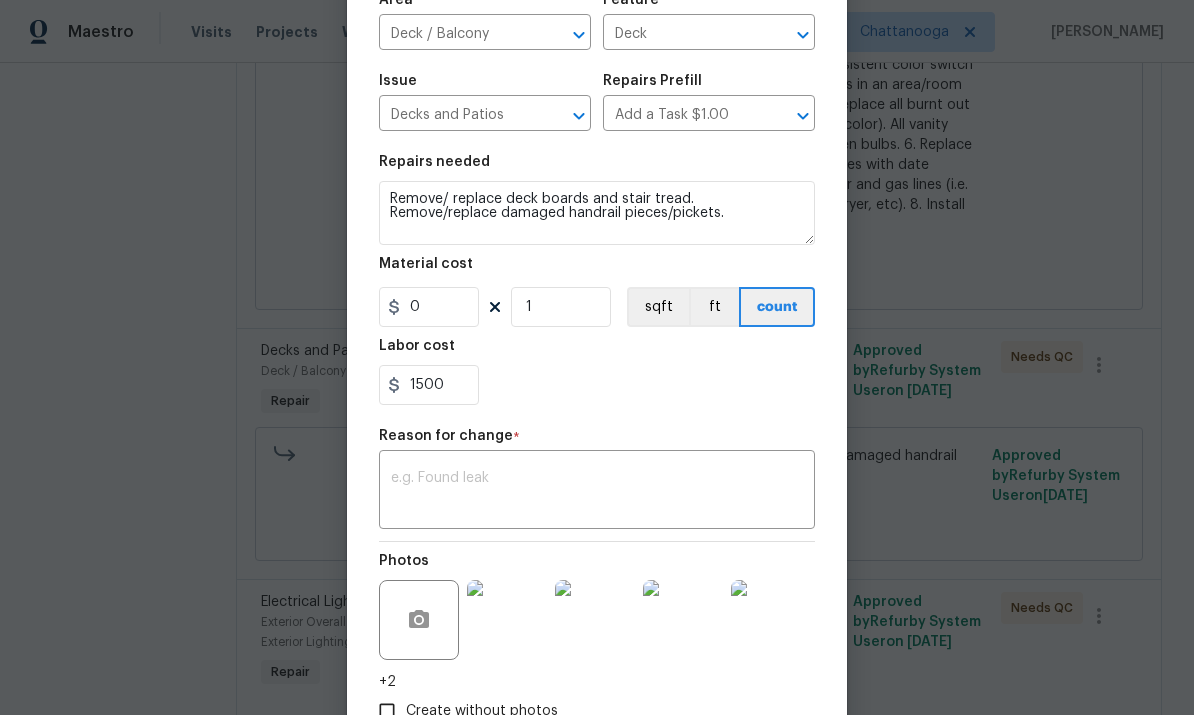 click at bounding box center (597, 492) 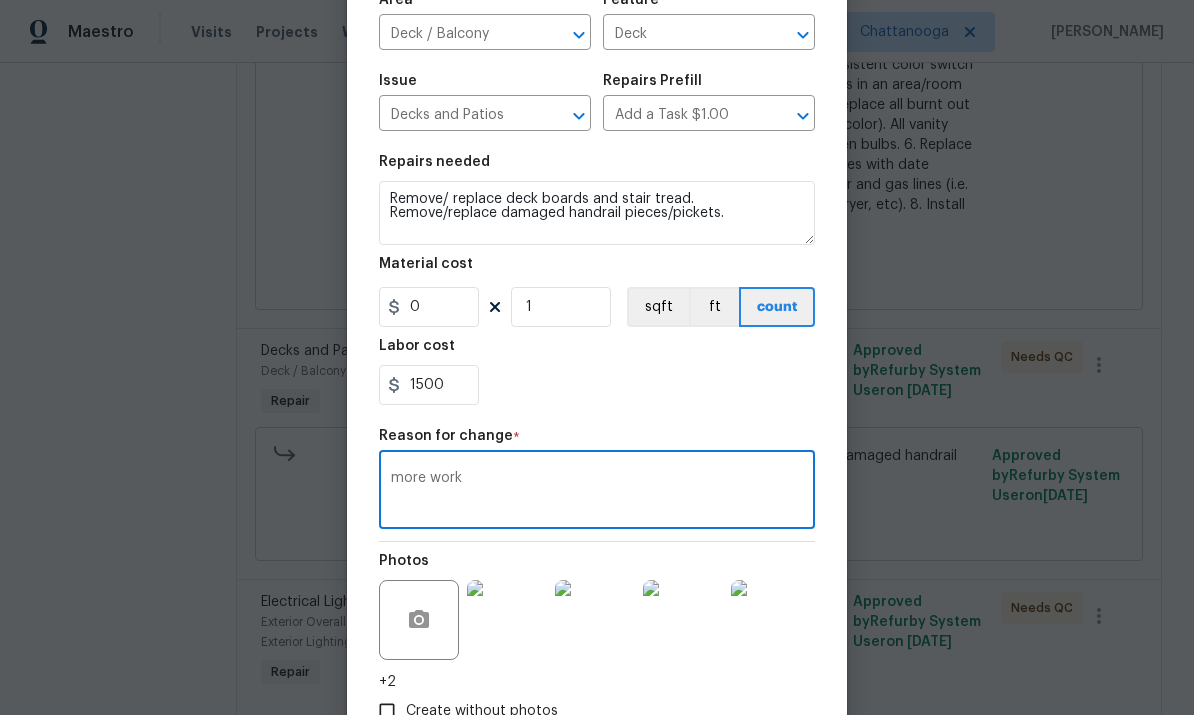 type on "more work" 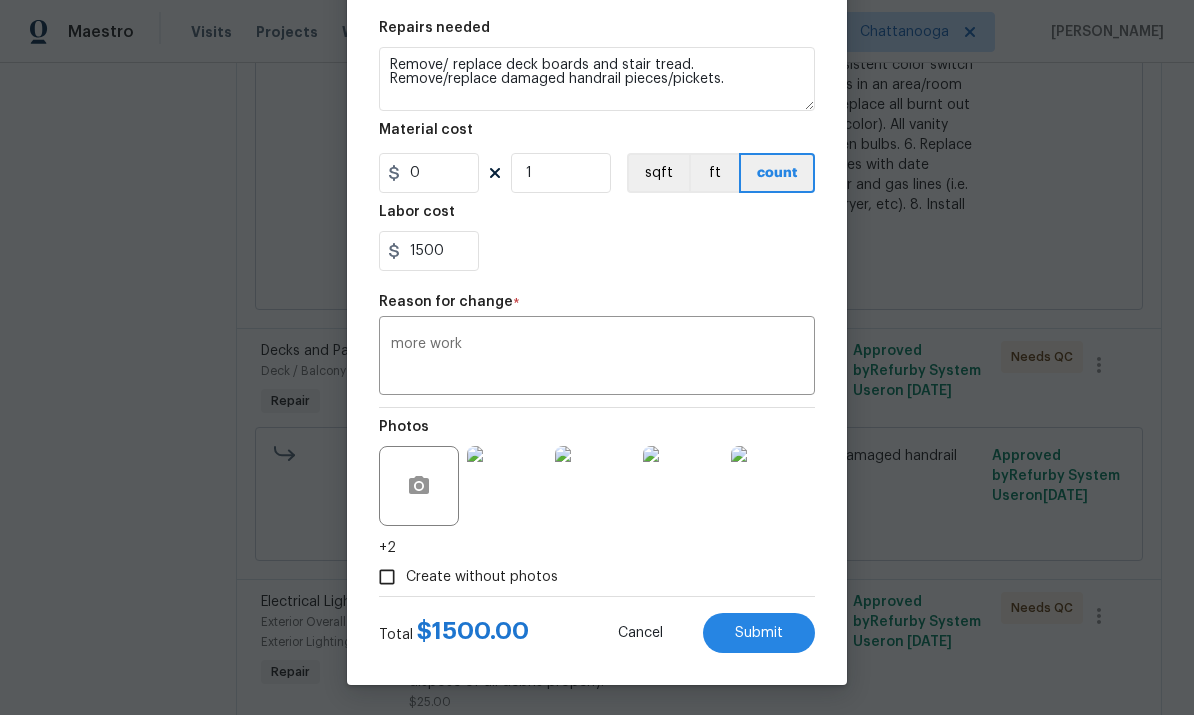 scroll, scrollTop: 294, scrollLeft: 0, axis: vertical 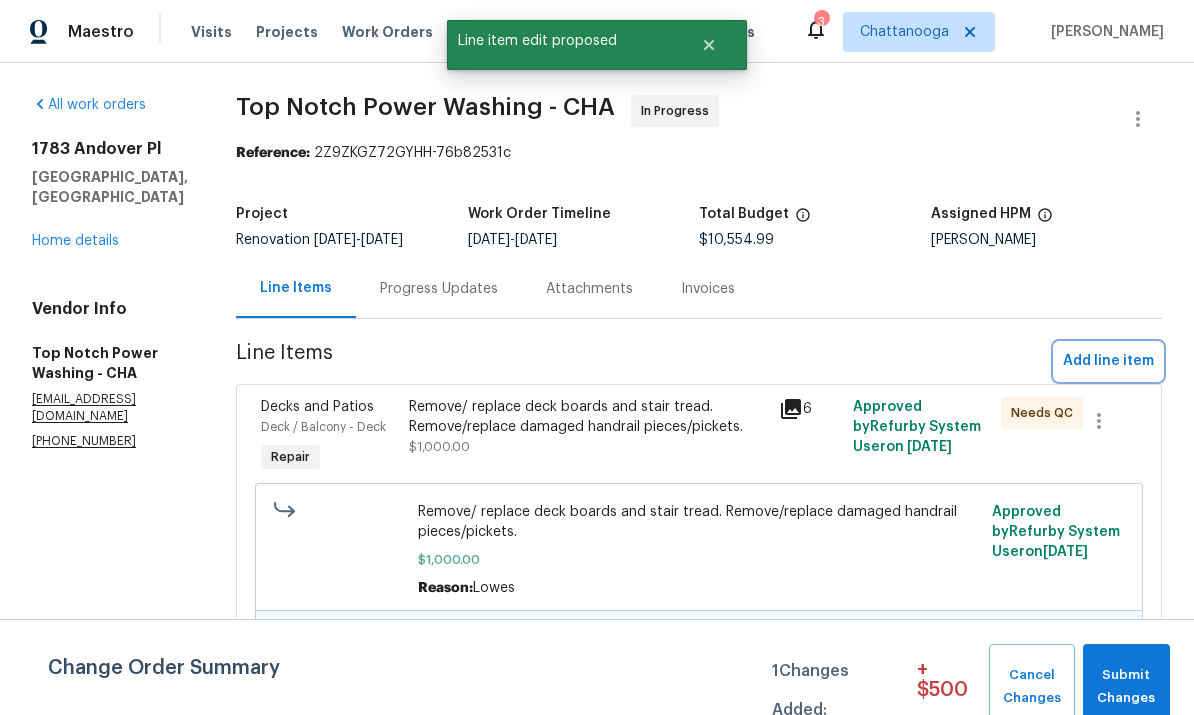 click on "Add line item" at bounding box center [1108, 361] 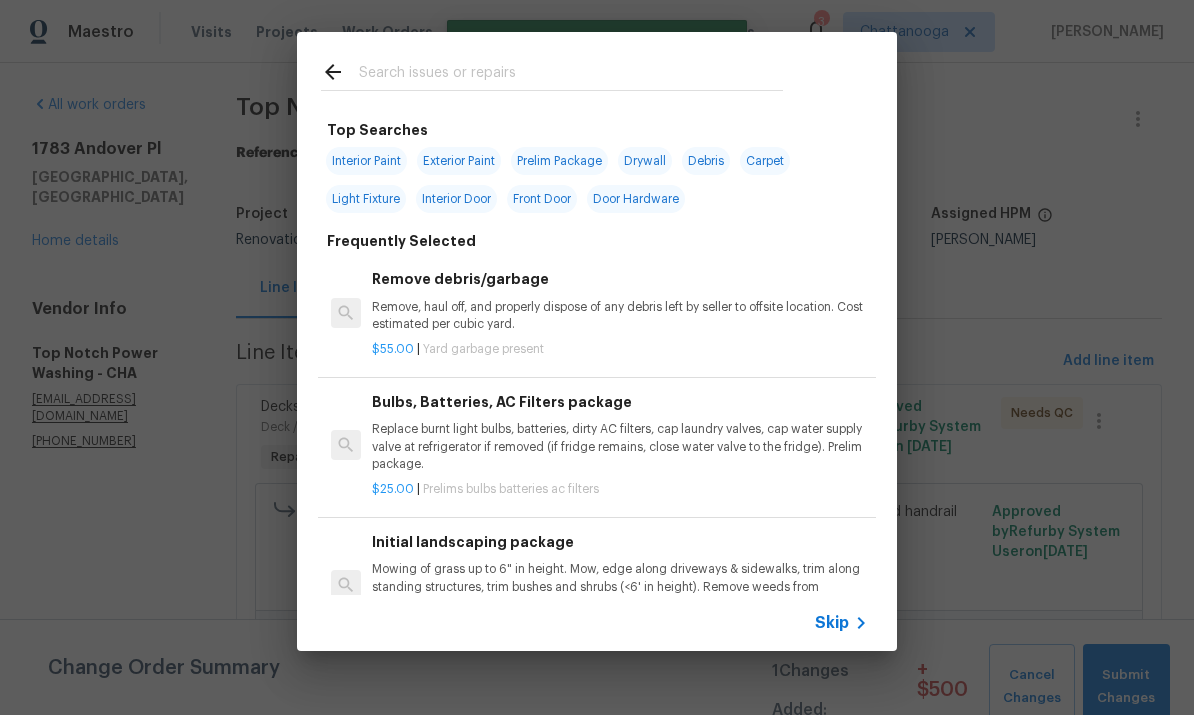 click at bounding box center [571, 75] 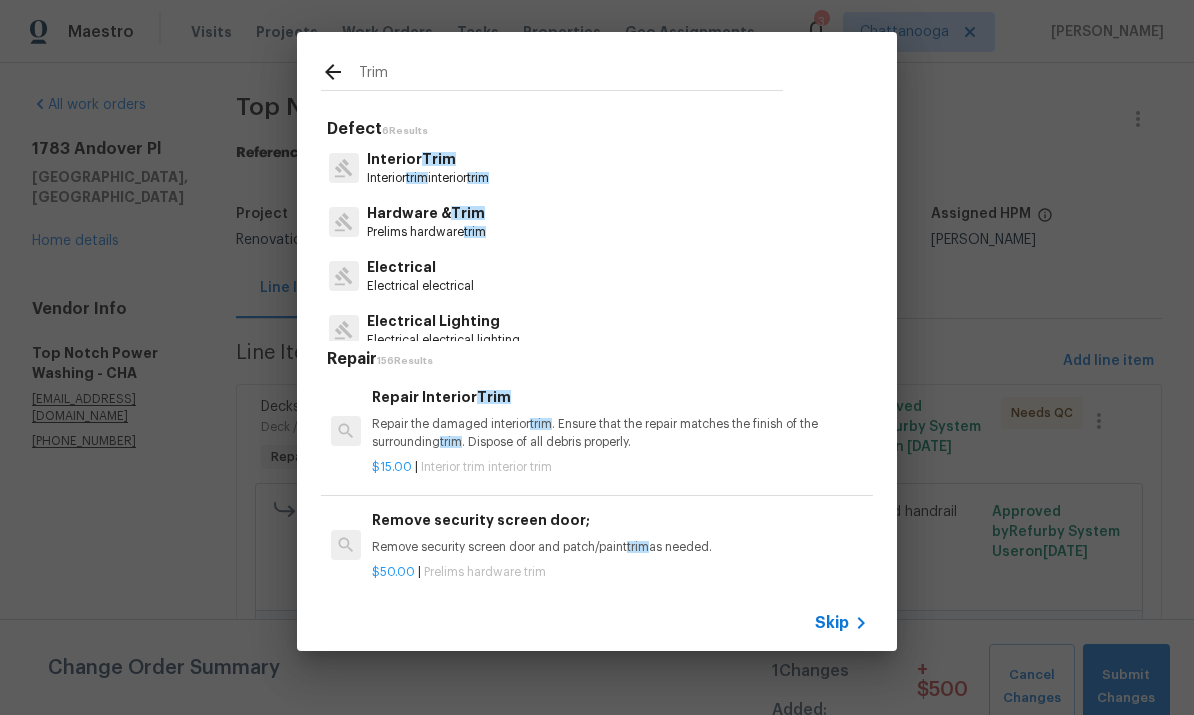 type on "Trim" 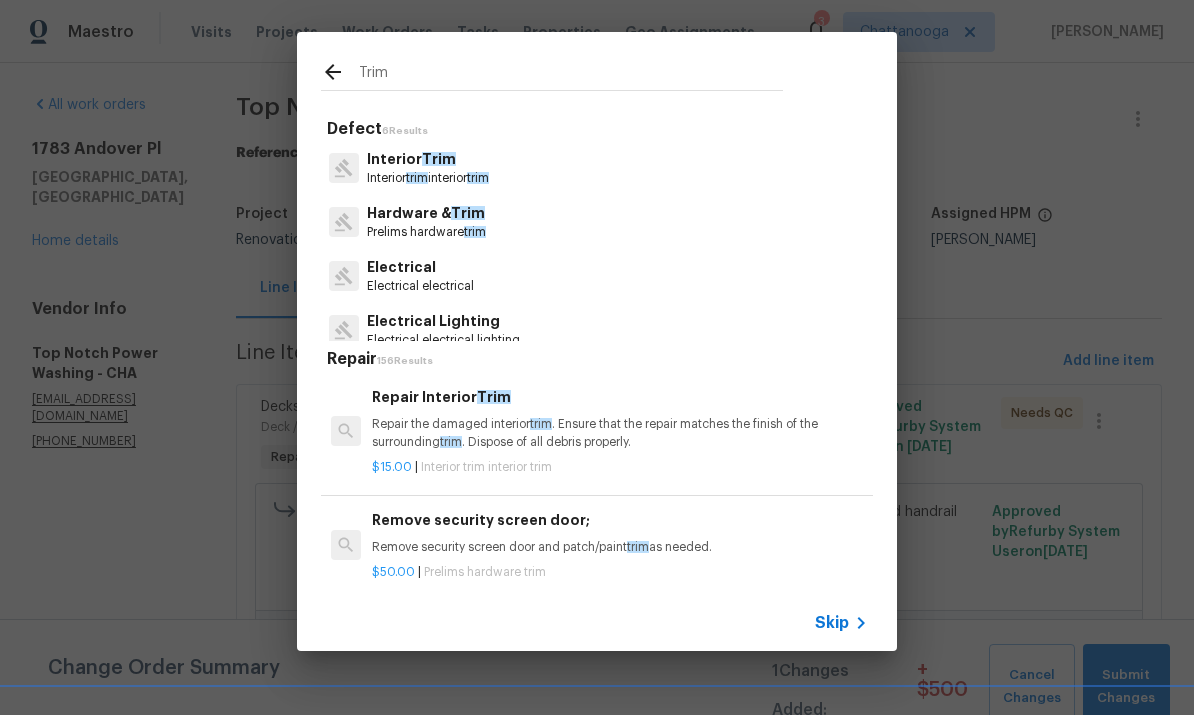 click on "Interior  Trim Interior  trim  interior  trim" at bounding box center [597, 168] 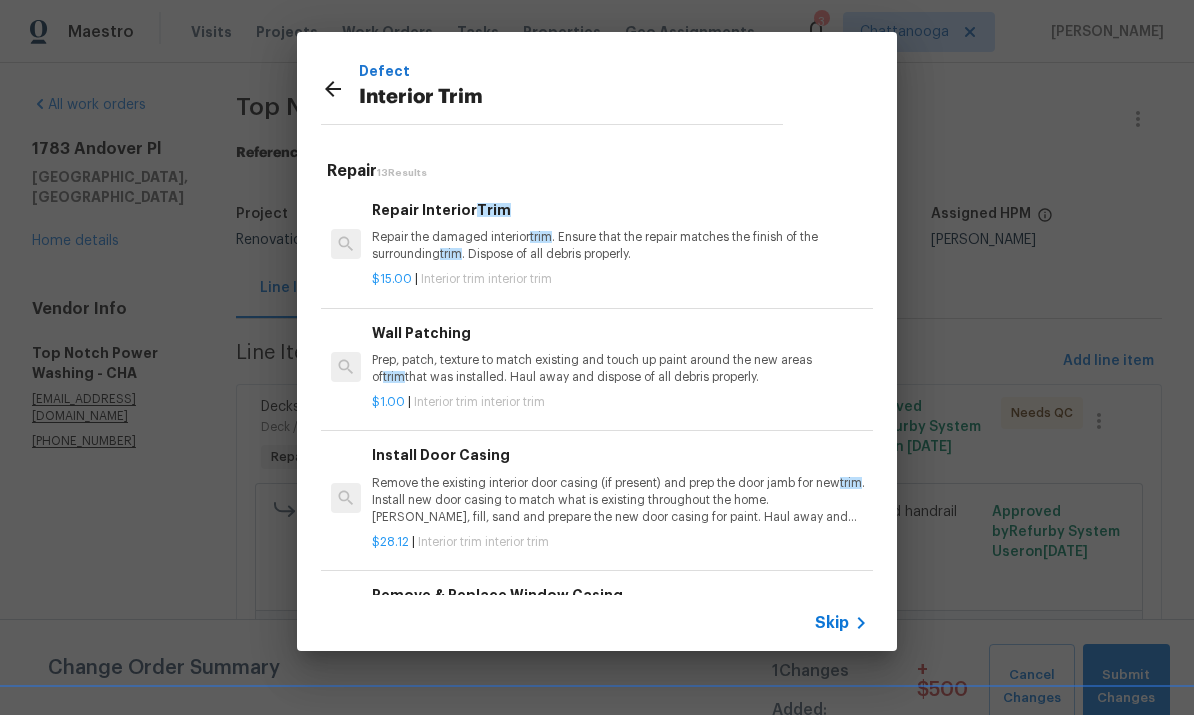 click on "Repair the damaged interior  trim . Ensure that the repair matches the finish of the surrounding  trim . Dispose of all debris properly." at bounding box center (620, 246) 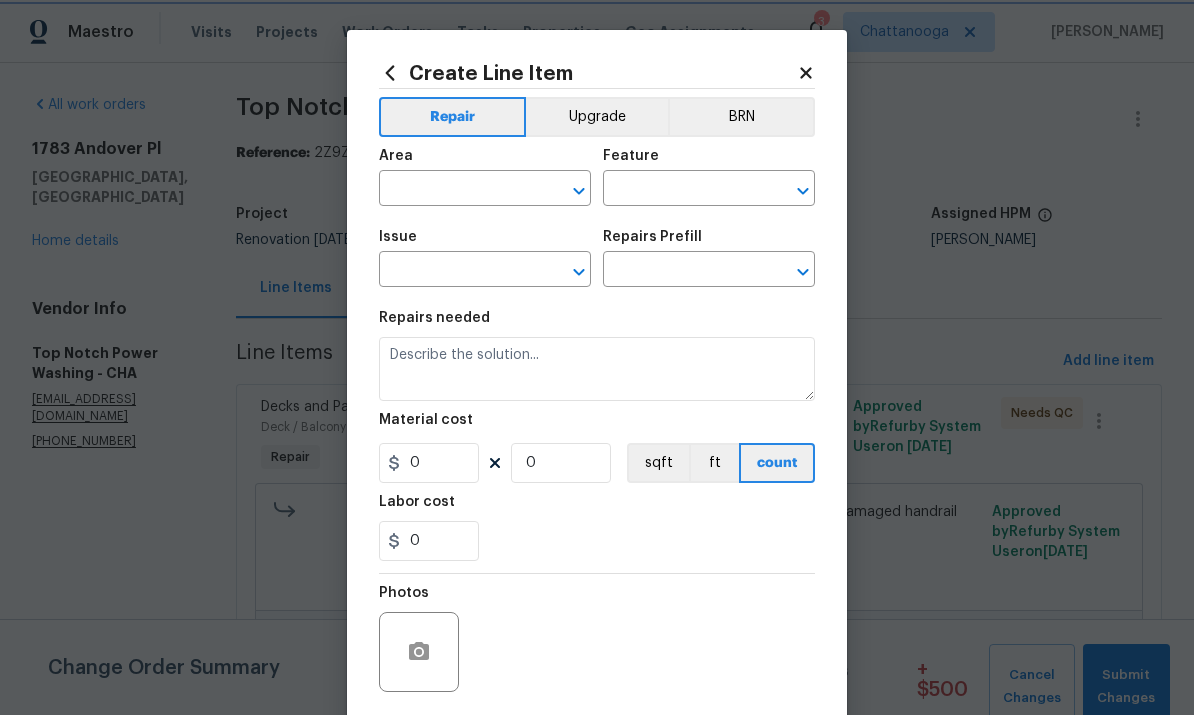 type on "Interior Trim" 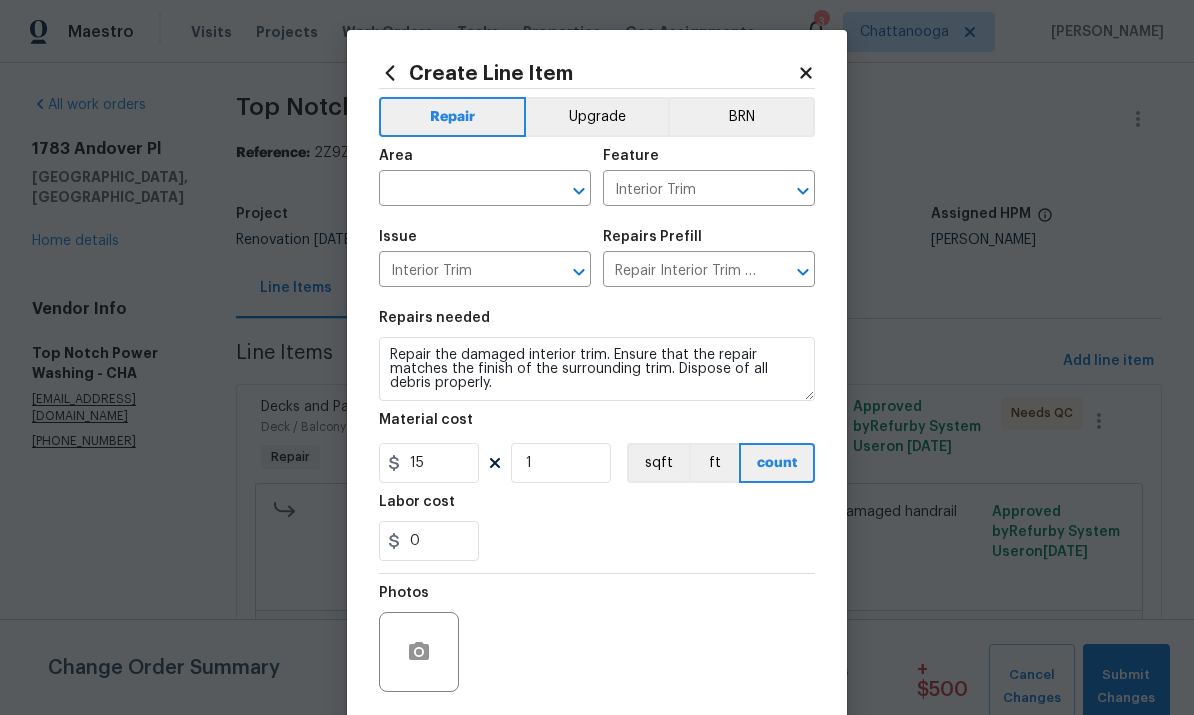 click at bounding box center [457, 190] 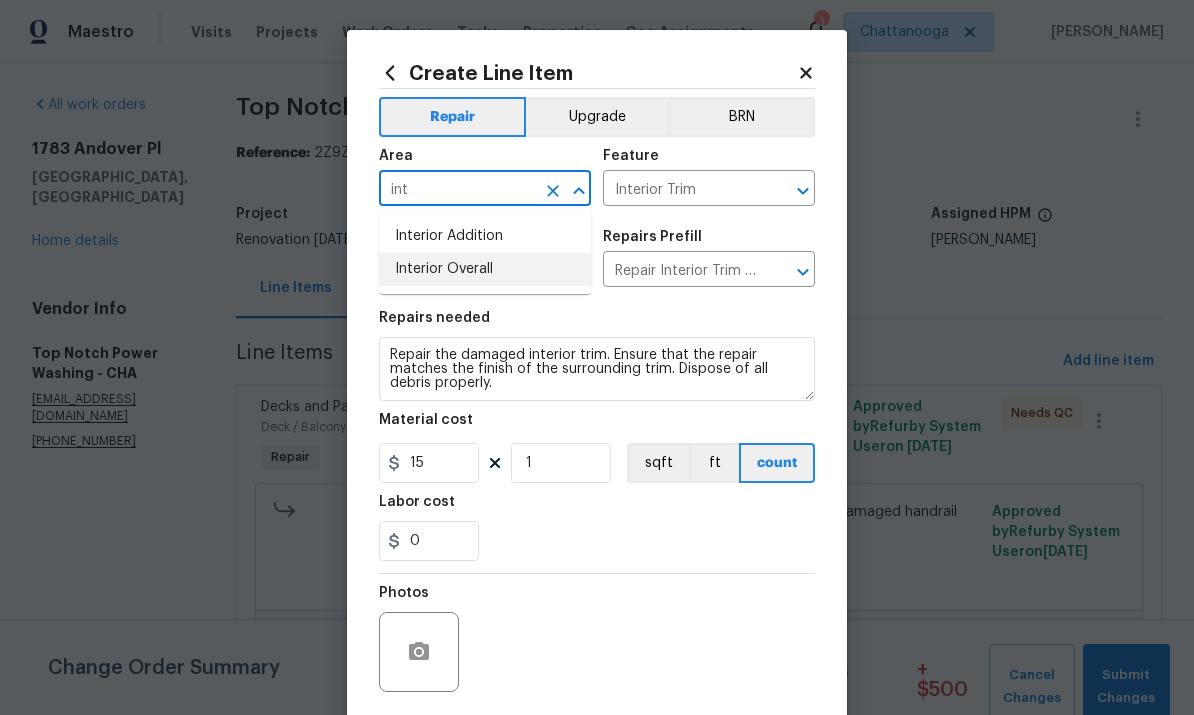 click on "Interior Overall" at bounding box center [485, 269] 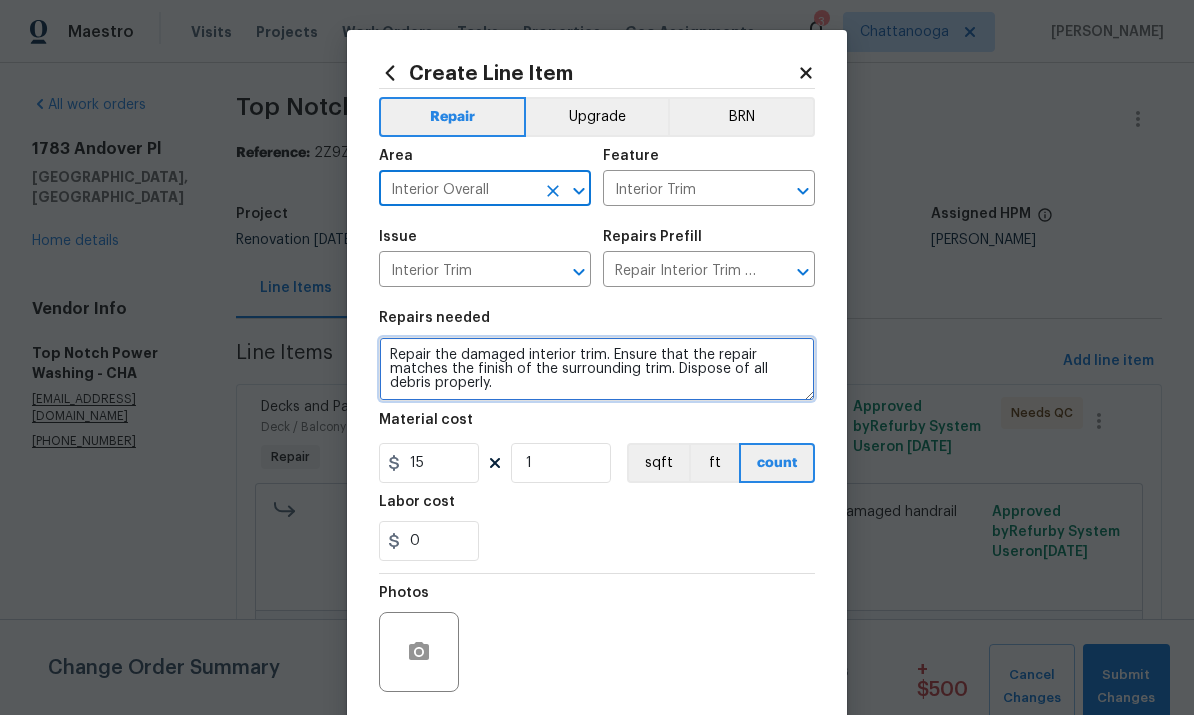 click on "Repair the damaged interior trim. Ensure that the repair matches the finish of the surrounding trim. Dispose of all debris properly." at bounding box center (597, 369) 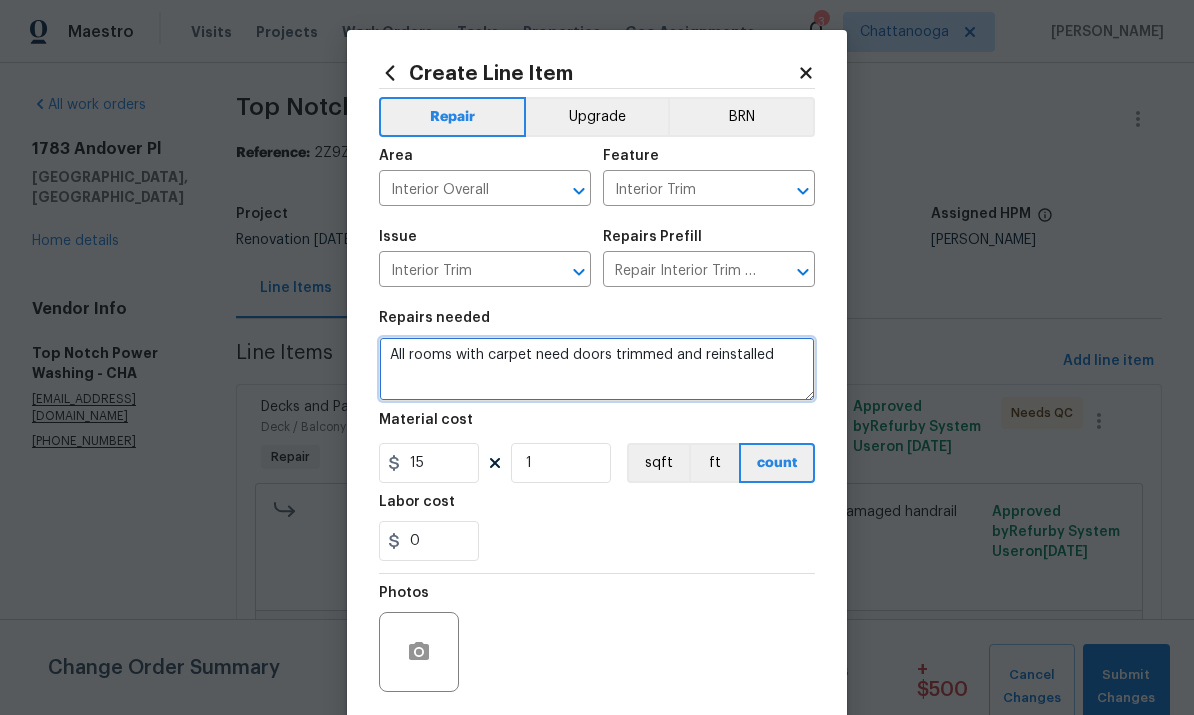 type on "All rooms with carpet need doors trimmed and reinstalled" 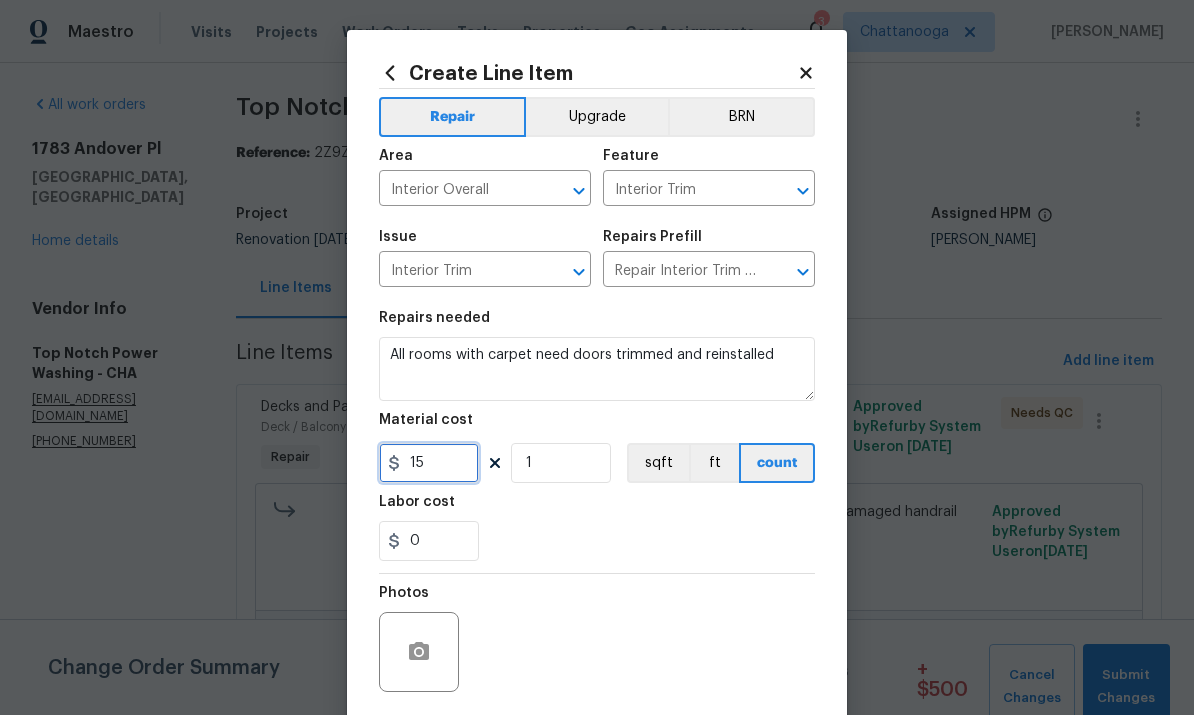 click on "15" at bounding box center (429, 463) 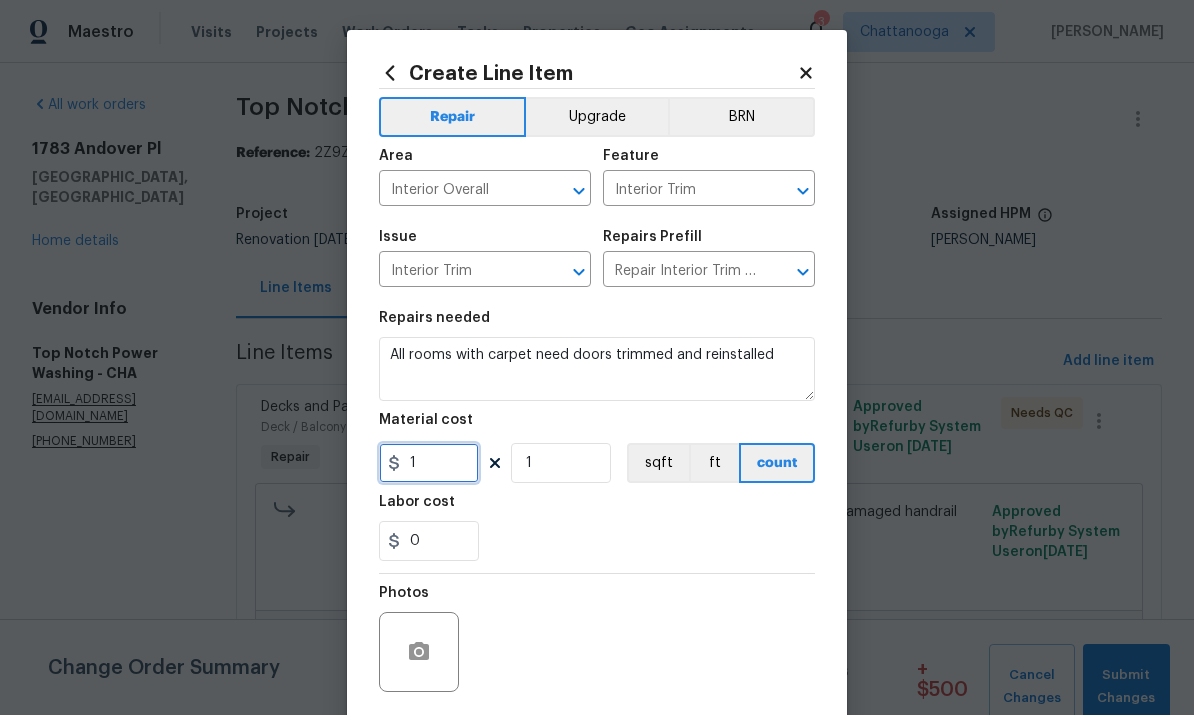 type on "0" 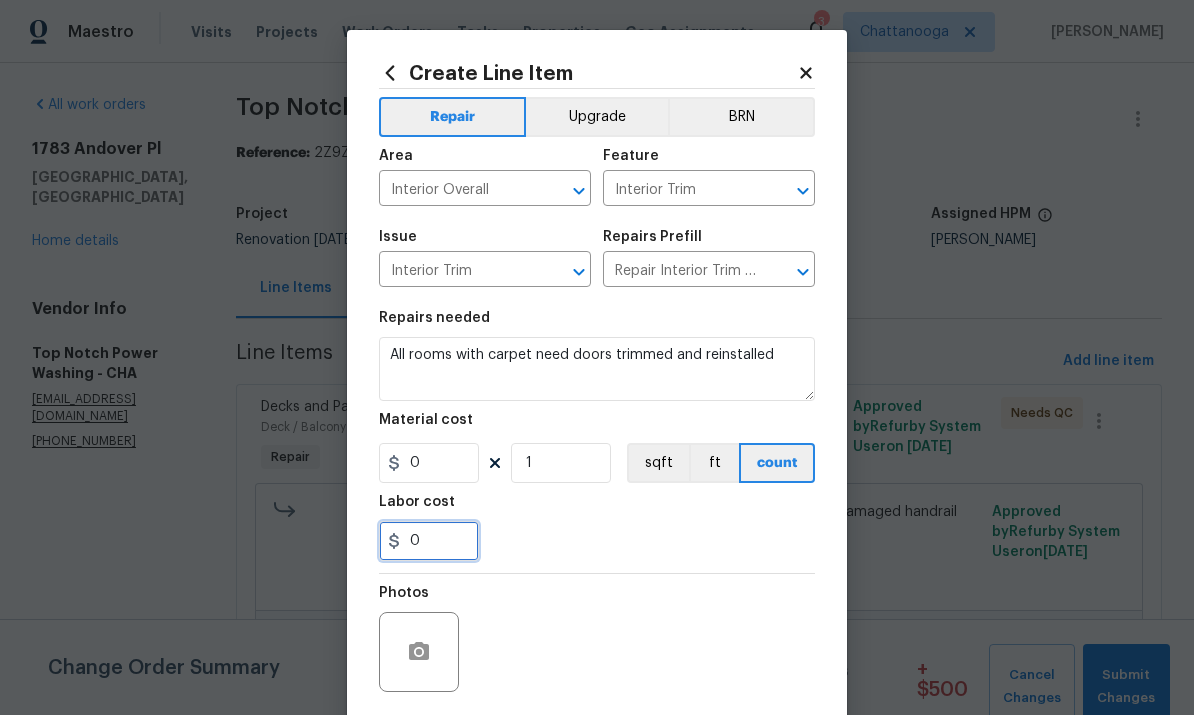 click on "0" at bounding box center [429, 541] 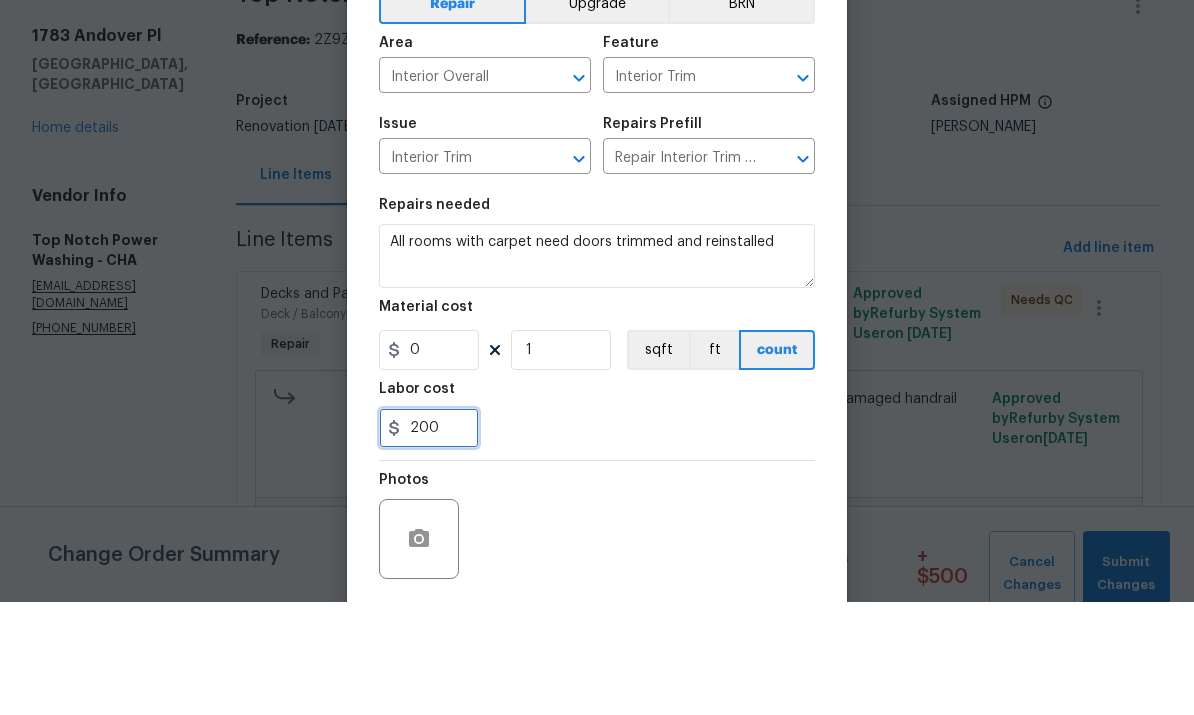 type on "200" 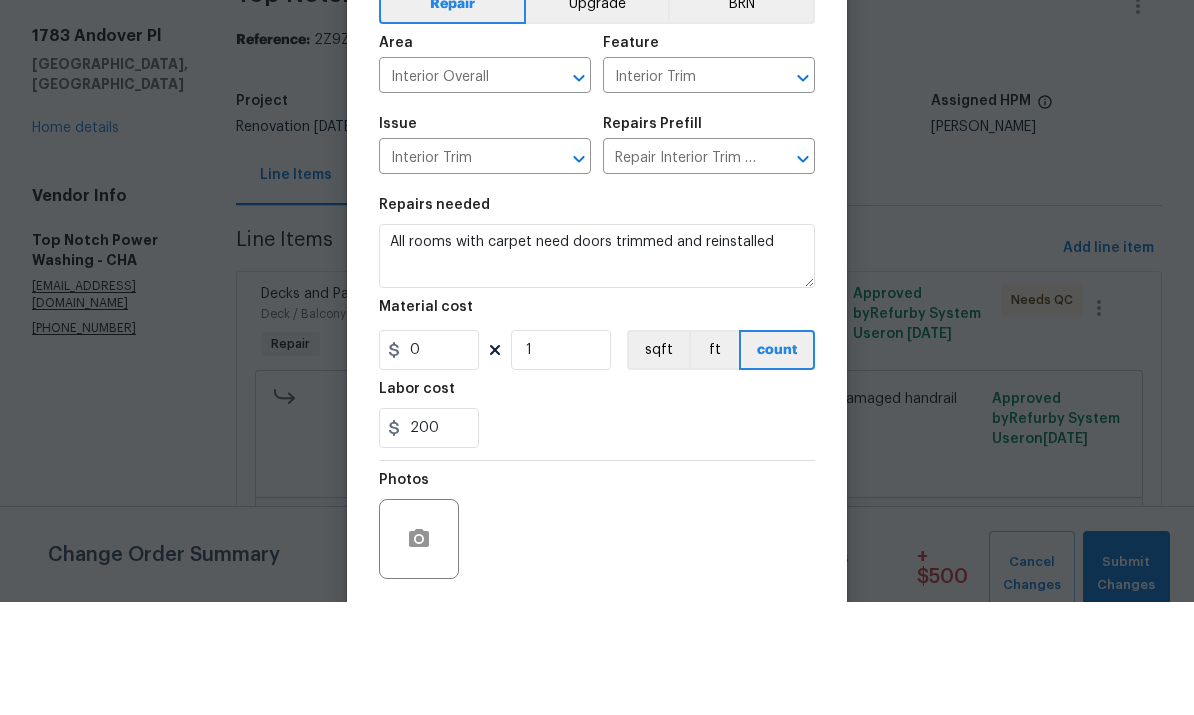 click on "200" at bounding box center [597, 541] 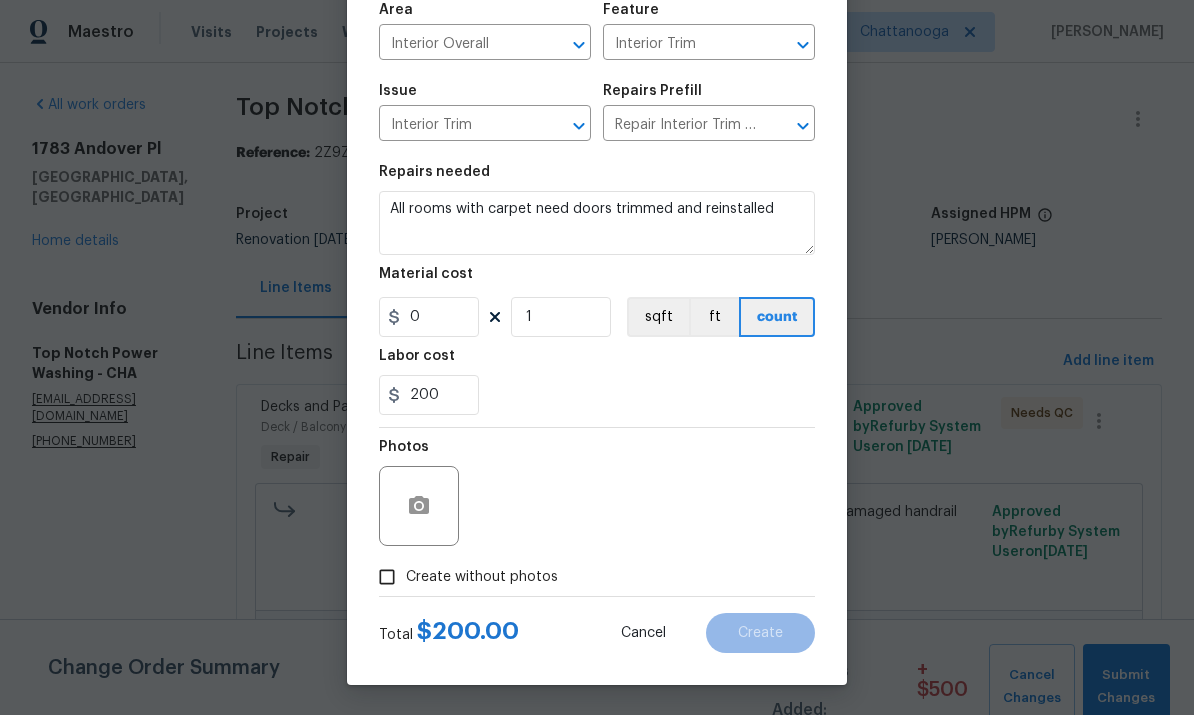 scroll, scrollTop: 150, scrollLeft: 0, axis: vertical 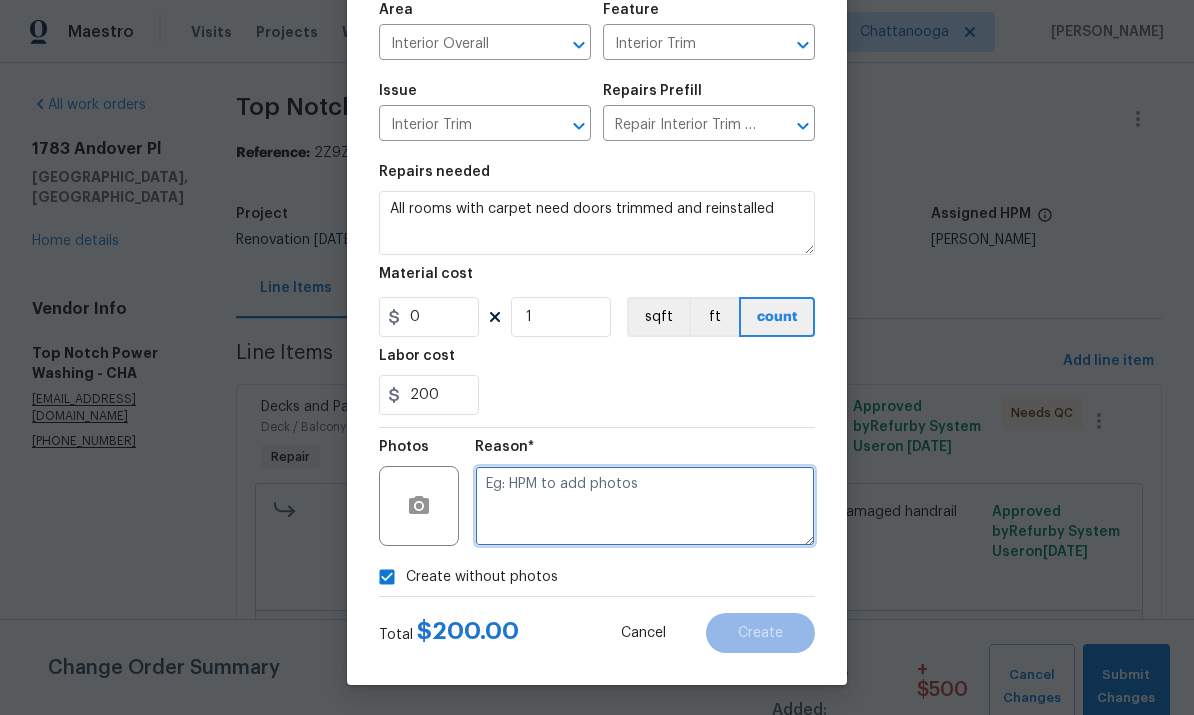click at bounding box center [645, 506] 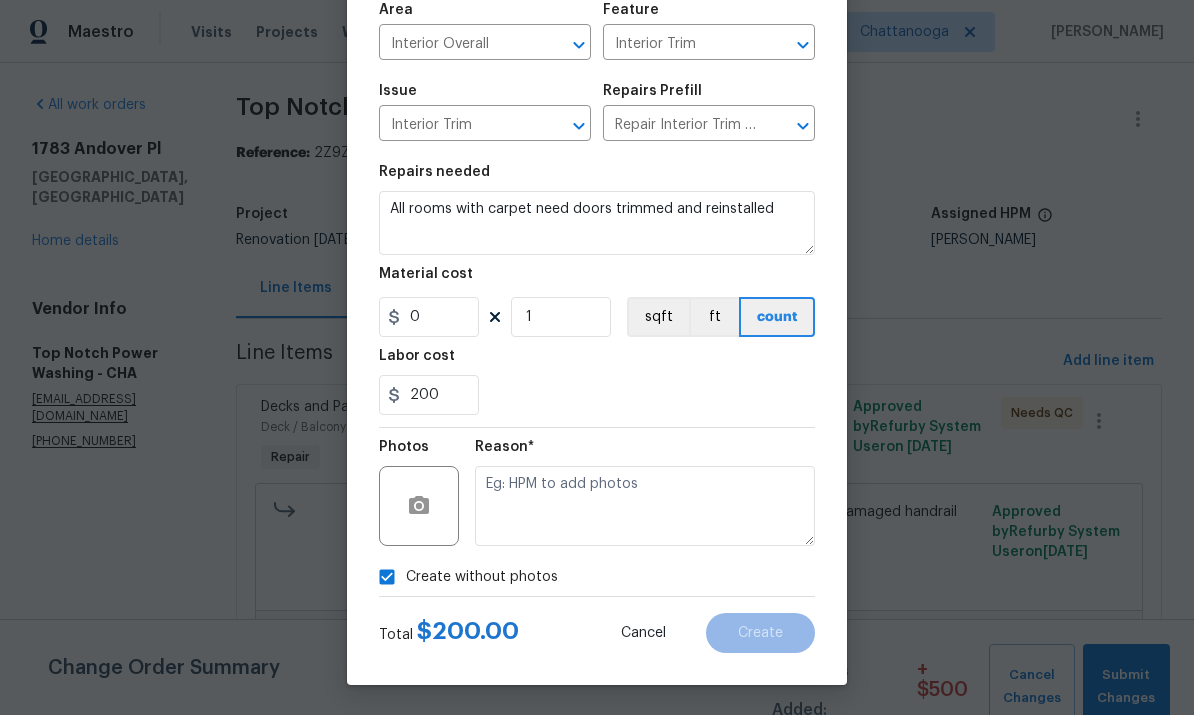 click on "200" at bounding box center [597, 395] 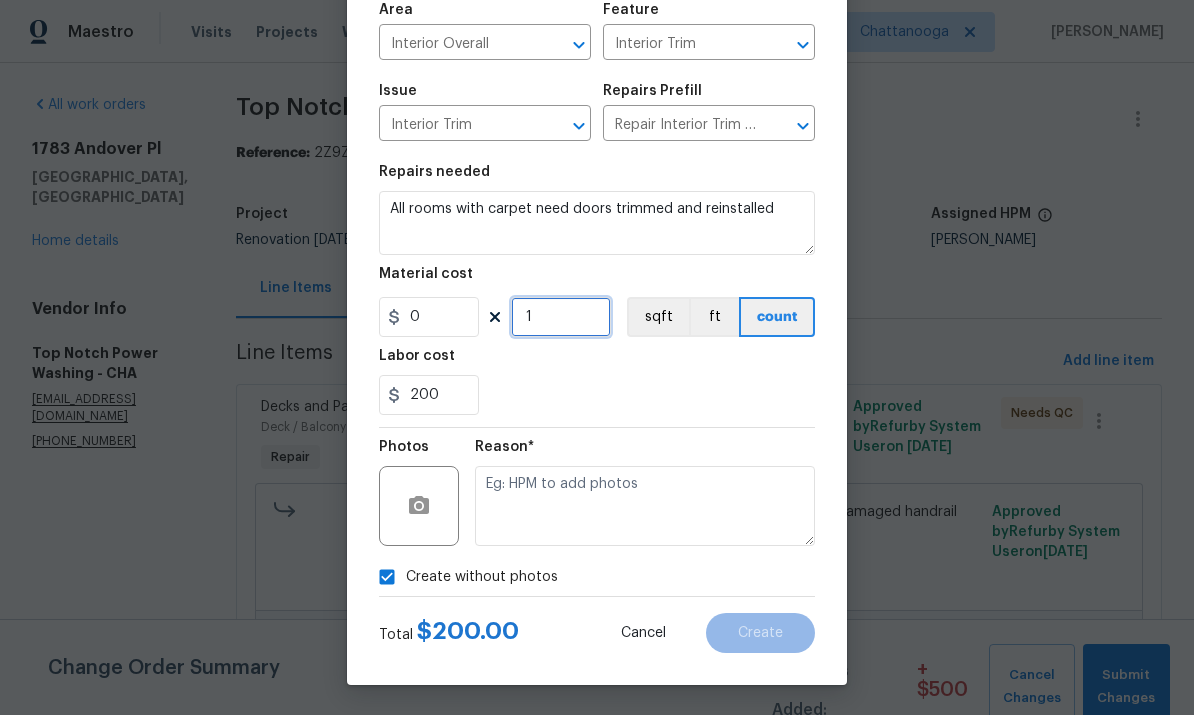 click on "1" at bounding box center [561, 317] 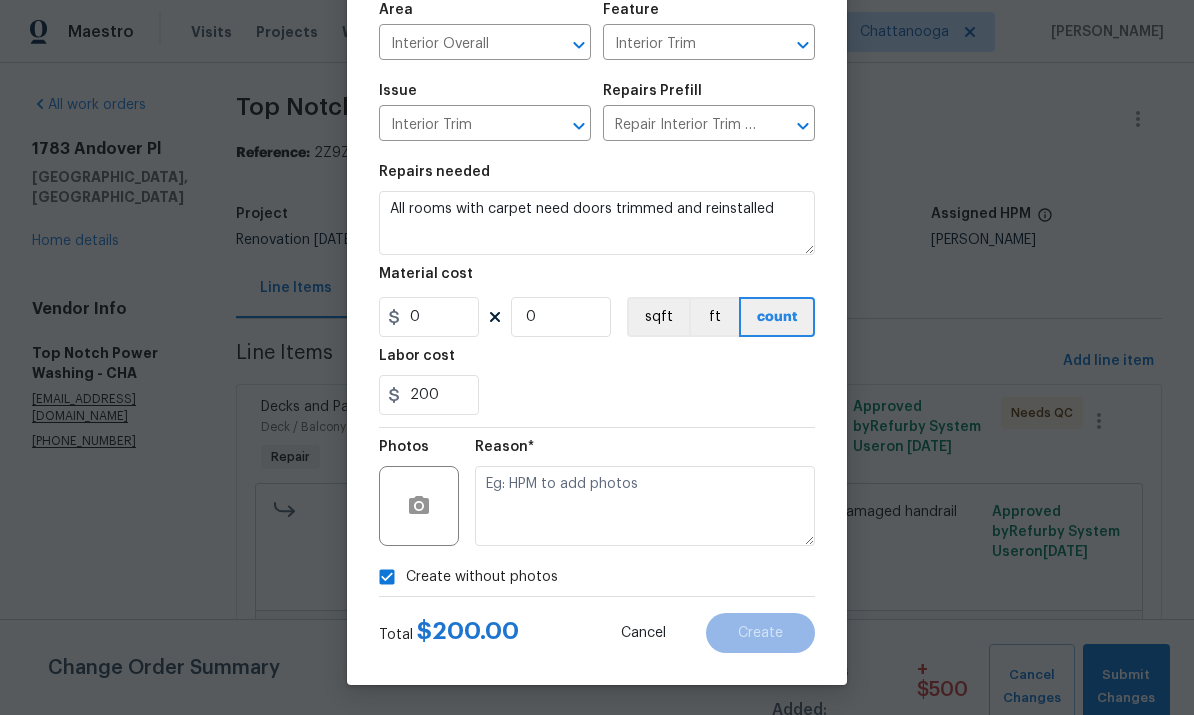 click on "200" at bounding box center (597, 395) 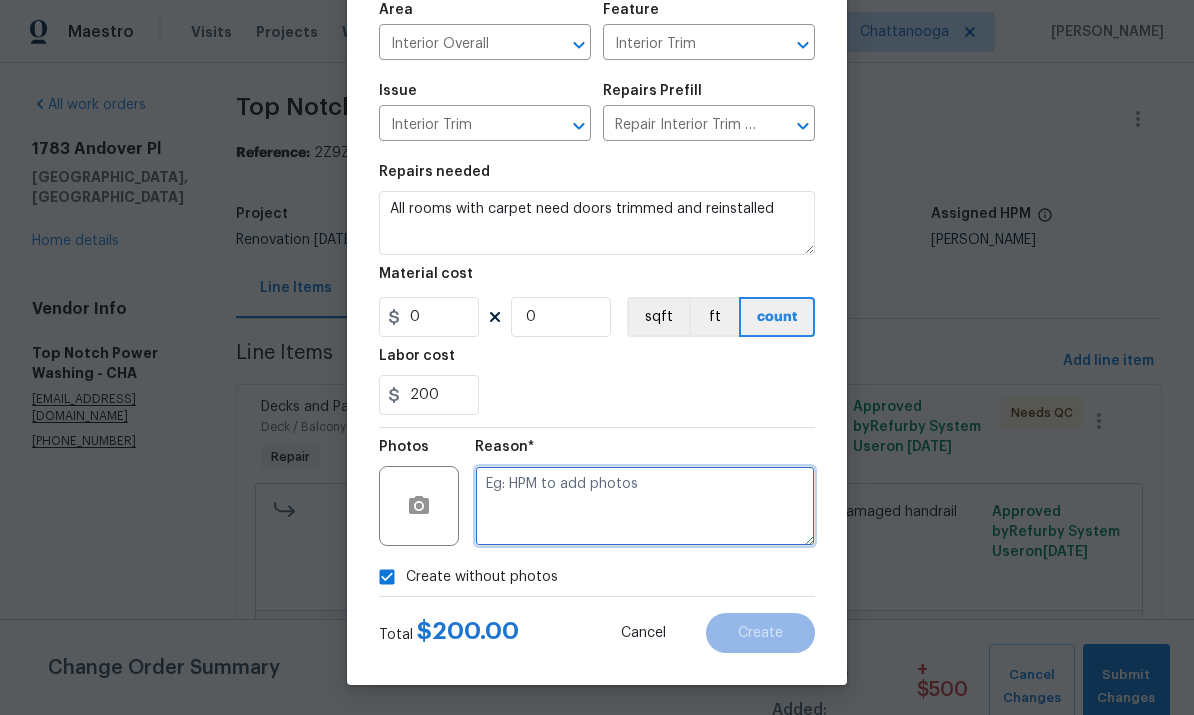 click at bounding box center (645, 506) 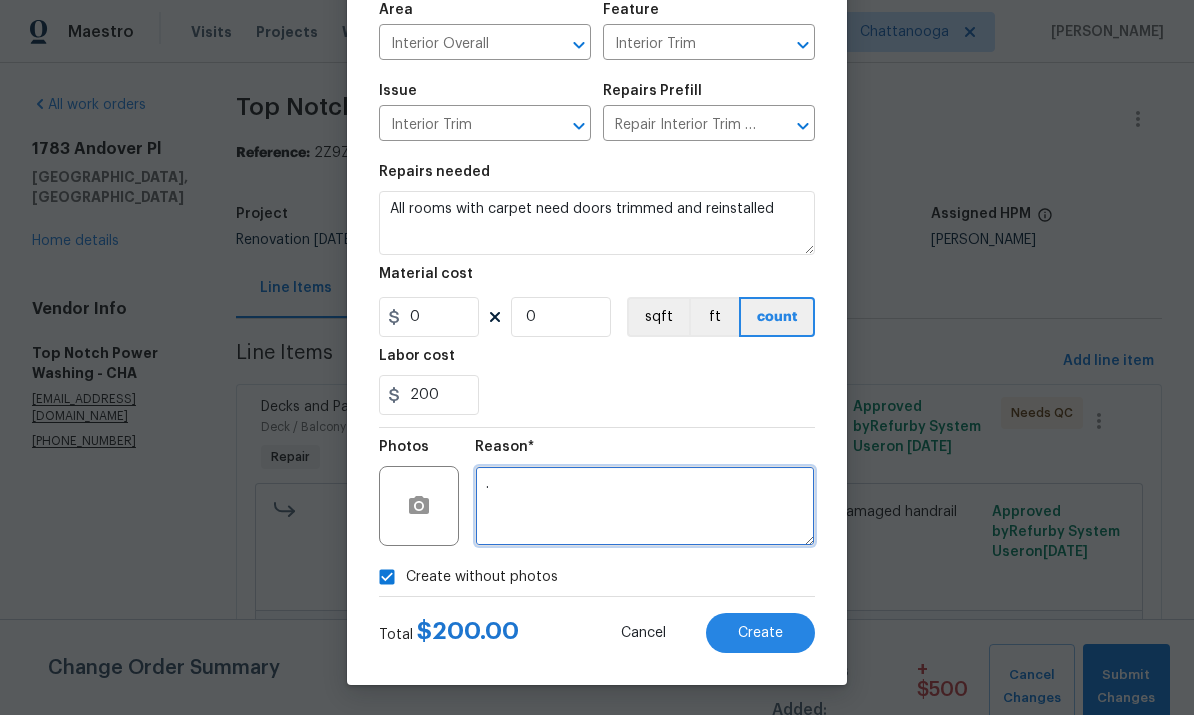 type on "." 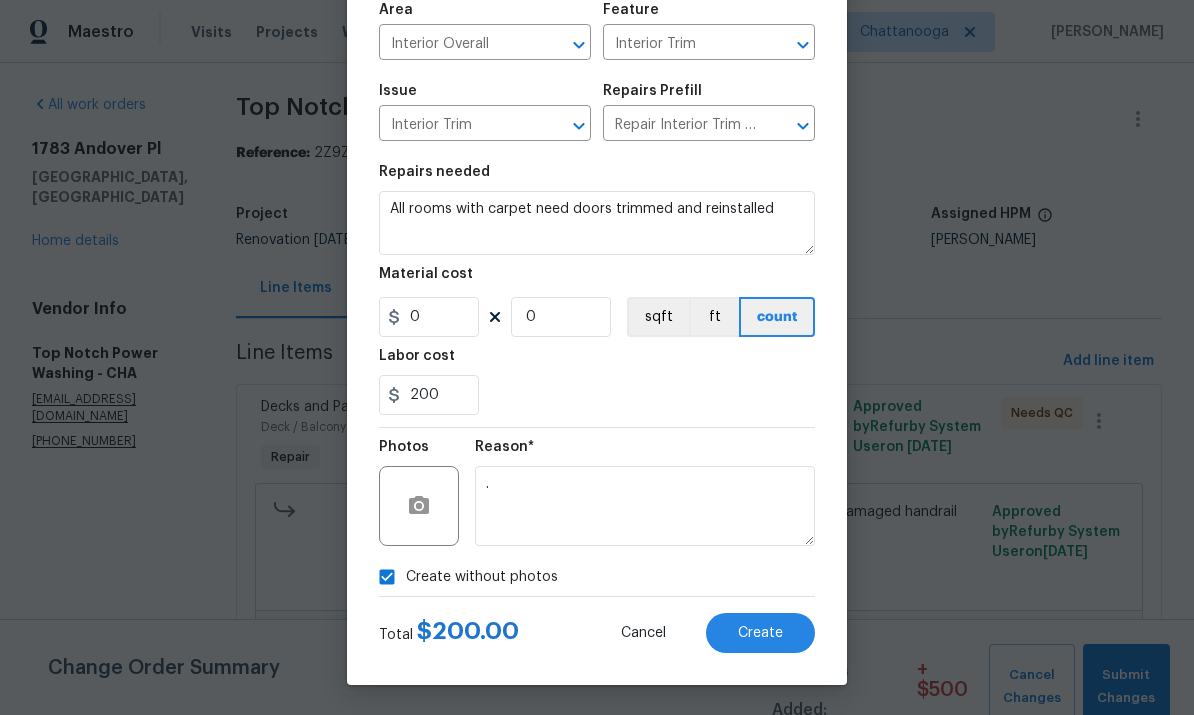 click on "Repairs needed All rooms with carpet need doors trimmed and reinstalled  Material cost 0 0 sqft ft count Labor cost 200" at bounding box center [597, 290] 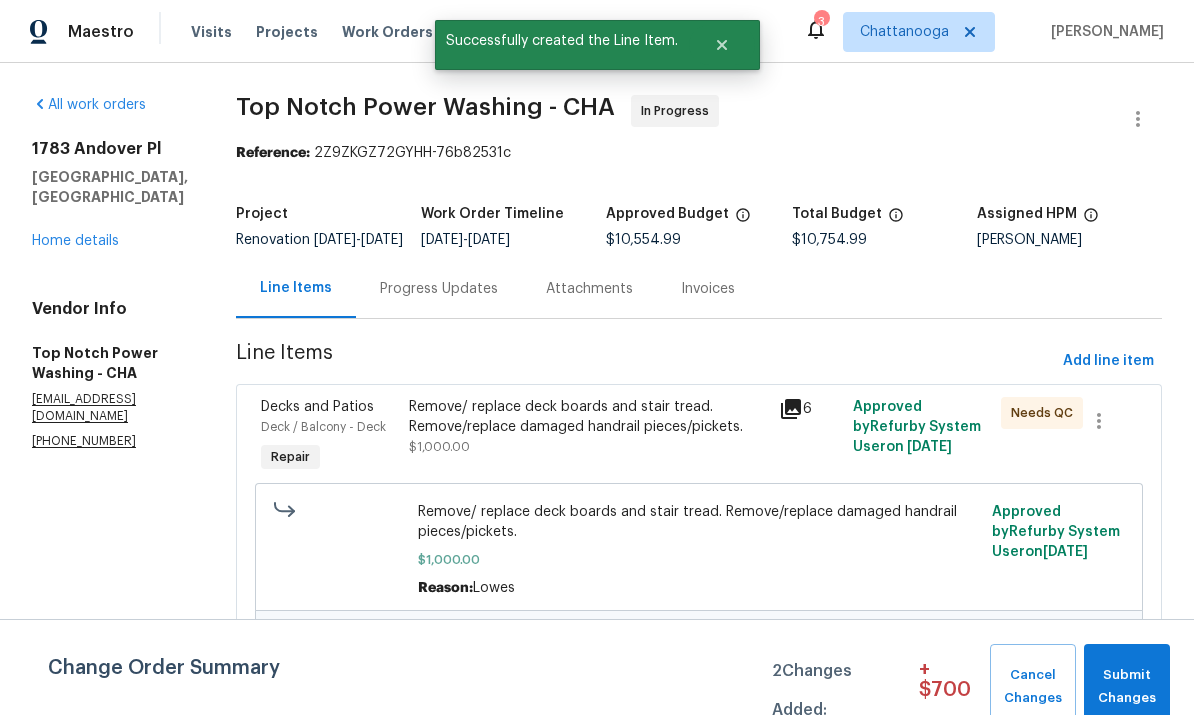 scroll, scrollTop: 0, scrollLeft: 0, axis: both 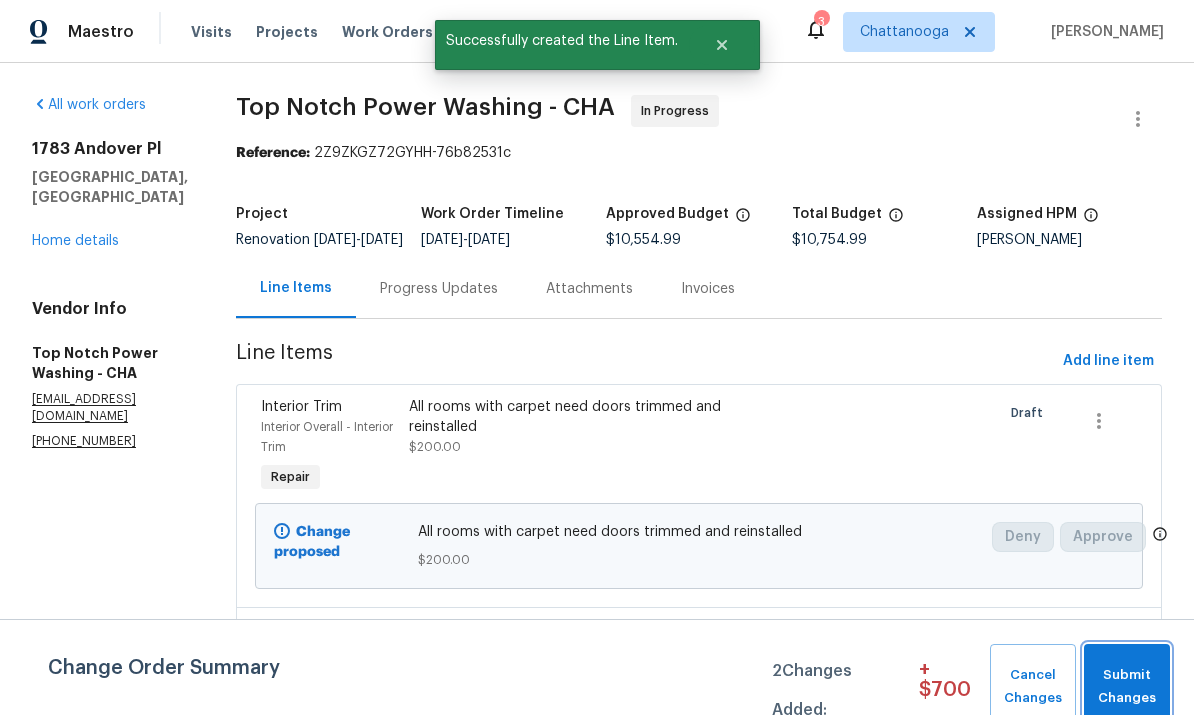 click on "Submit Changes" at bounding box center [1127, 687] 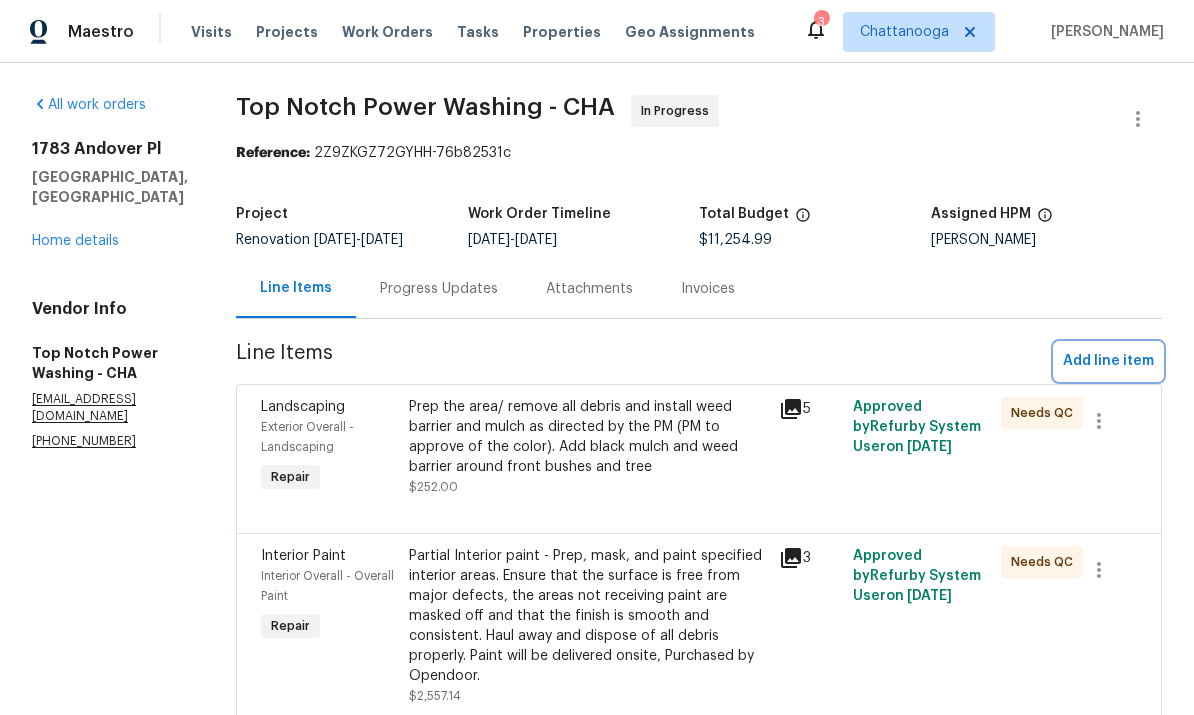 click on "Add line item" at bounding box center (1108, 361) 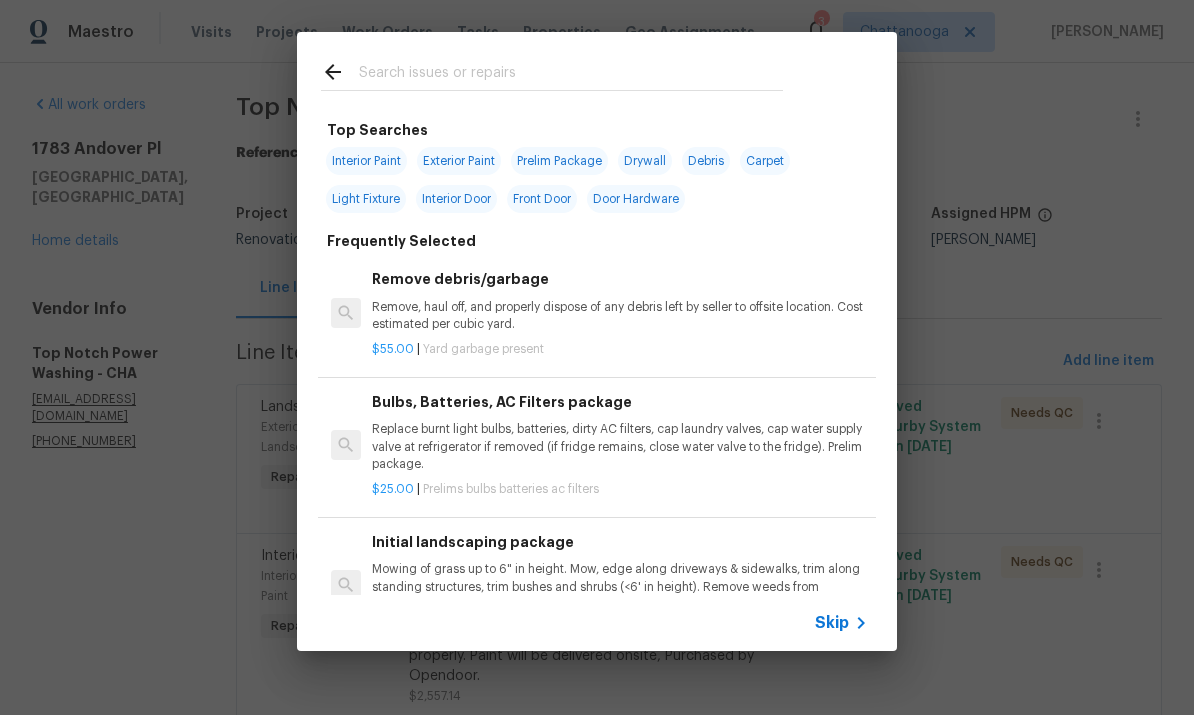 click at bounding box center (571, 75) 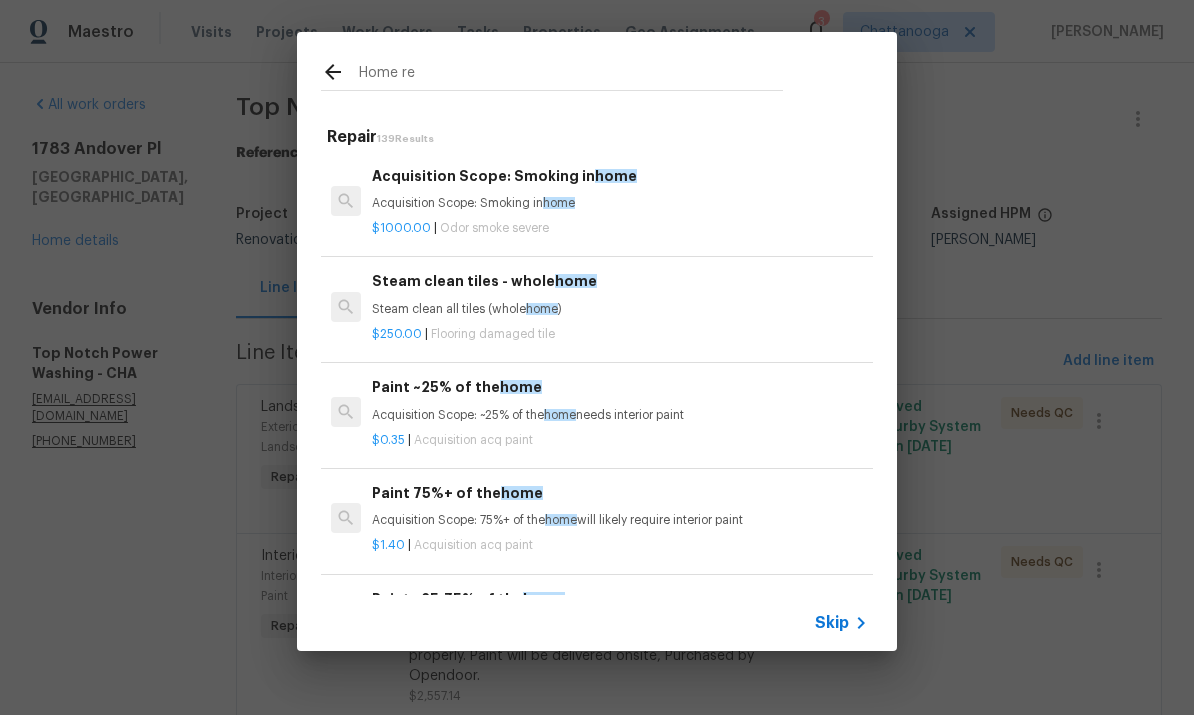 type on "Home rea" 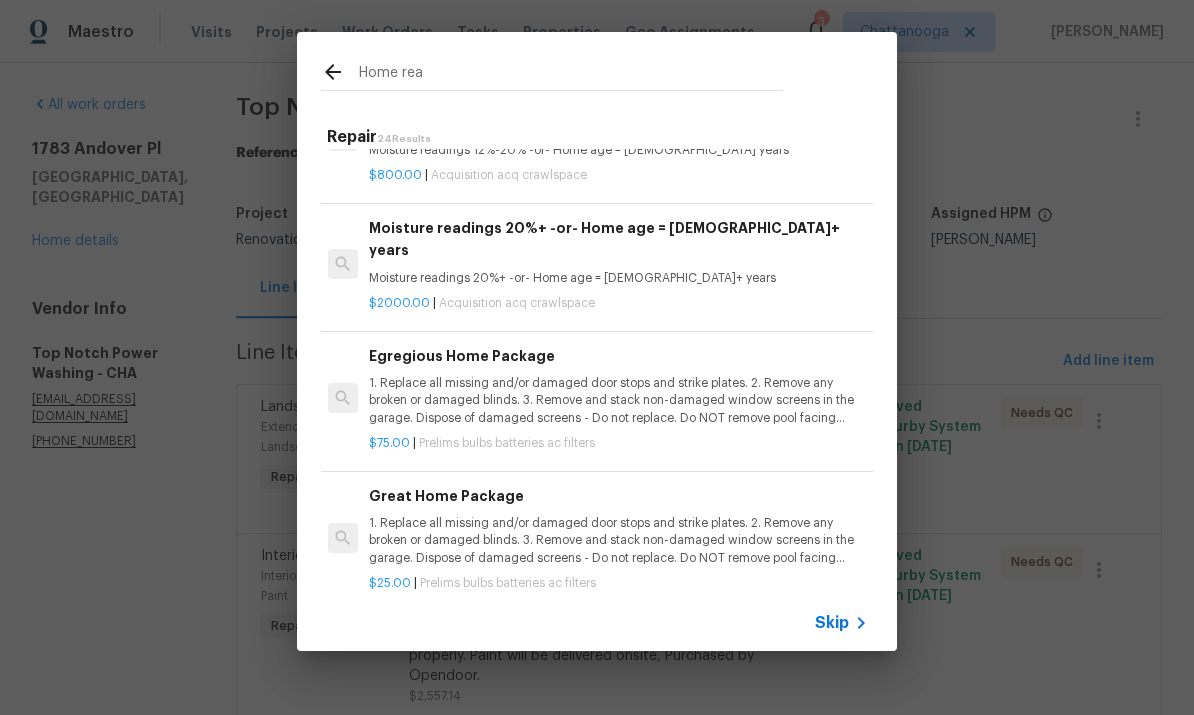 scroll, scrollTop: 75, scrollLeft: 3, axis: both 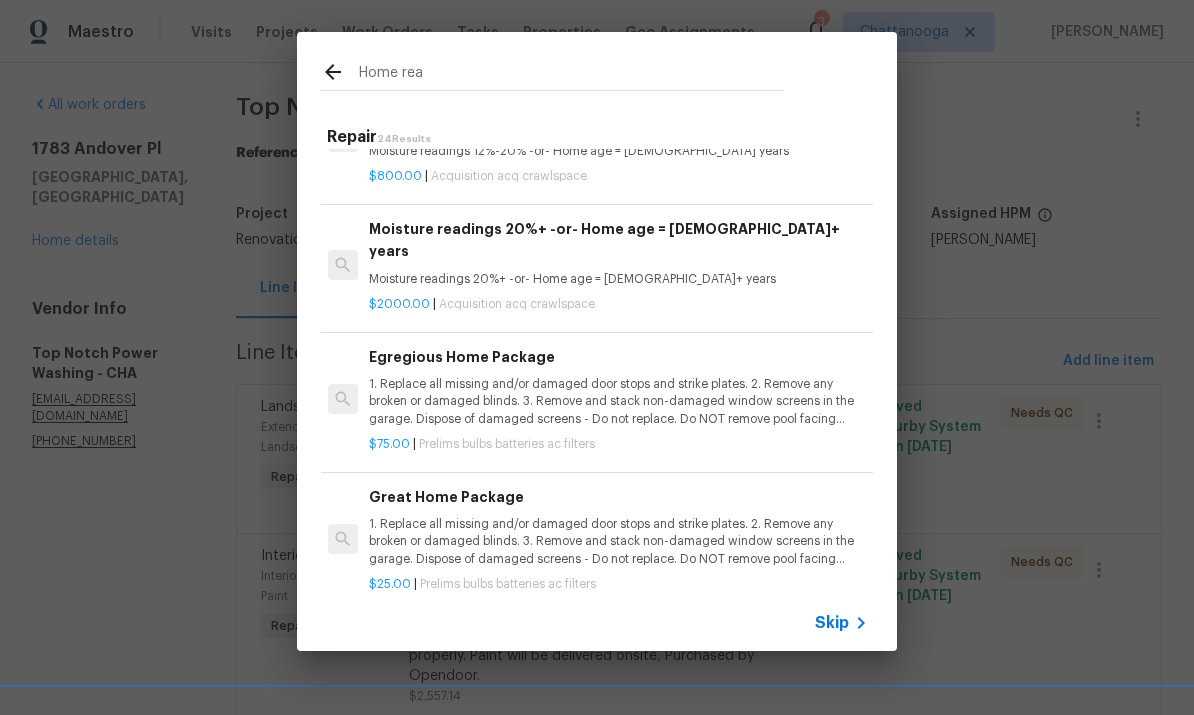 click on "1. Replace all missing and/or damaged door stops and strike plates.  2. Remove any broken or damaged blinds.  3. Remove and stack non-damaged window screens in the garage. Dispose of damaged screens - Do not replace. Do NOT remove pool facing window screens.  4. Replace any missing, broken, or inconsistent color switch plates/receptacle cover plates with appropriate color. If all plates in an area/room are a unique style but matching – request approval to keep.  5. Replace all burnt out light bulbs. Bulbs in fixtures should be matching (both style and color). All vanity fixtures must have vanity bulbs. This includes microwave and oven bulbs.  6. Replace all batteries and test all smoke detectors for functionality. Pictures with date printed on batteries needed for approval.  7. Cap all unused water and gas lines (i.e. refrigerator, water heater, washer supply hot/cold, gas line for dryer, etc).  8. Install new pleated HVAC air filters" at bounding box center (617, 401) 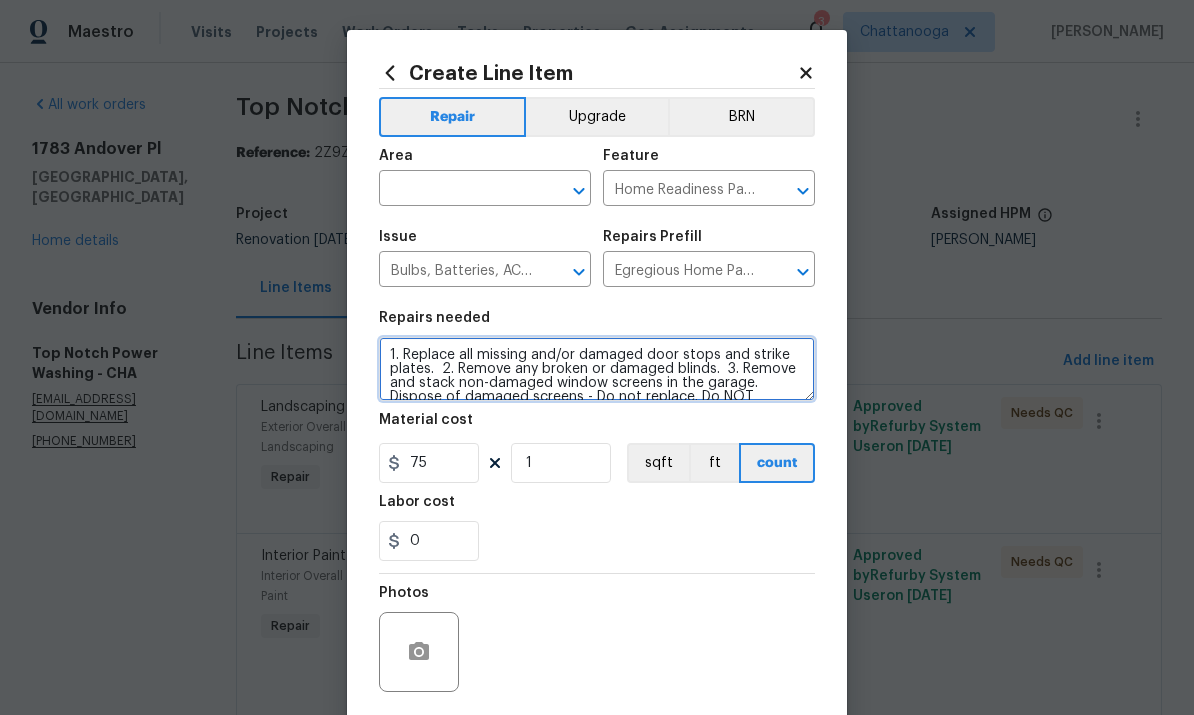 click on "1. Replace all missing and/or damaged door stops and strike plates.  2. Remove any broken or damaged blinds.  3. Remove and stack non-damaged window screens in the garage. Dispose of damaged screens - Do not replace. Do NOT remove pool facing window screens.  4. Replace any missing, broken, or inconsistent color switch plates/receptacle cover plates with appropriate color. If all plates in an area/room are a unique style but matching – request approval to keep.  5. Replace all burnt out light bulbs. Bulbs in fixtures should be matching (both style and color). All vanity fixtures must have vanity bulbs. This includes microwave and oven bulbs.  6. Replace all batteries and test all smoke detectors for functionality. Pictures with date printed on batteries needed for approval.  7. Cap all unused water and gas lines (i.e. refrigerator, water heater, washer supply hot/cold, gas line for dryer, etc).  8. Install new pleated HVAC air filters" at bounding box center [597, 369] 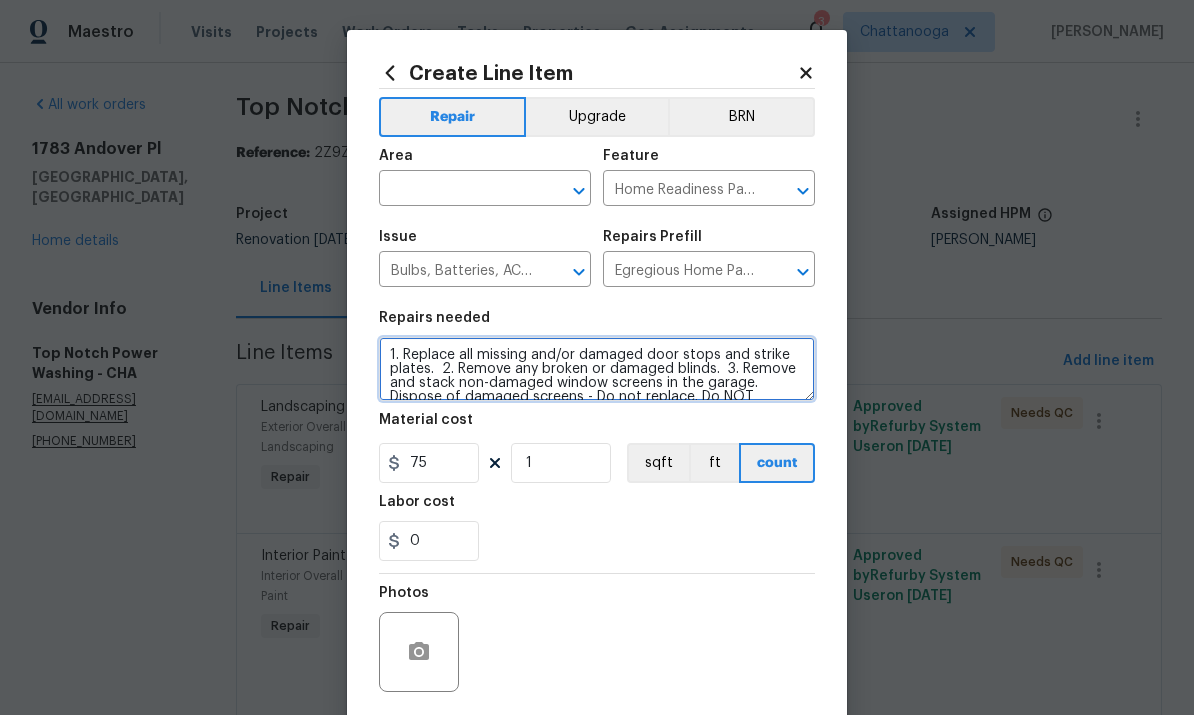 click on "1. Replace all missing and/or damaged door stops and strike plates.  2. Remove any broken or damaged blinds.  3. Remove and stack non-damaged window screens in the garage. Dispose of damaged screens - Do not replace. Do NOT remove pool facing window screens.  4. Replace any missing, broken, or inconsistent color switch plates/receptacle cover plates with appropriate color. If all plates in an area/room are a unique style but matching – request approval to keep.  5. Replace all burnt out light bulbs. Bulbs in fixtures should be matching (both style and color). All vanity fixtures must have vanity bulbs. This includes microwave and oven bulbs.  6. Replace all batteries and test all smoke detectors for functionality. Pictures with date printed on batteries needed for approval.  7. Cap all unused water and gas lines (i.e. refrigerator, water heater, washer supply hot/cold, gas line for dryer, etc).  8. Install new pleated HVAC air filters" at bounding box center [597, 369] 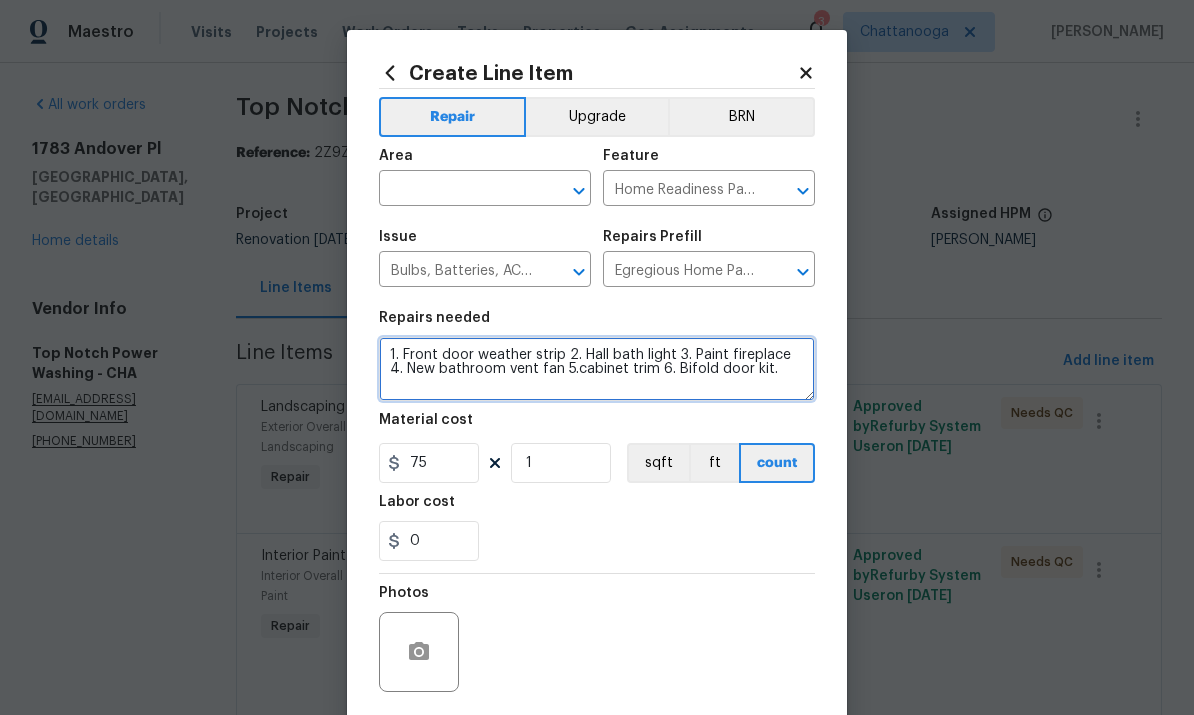 type on "1. Front door weather strip 2. Hall bath light 3. Paint fireplace 4. New bathroom vent fan 5.cabinet trim 6. Bifold door kit." 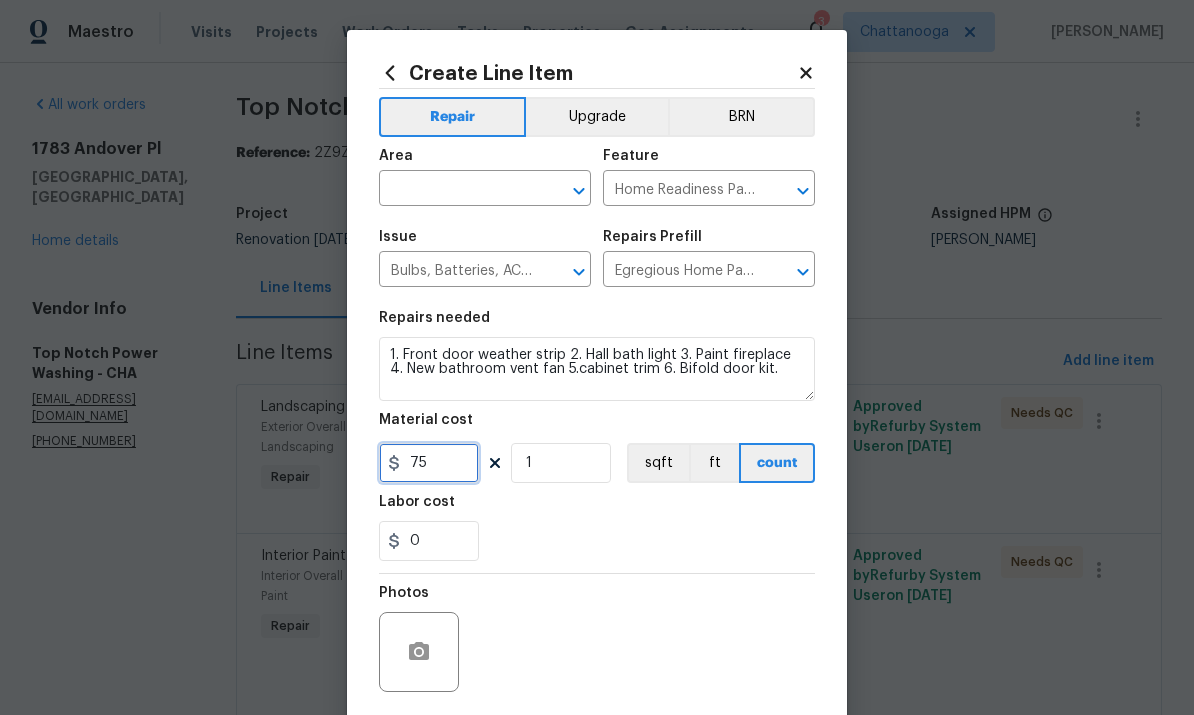 click on "75" at bounding box center [429, 463] 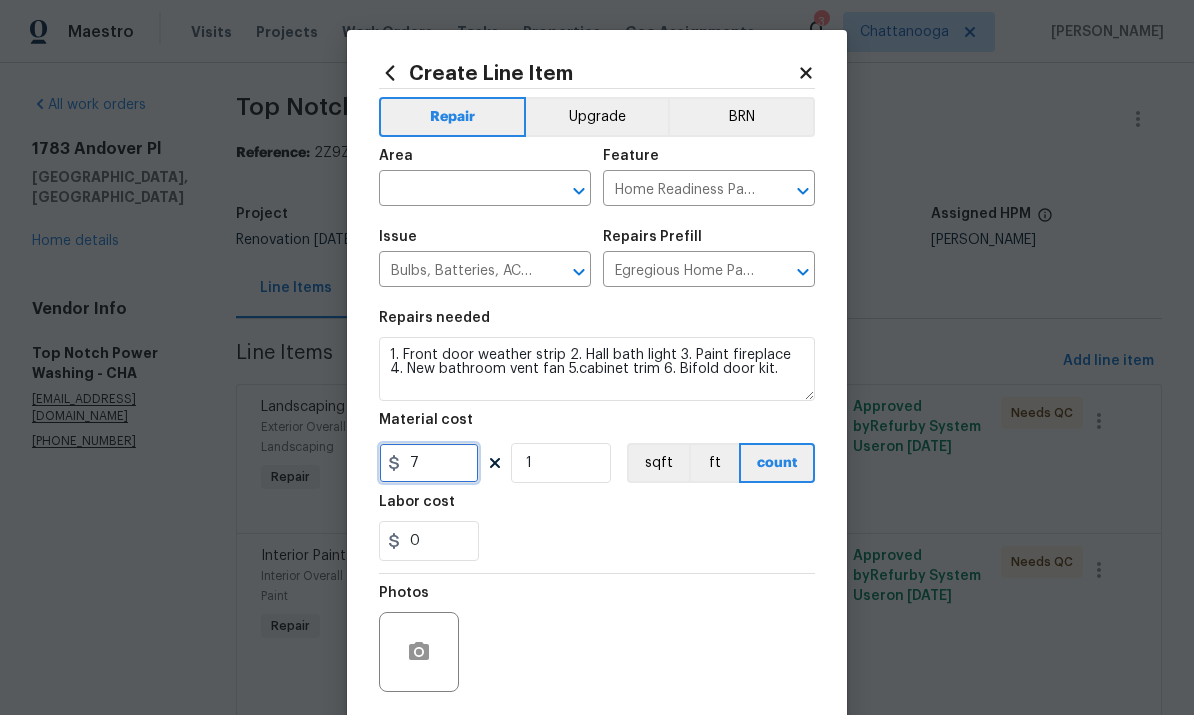 type on "0" 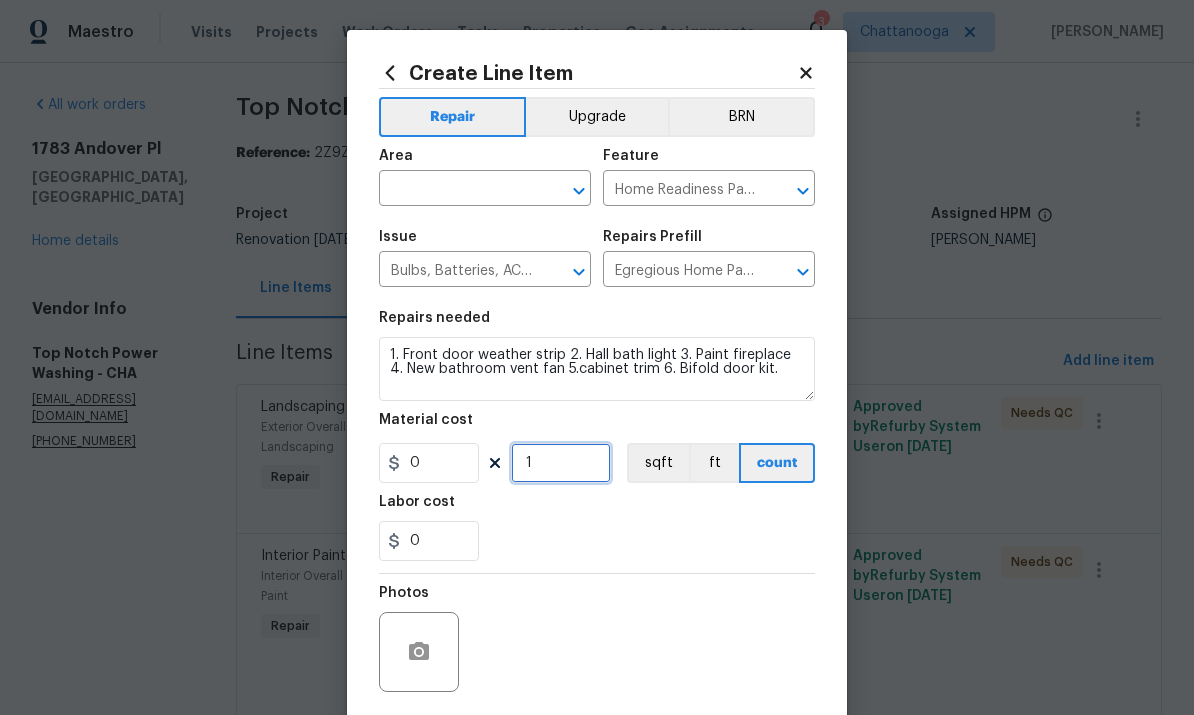 click on "1" at bounding box center [561, 463] 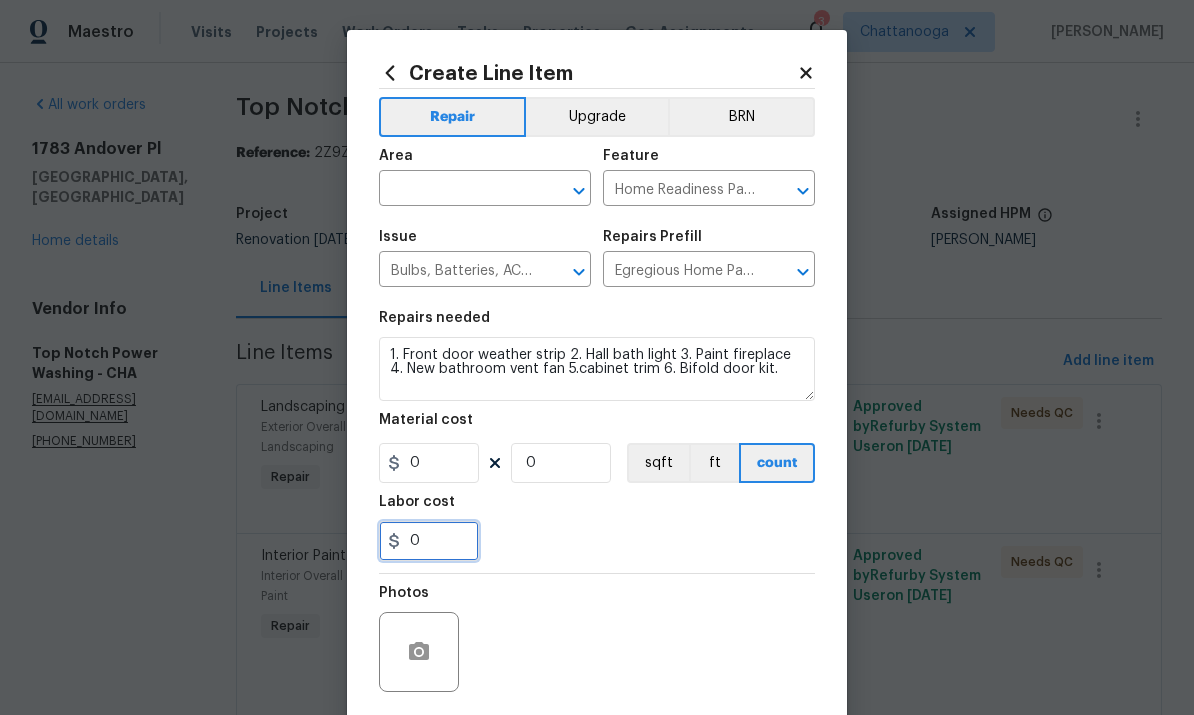 click on "0" at bounding box center [429, 541] 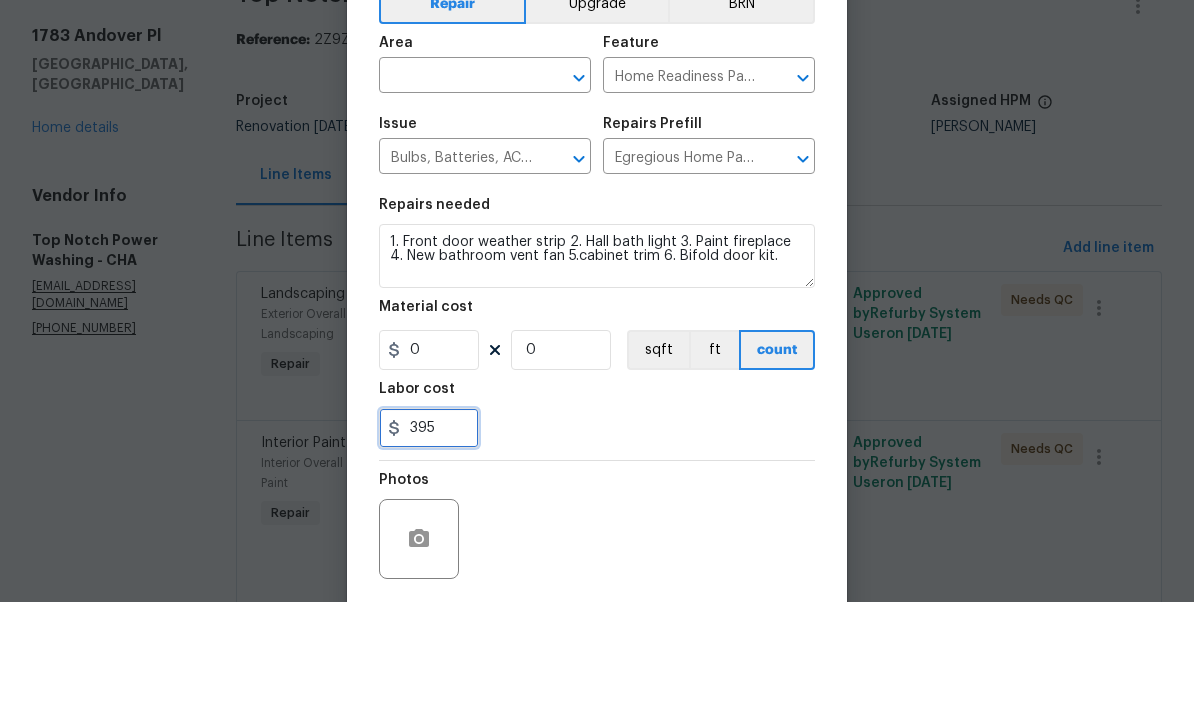 type on "395" 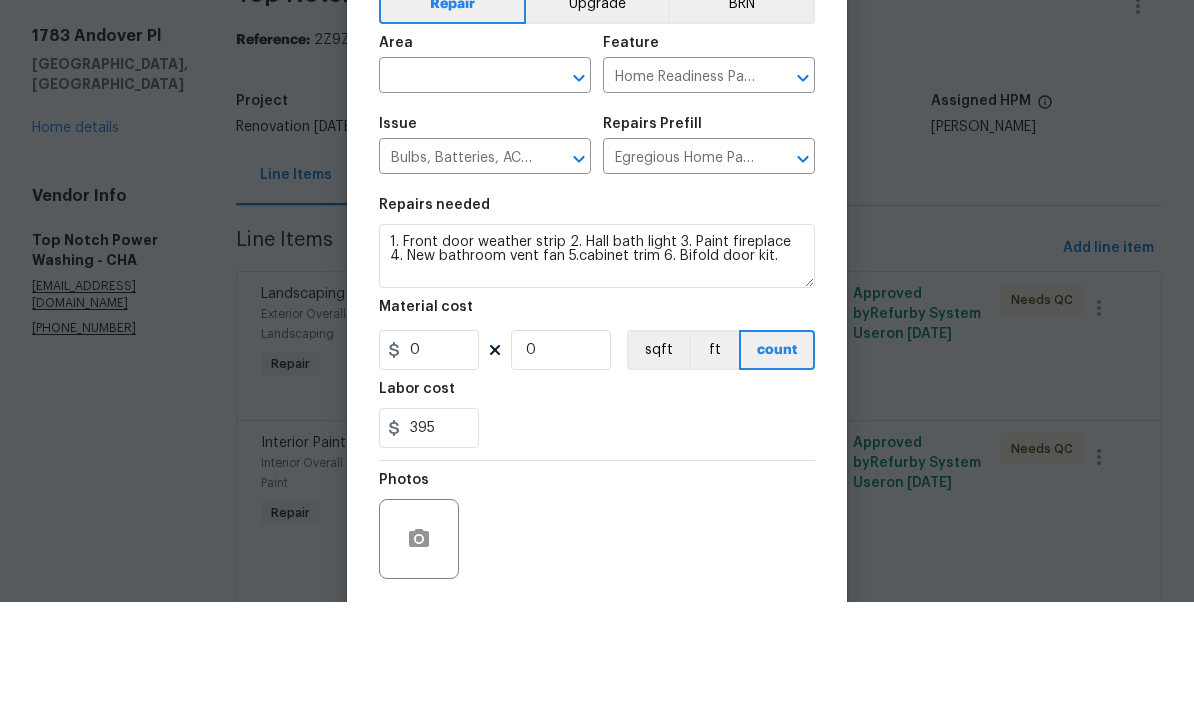 click on "395" at bounding box center [597, 541] 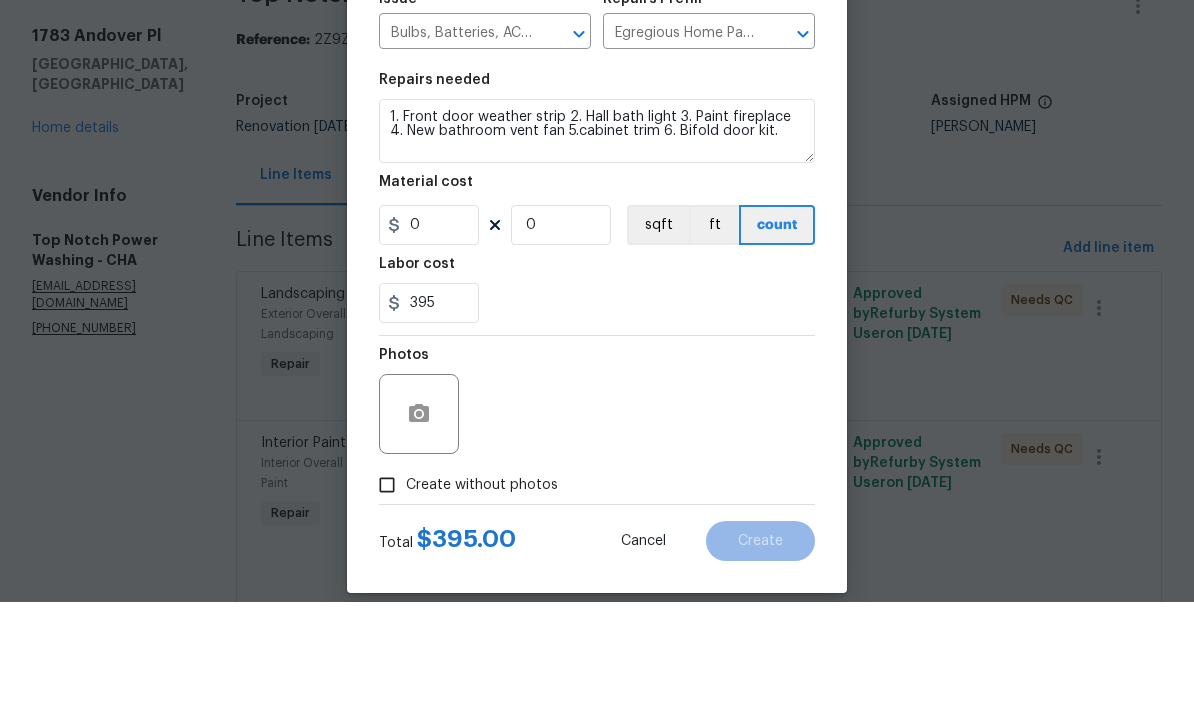 scroll, scrollTop: 136, scrollLeft: 0, axis: vertical 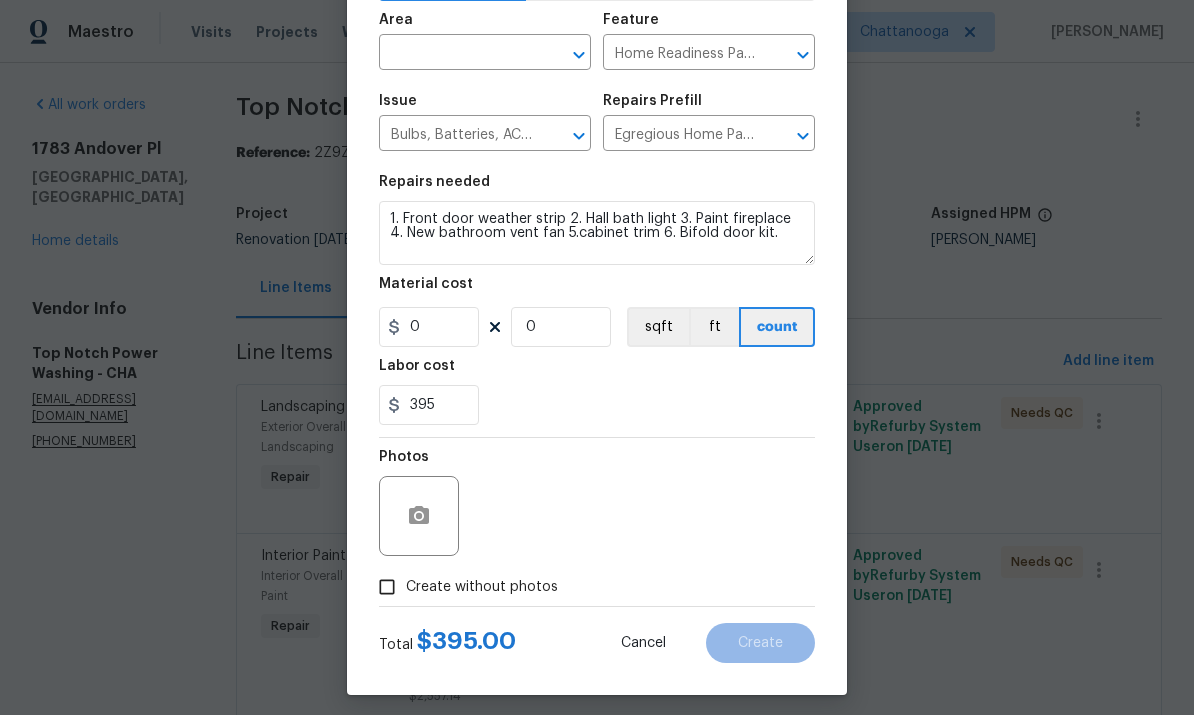 click on "Create without photos" at bounding box center [482, 587] 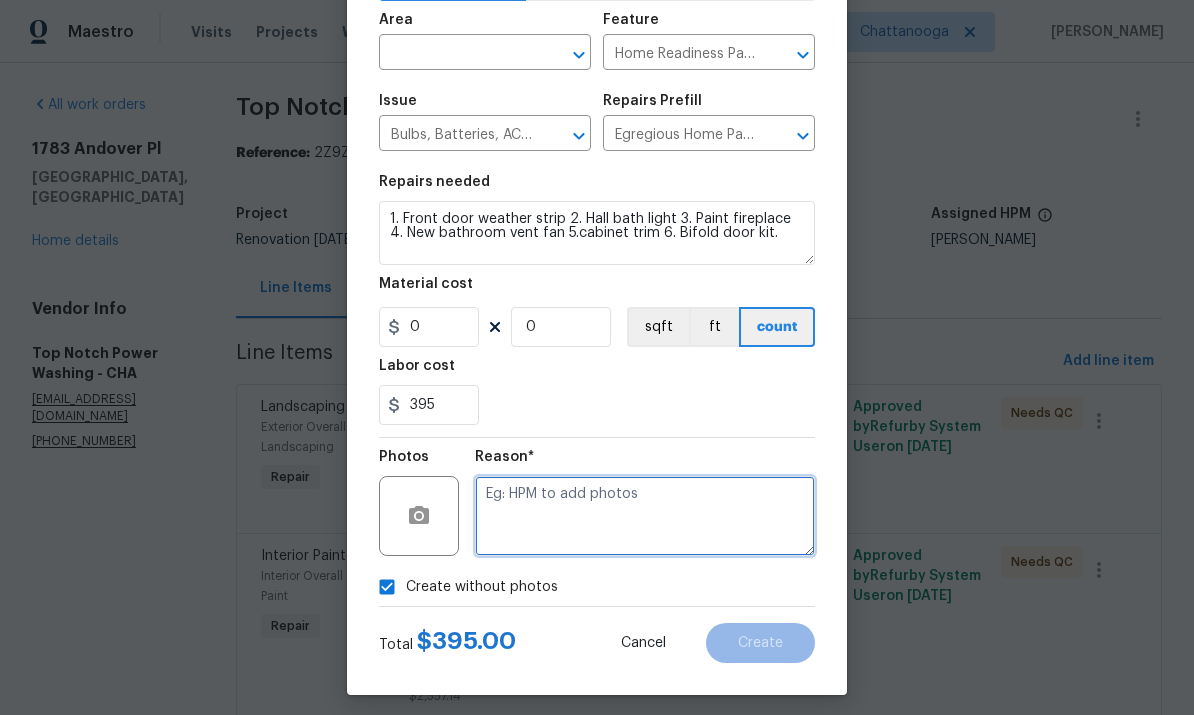 click at bounding box center [645, 516] 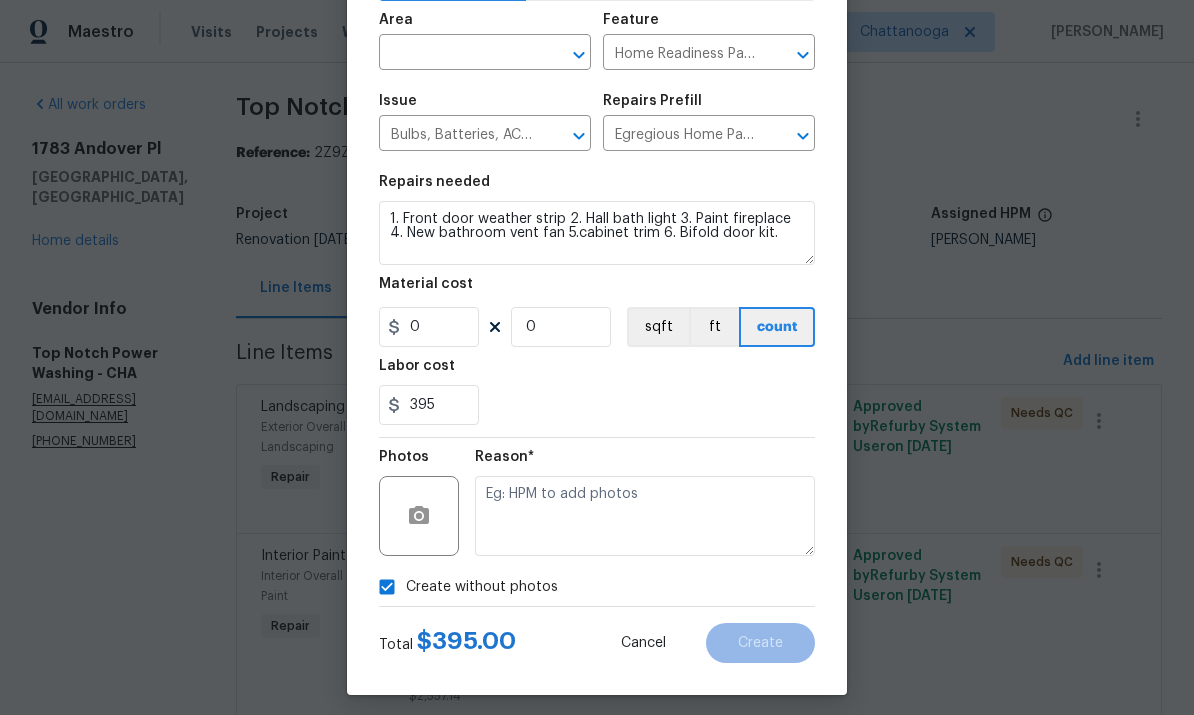click on "395" at bounding box center (597, 405) 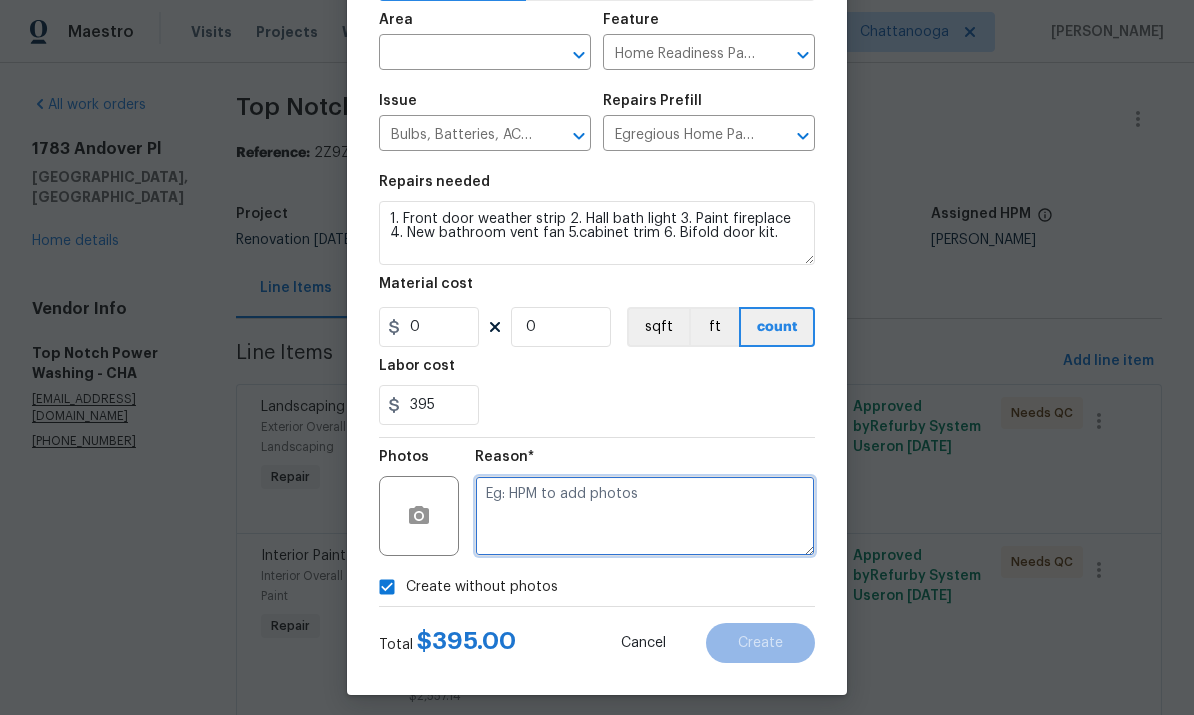 click at bounding box center (645, 516) 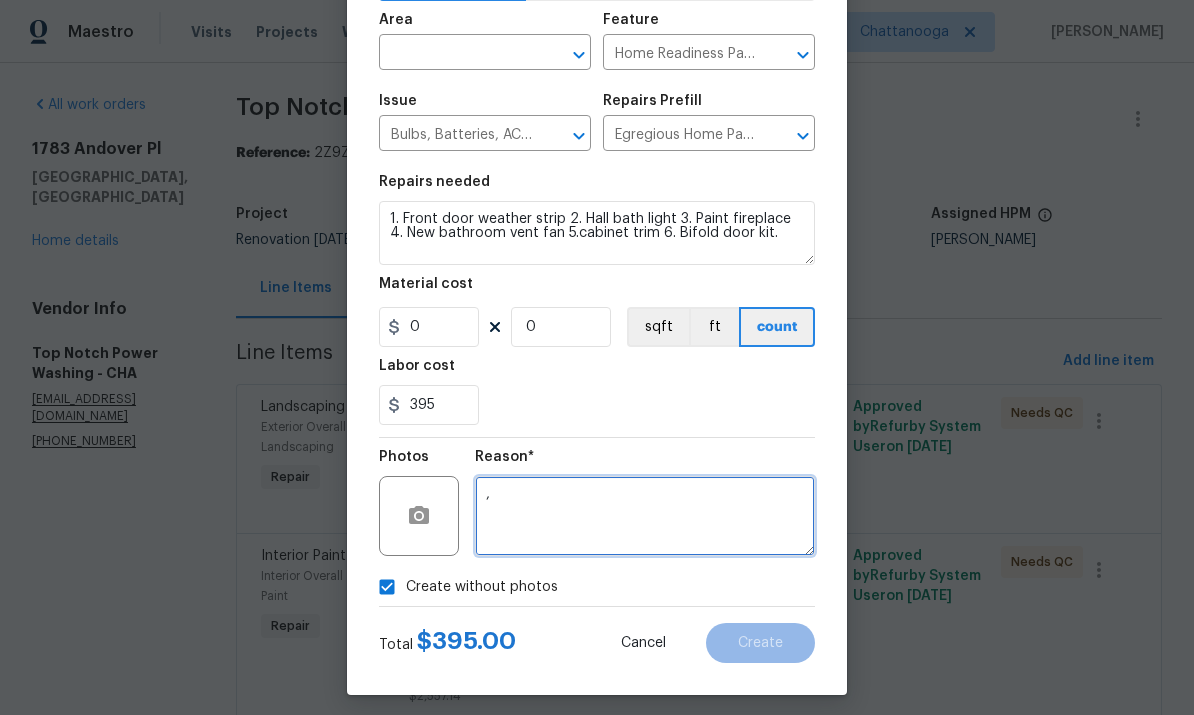 type on "," 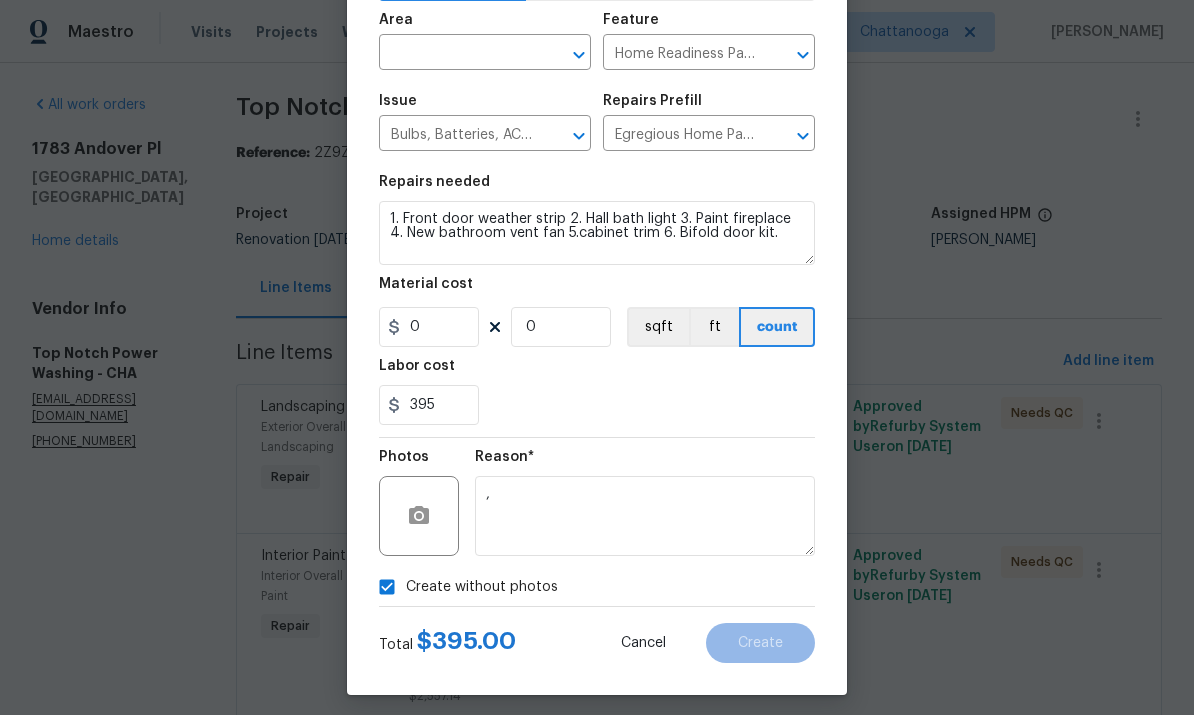 click on "395" at bounding box center (597, 405) 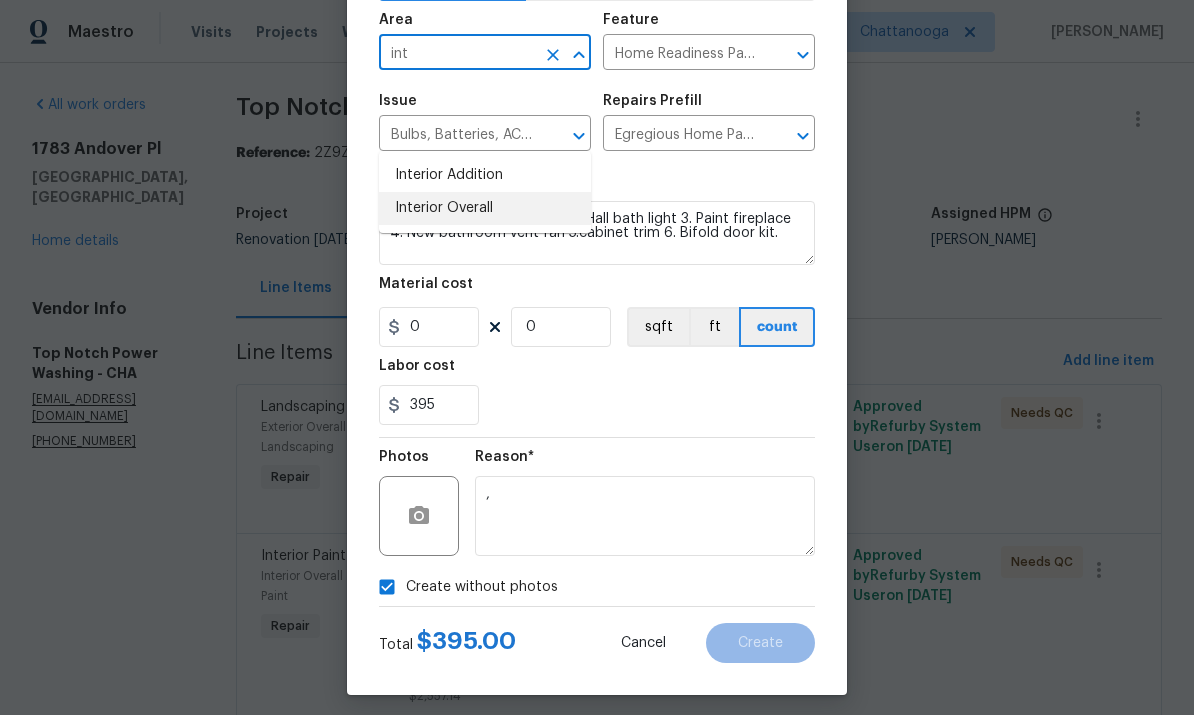 click on "Interior Overall" at bounding box center (485, 208) 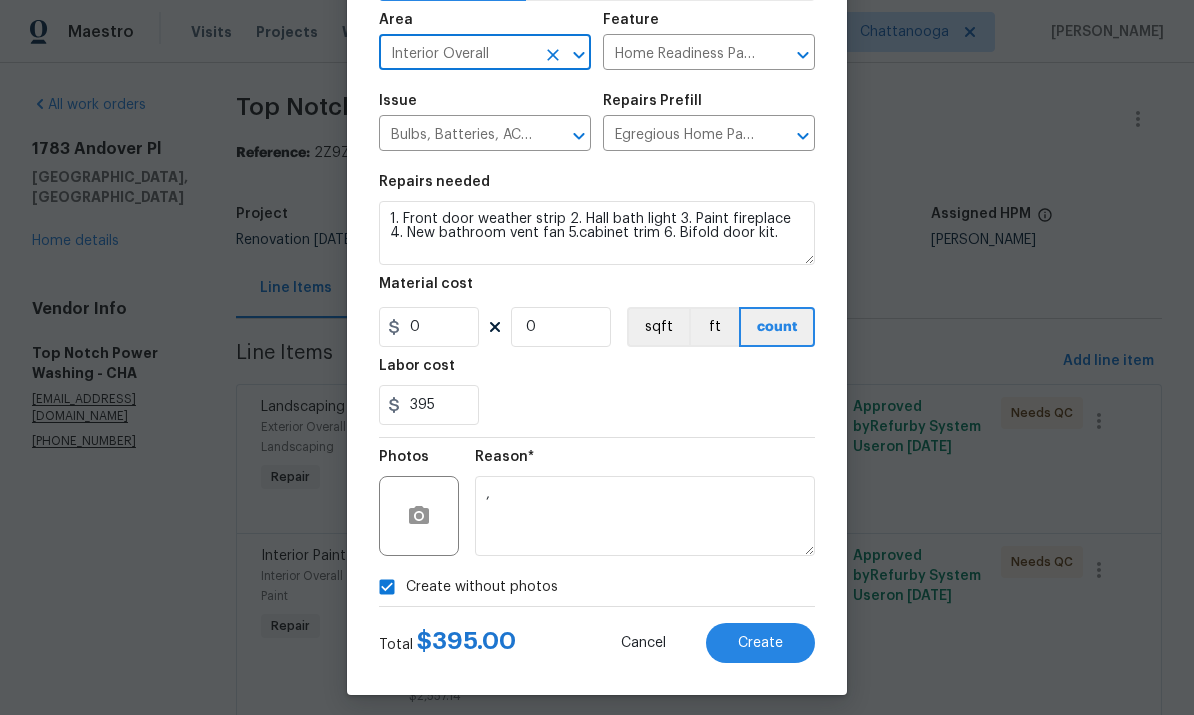 click on "395" at bounding box center (597, 405) 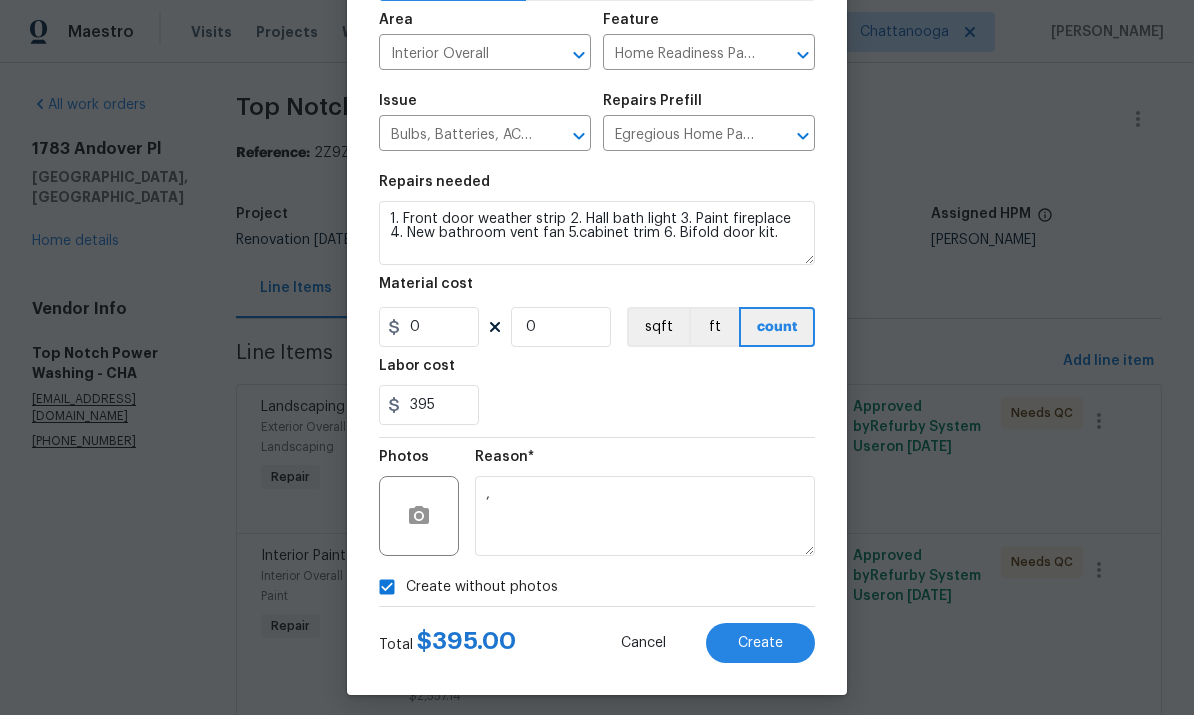 click on "Create" at bounding box center [760, 643] 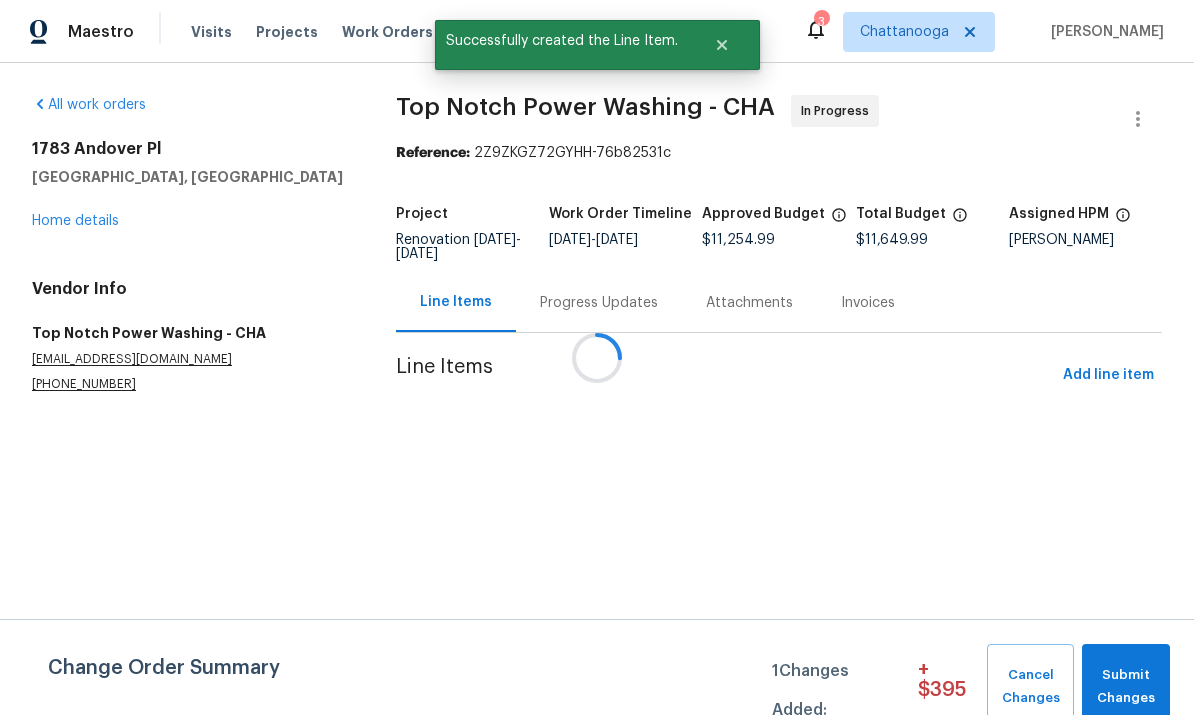 scroll, scrollTop: 0, scrollLeft: 0, axis: both 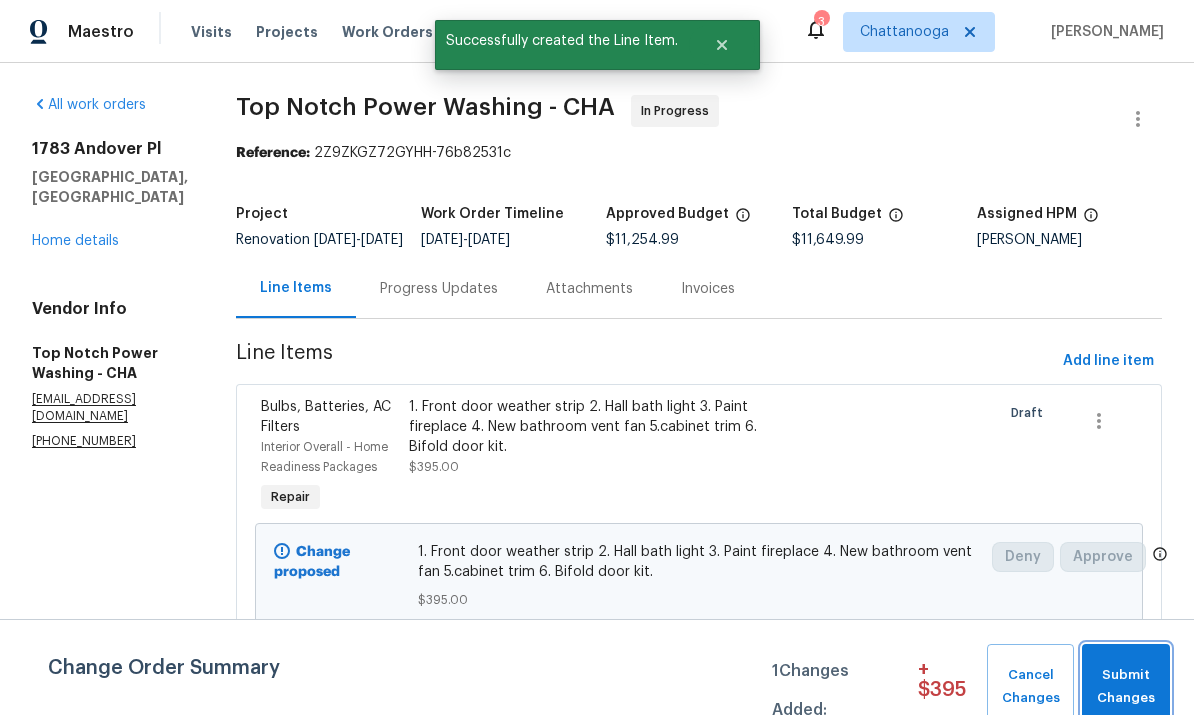 click on "Submit Changes" at bounding box center [1126, 687] 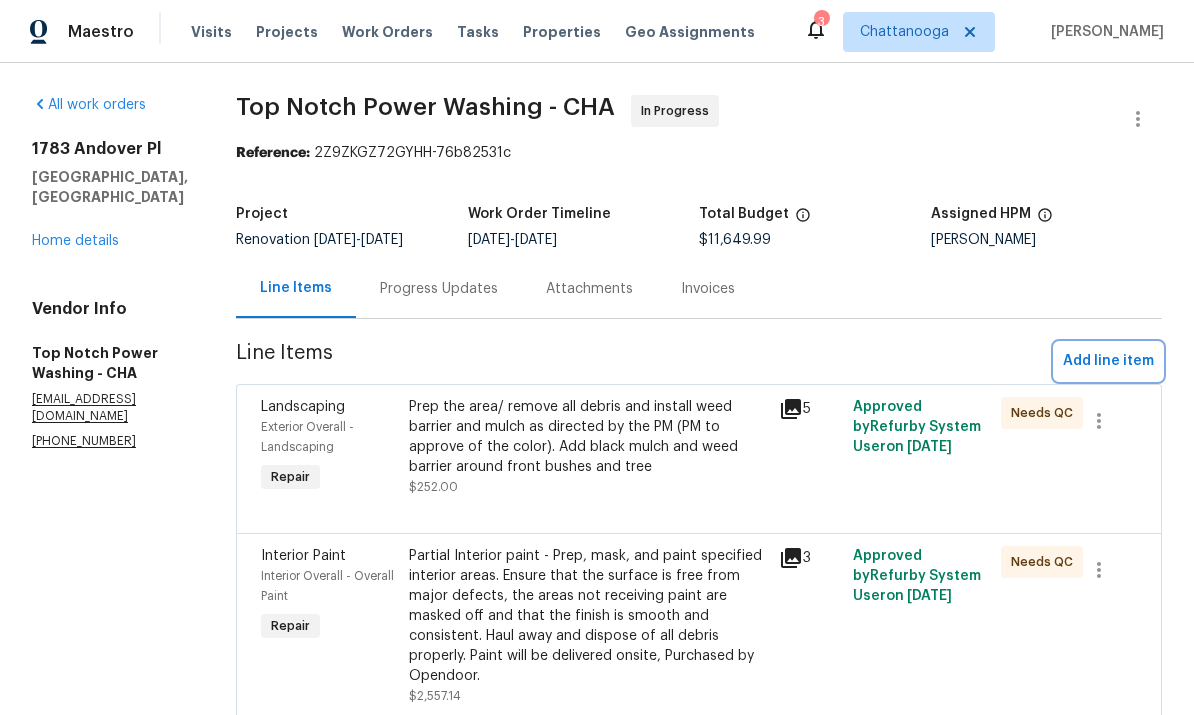 click on "Add line item" at bounding box center (1108, 361) 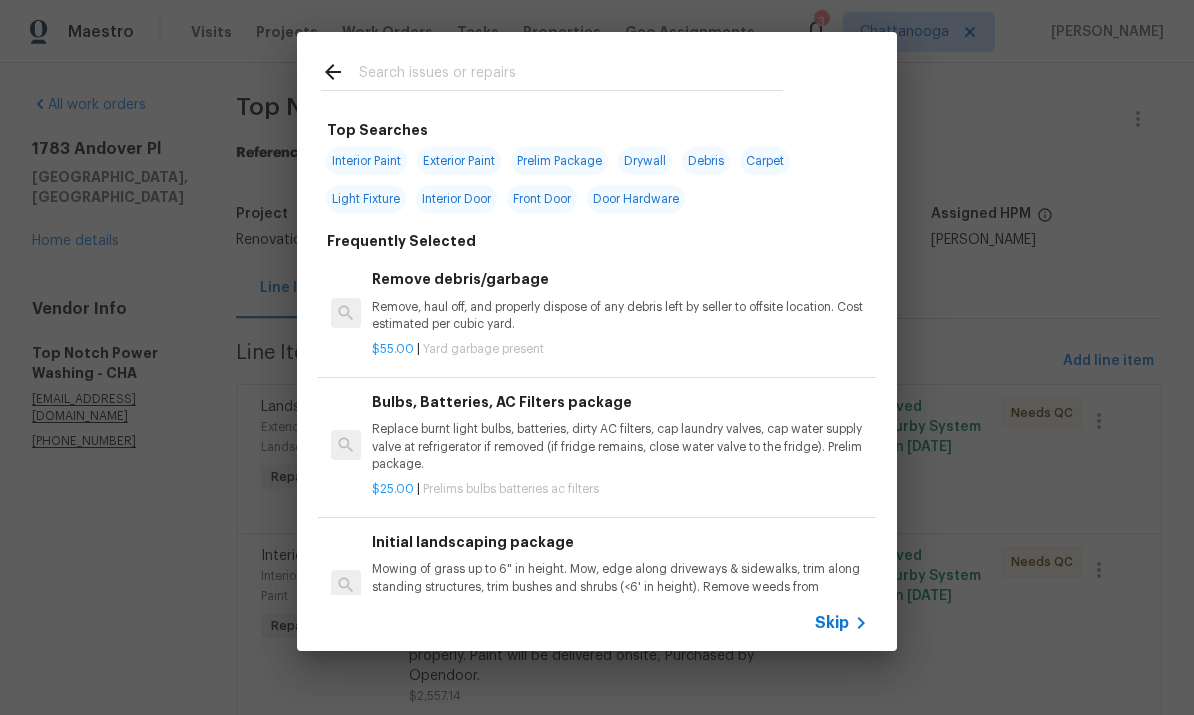 click at bounding box center [571, 75] 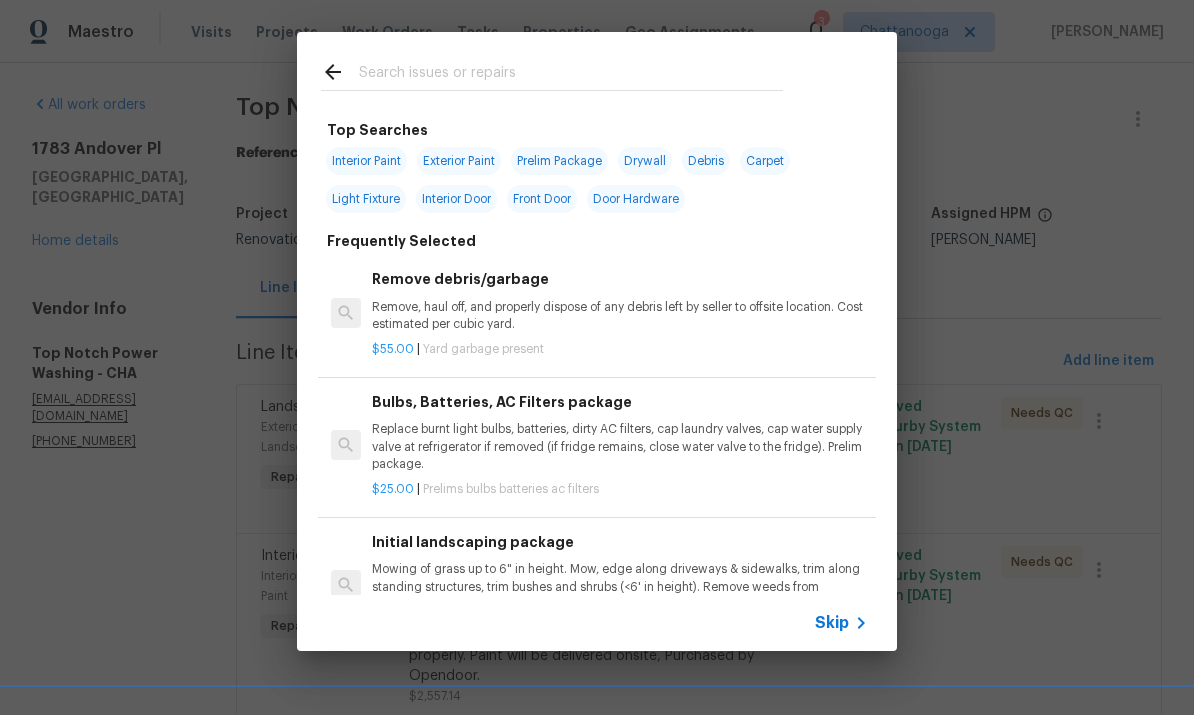 click on "Replace burnt light bulbs, batteries, dirty AC filters, cap laundry valves, cap water supply valve at refrigerator if removed (if fridge remains, close water valve to the fridge). Prelim package." at bounding box center (620, 446) 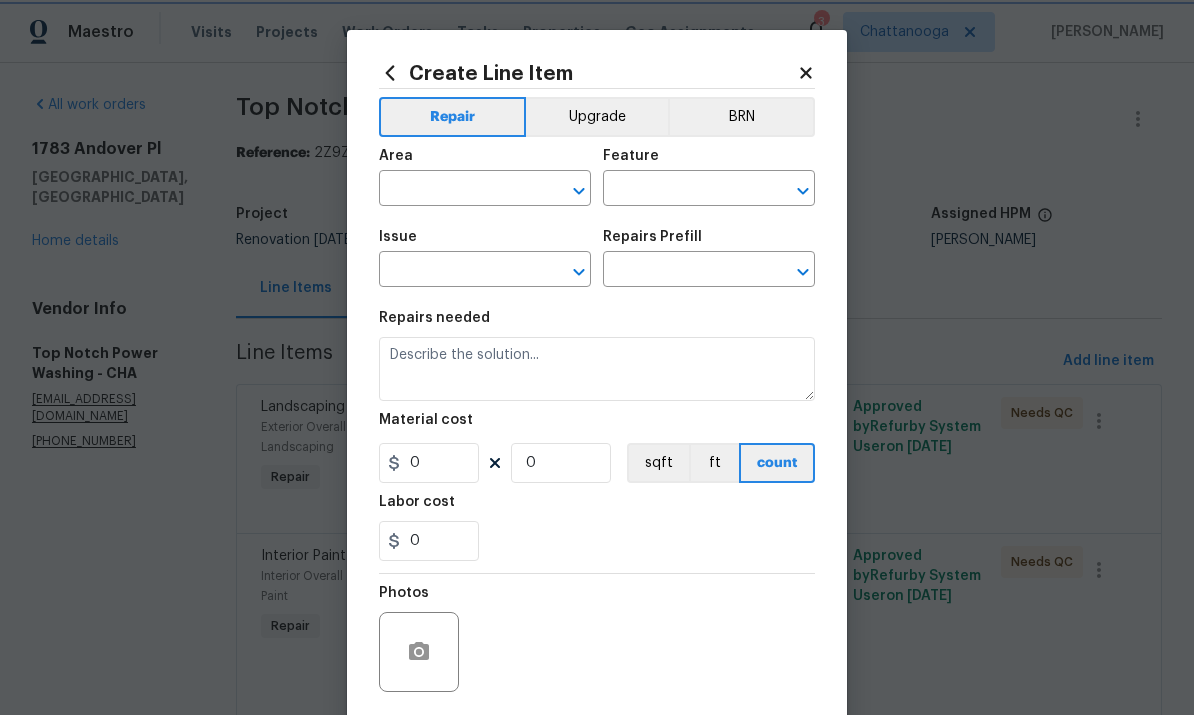 type on "Home Readiness Packages" 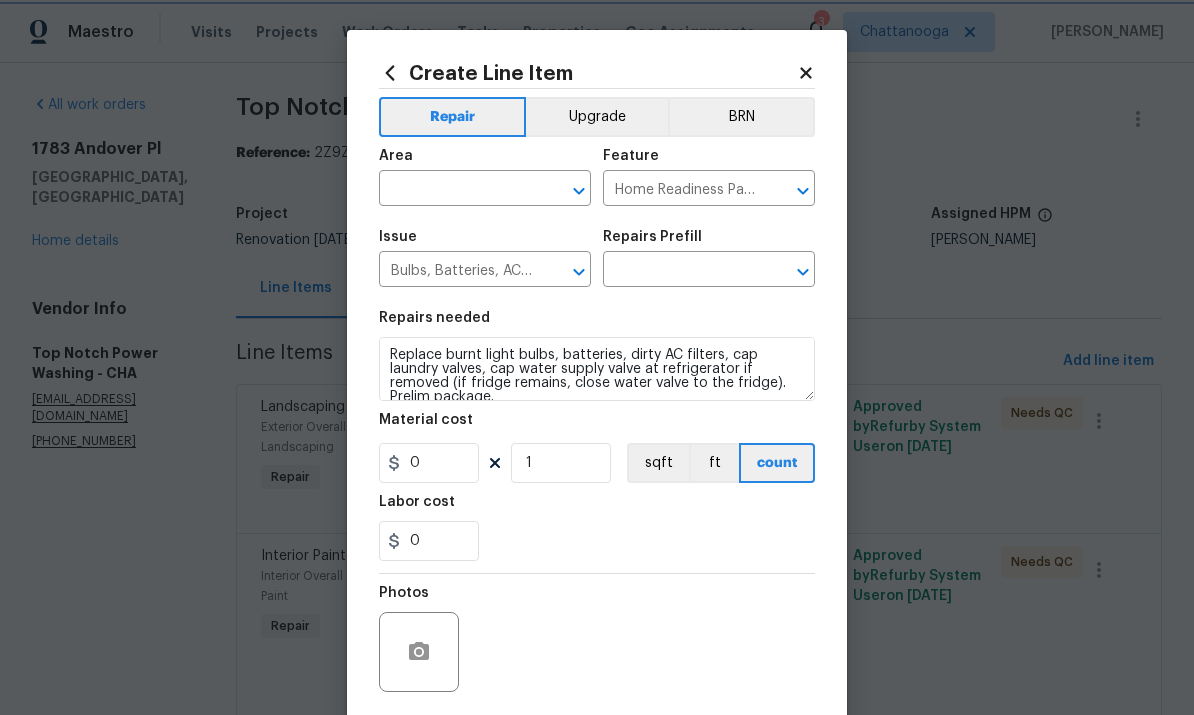 type on "Bulbs, Batteries, AC Filters package $25.00" 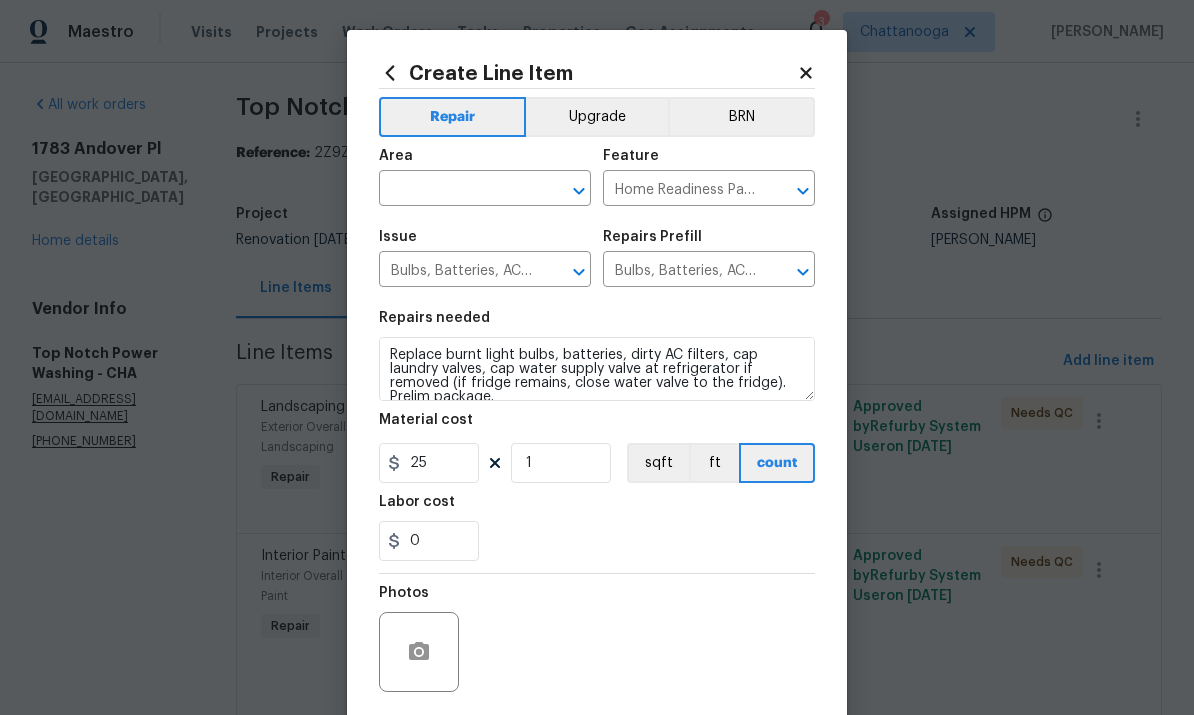 click at bounding box center (457, 190) 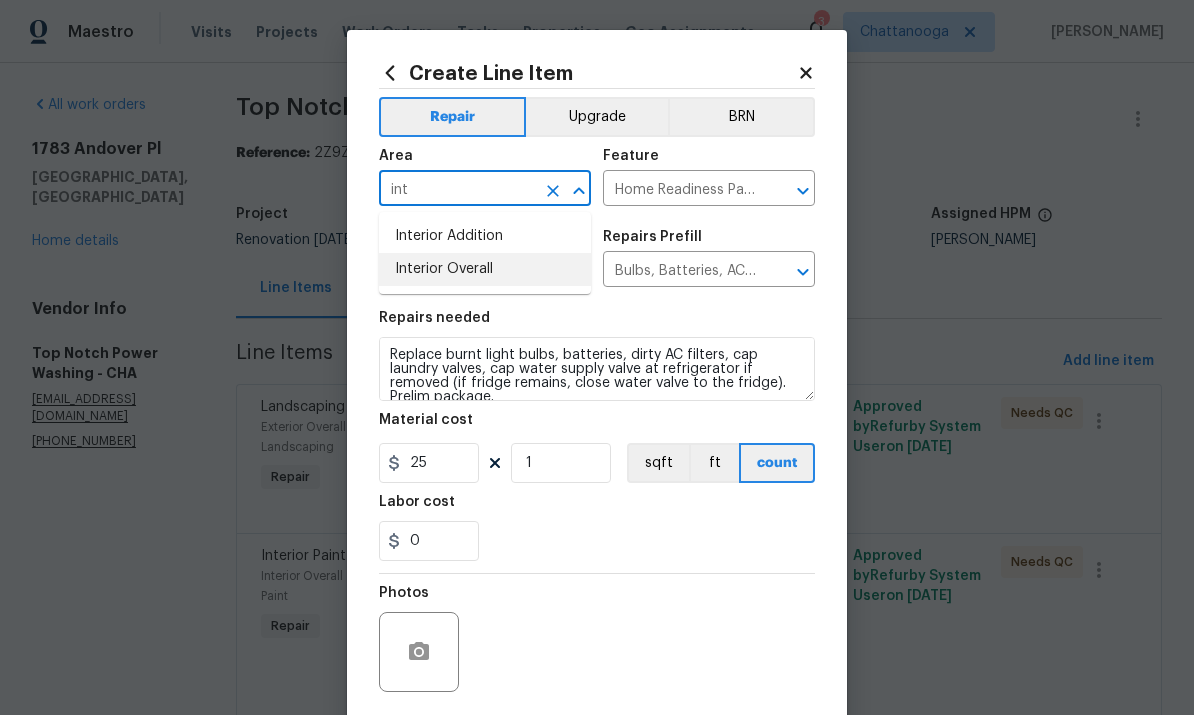click on "Interior Overall" at bounding box center [485, 269] 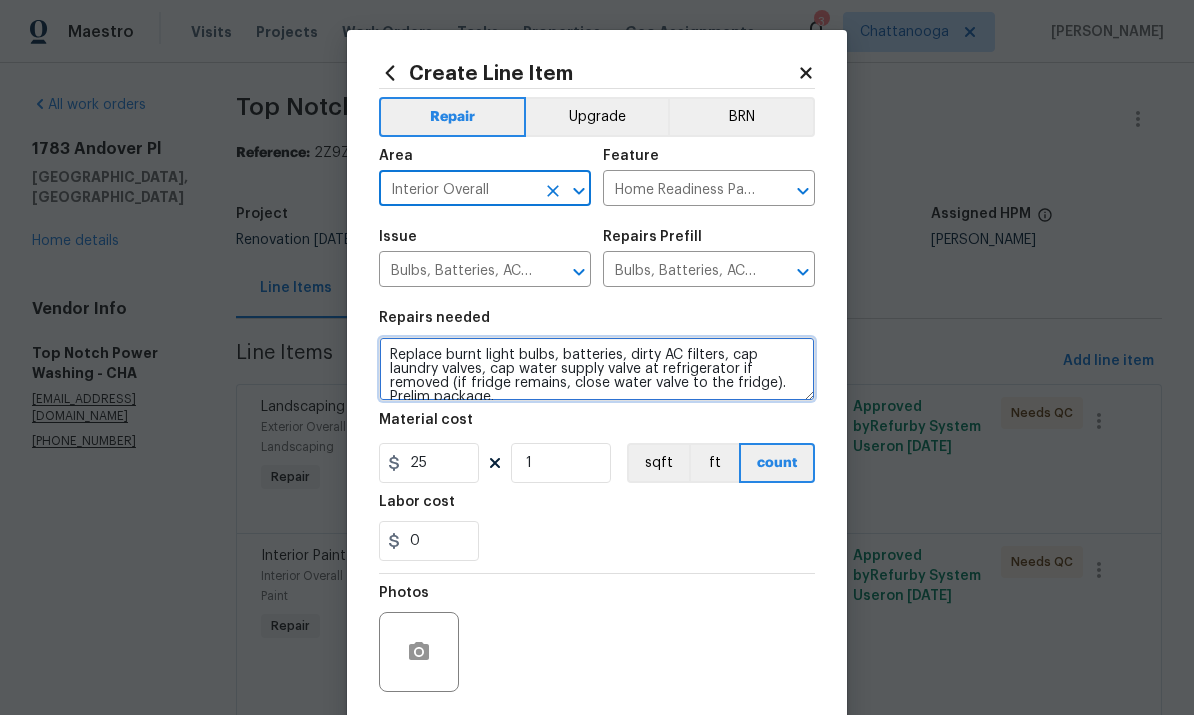click on "Replace burnt light bulbs, batteries, dirty AC filters, cap laundry valves, cap water supply valve at refrigerator if removed (if fridge remains, close water valve to the fridge). Prelim package." at bounding box center [597, 369] 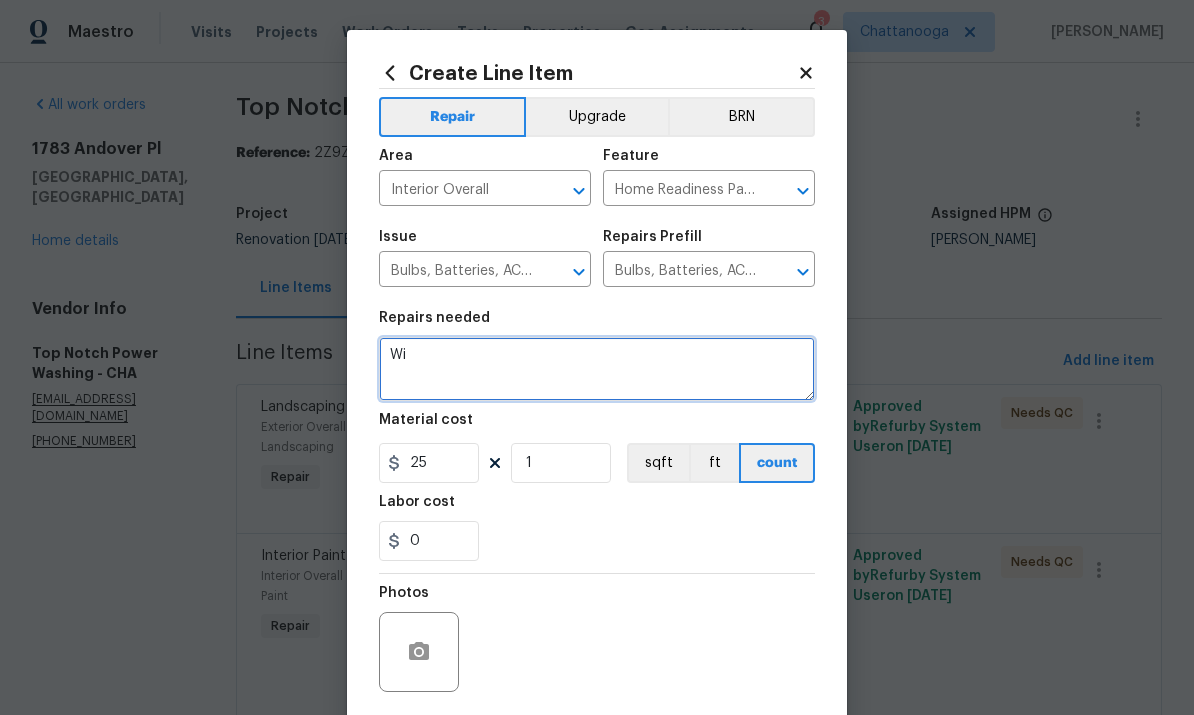 scroll, scrollTop: 0, scrollLeft: 0, axis: both 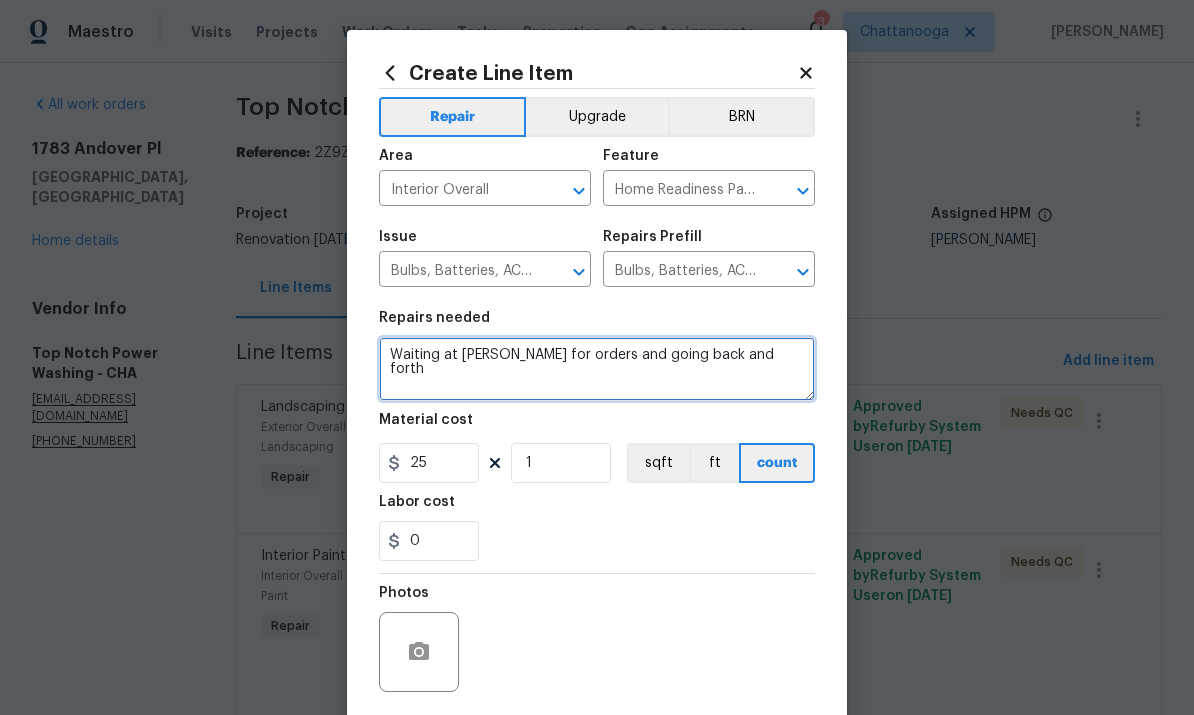 type on "Waiting at [PERSON_NAME] for orders and going back and forth" 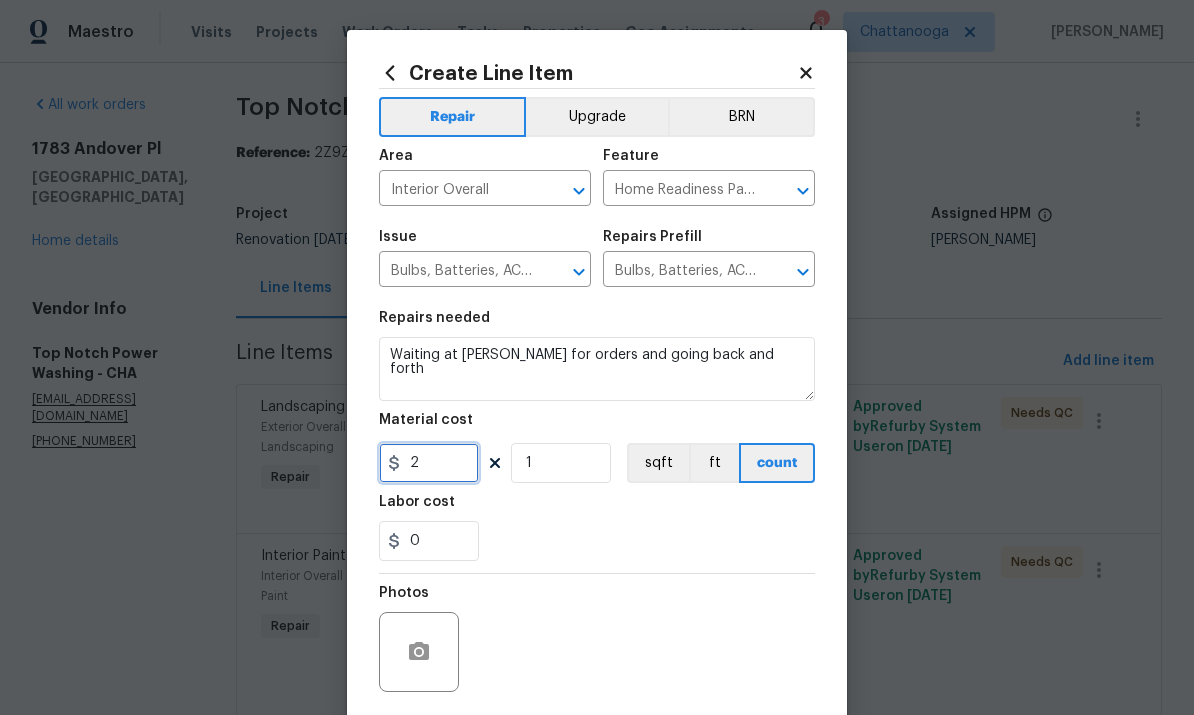 type on "0" 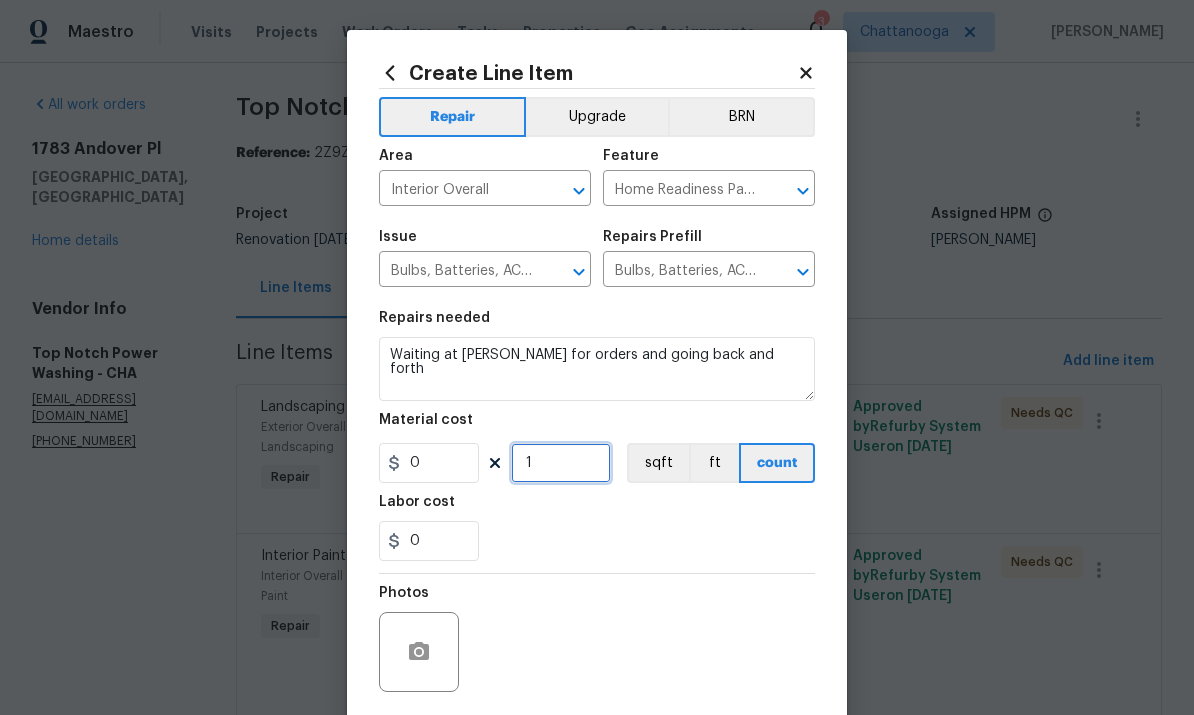 type on "0" 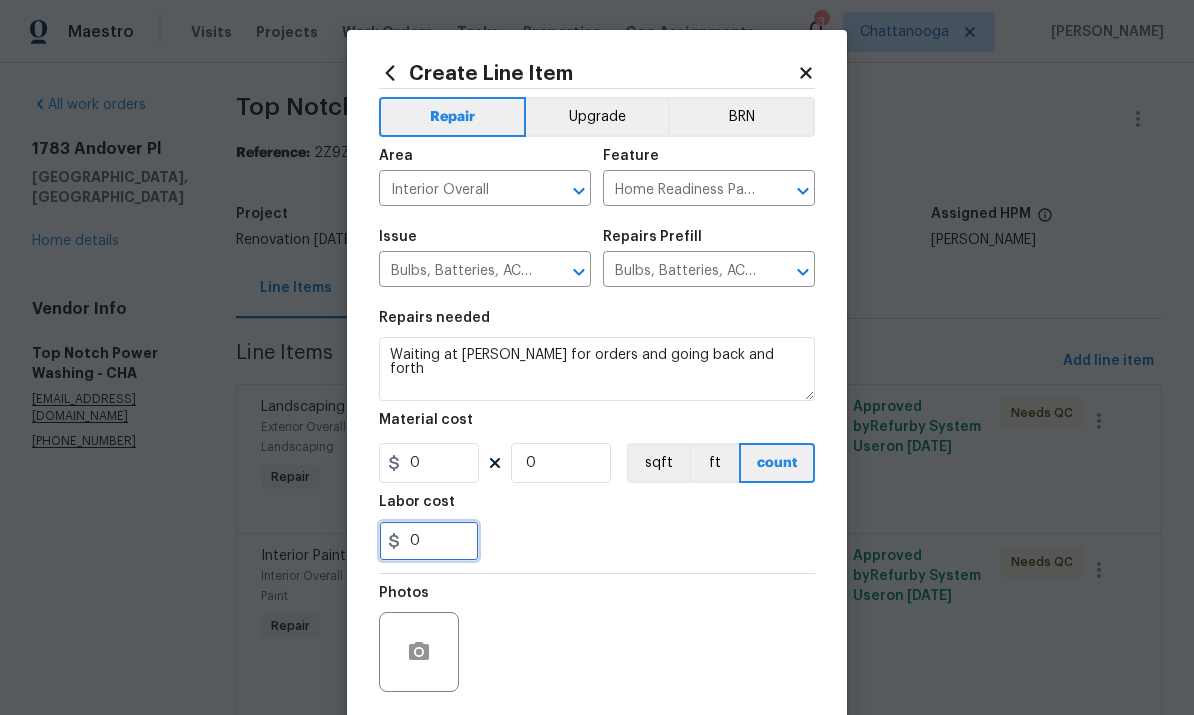 scroll, scrollTop: 75, scrollLeft: 0, axis: vertical 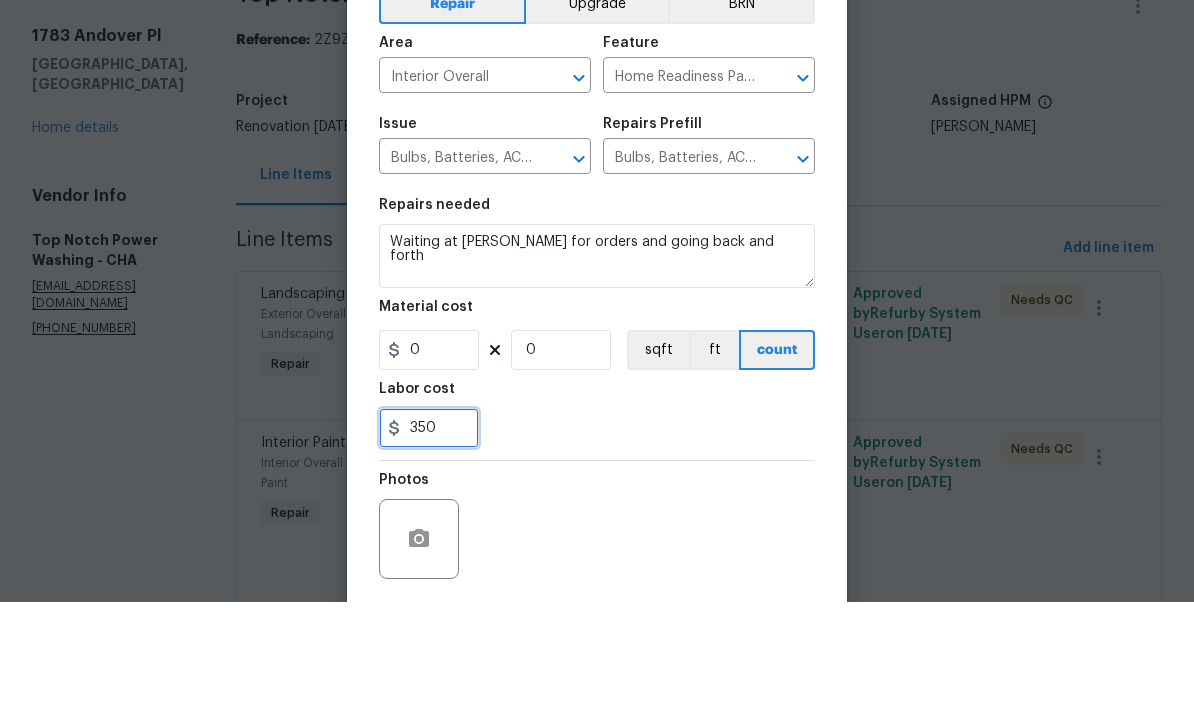 type on "350" 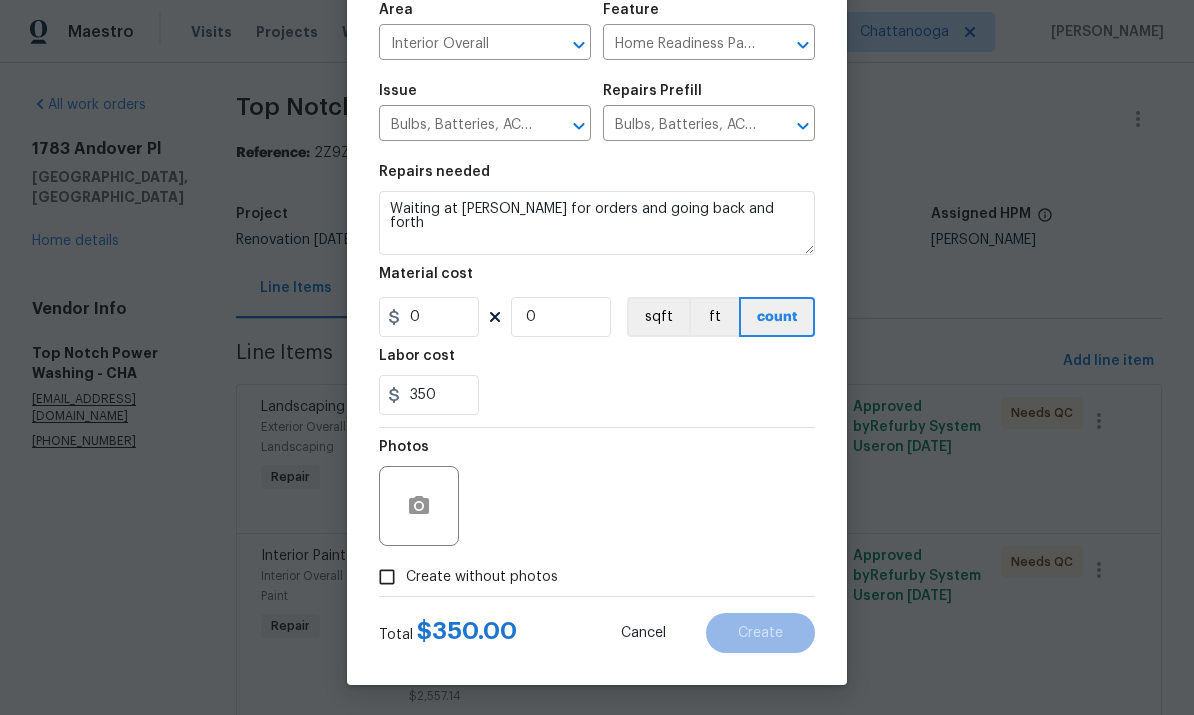 scroll, scrollTop: 150, scrollLeft: 0, axis: vertical 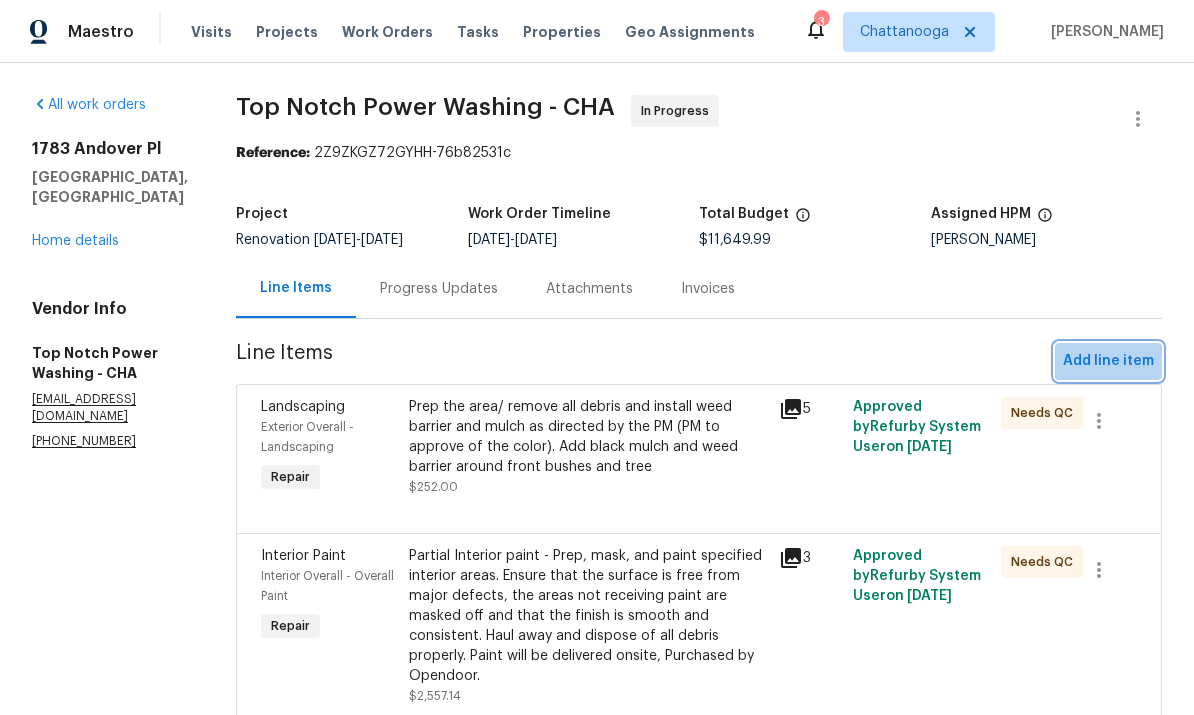 click on "Add line item" at bounding box center [1108, 361] 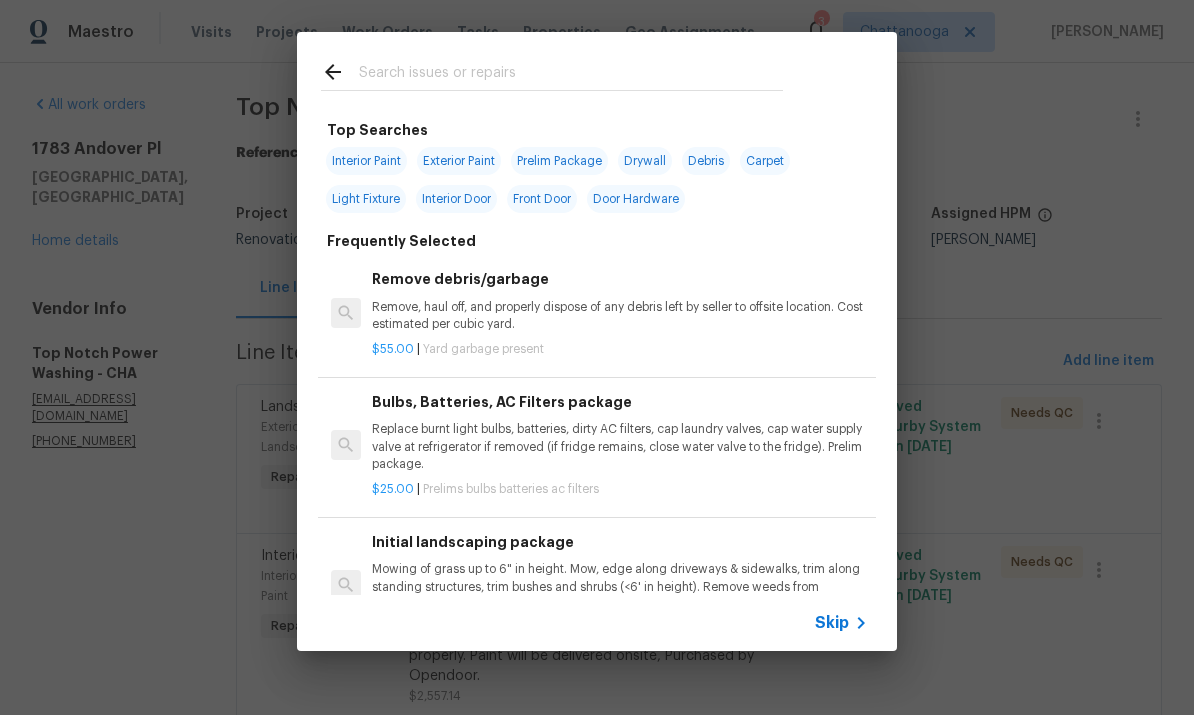 click at bounding box center (571, 75) 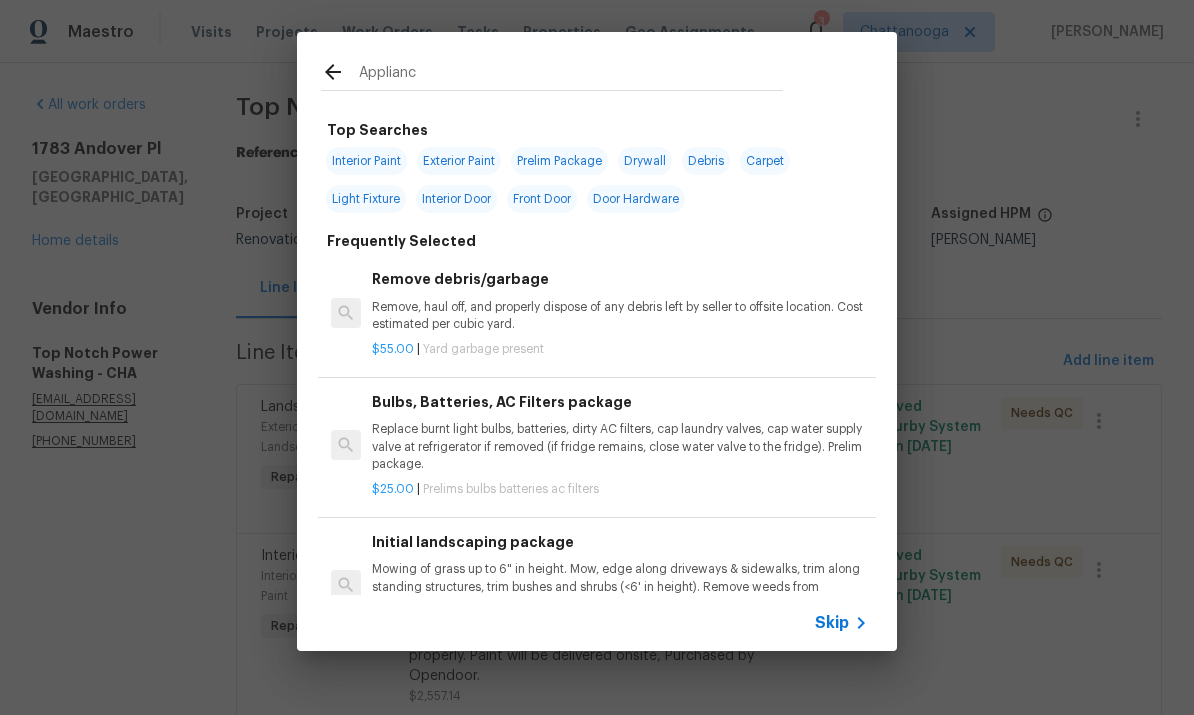 type on "Appliance" 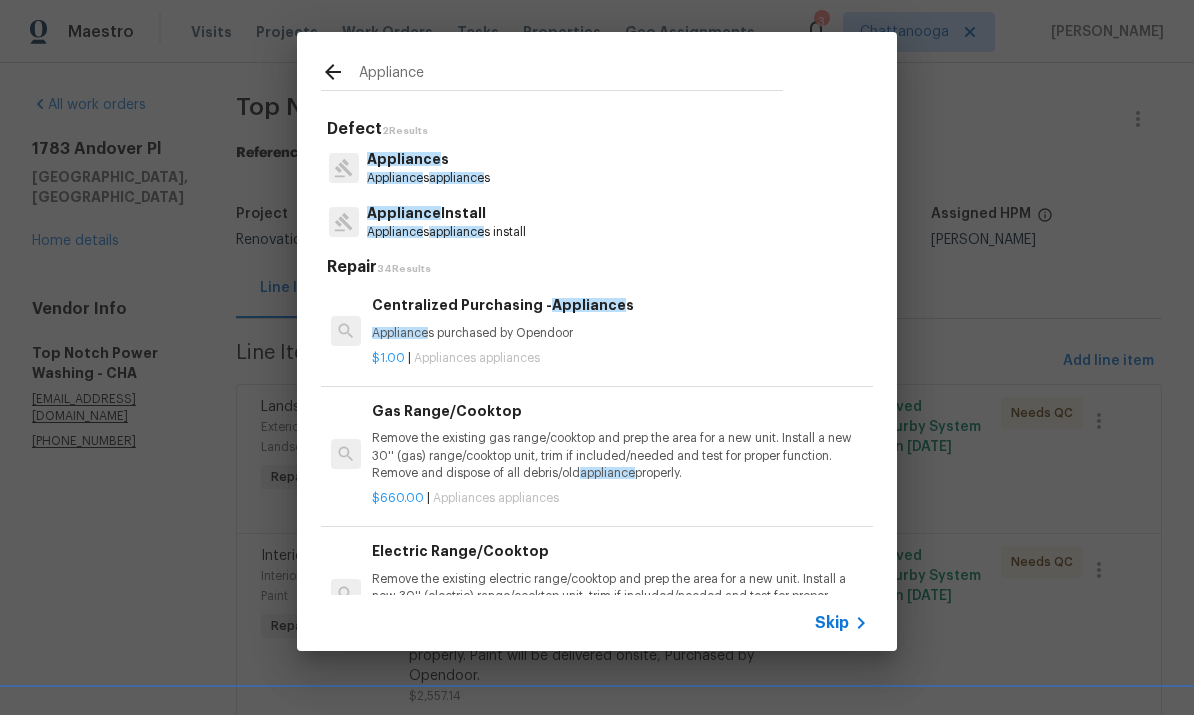 click on "Appliance  Install" at bounding box center (446, 213) 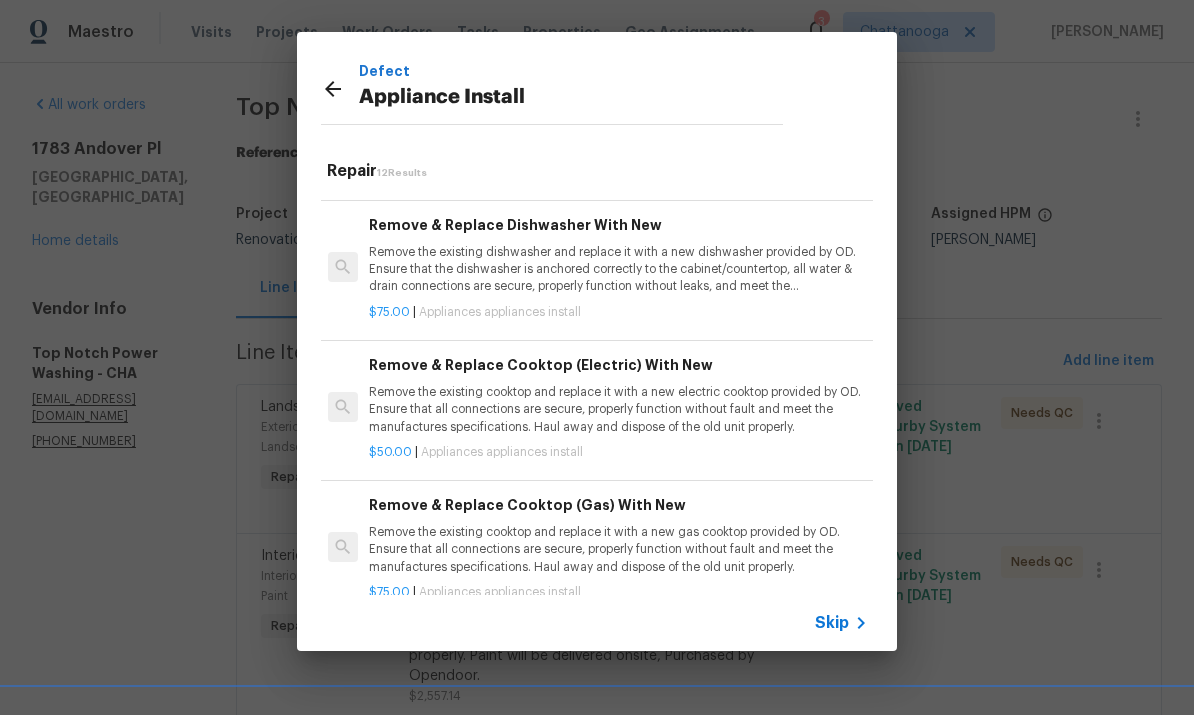 scroll, scrollTop: 400, scrollLeft: 3, axis: both 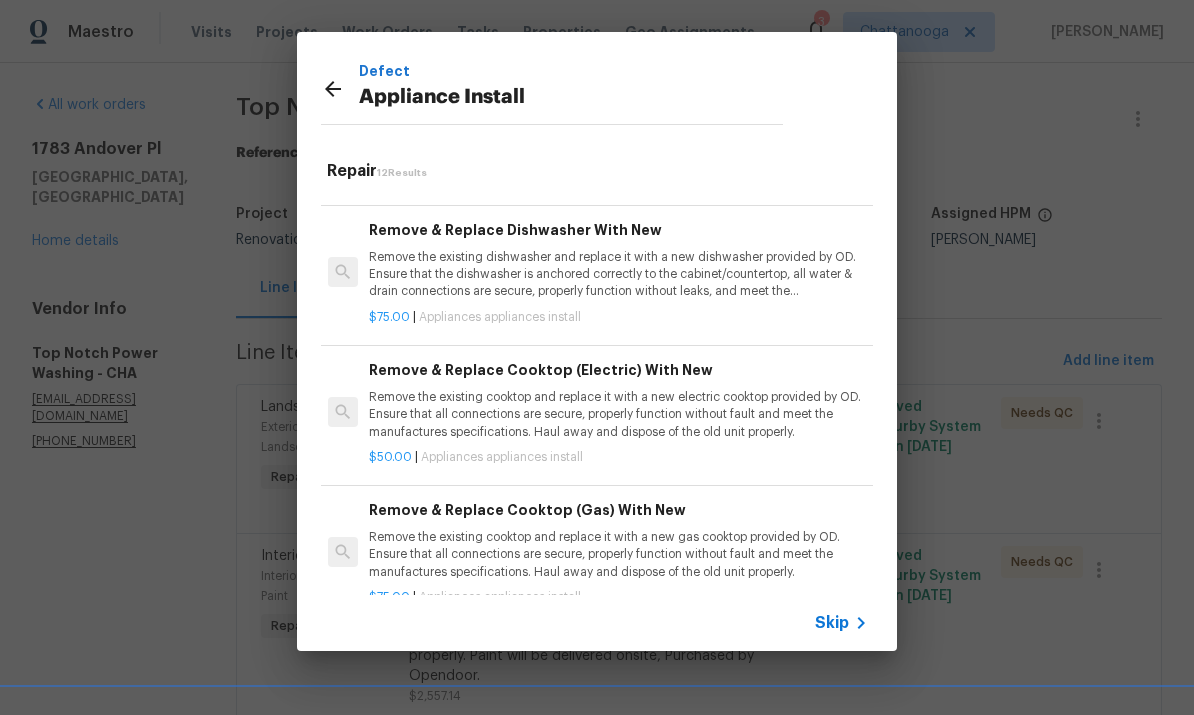 click on "Remove the existing dishwasher and replace it with a new dishwasher provided by OD. Ensure that the dishwasher is anchored correctly to the cabinet/countertop, all water & drain connections are secure, properly function without leaks, and meet the manufactures specifications. Haul away and dispose of the old unit properly." at bounding box center [617, 274] 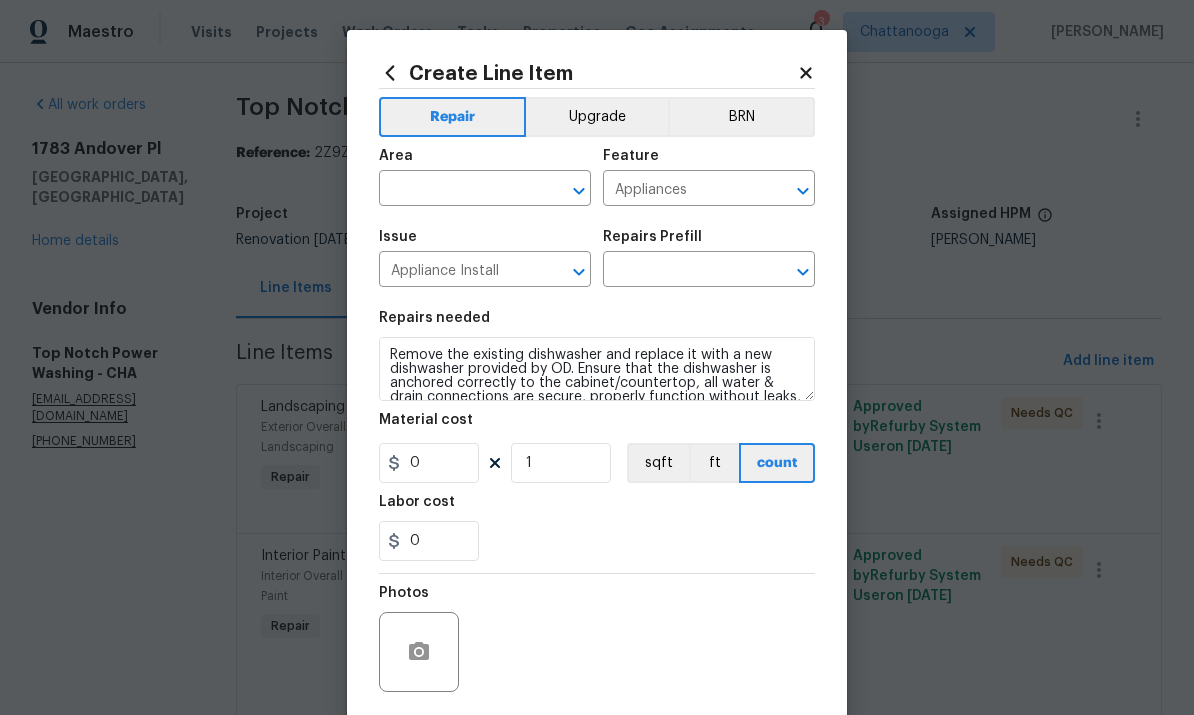 type on "Remove & Replace Dishwasher With New $75.00" 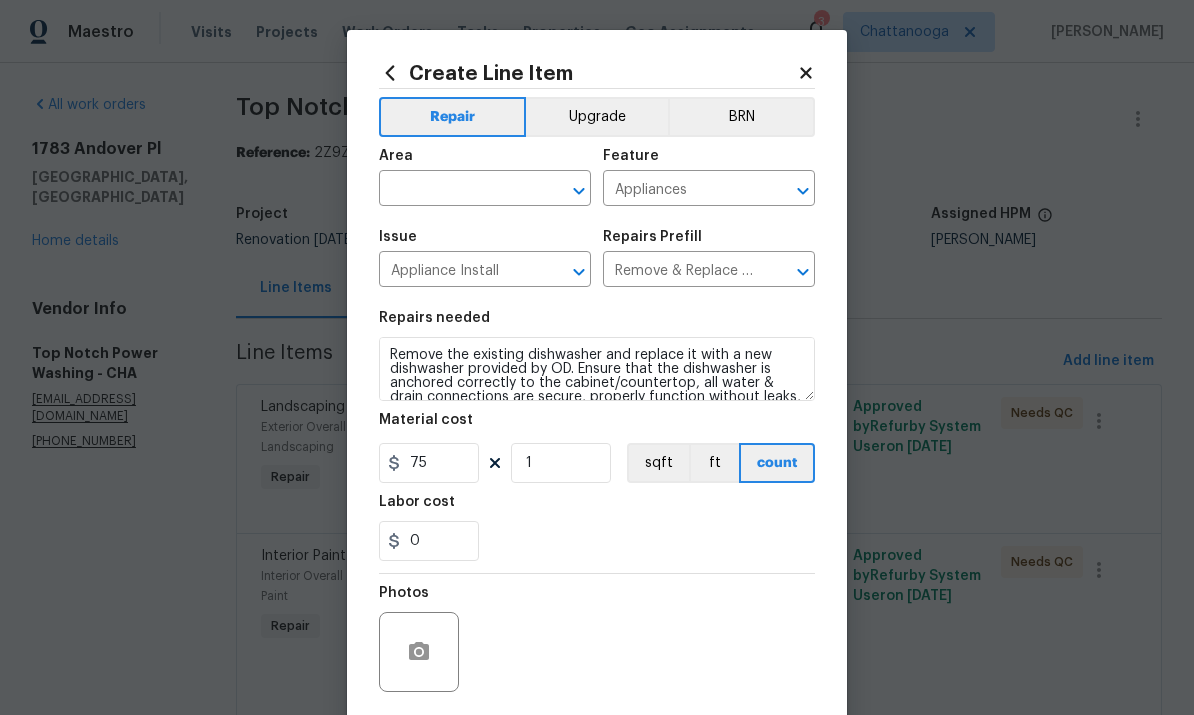 click at bounding box center [457, 190] 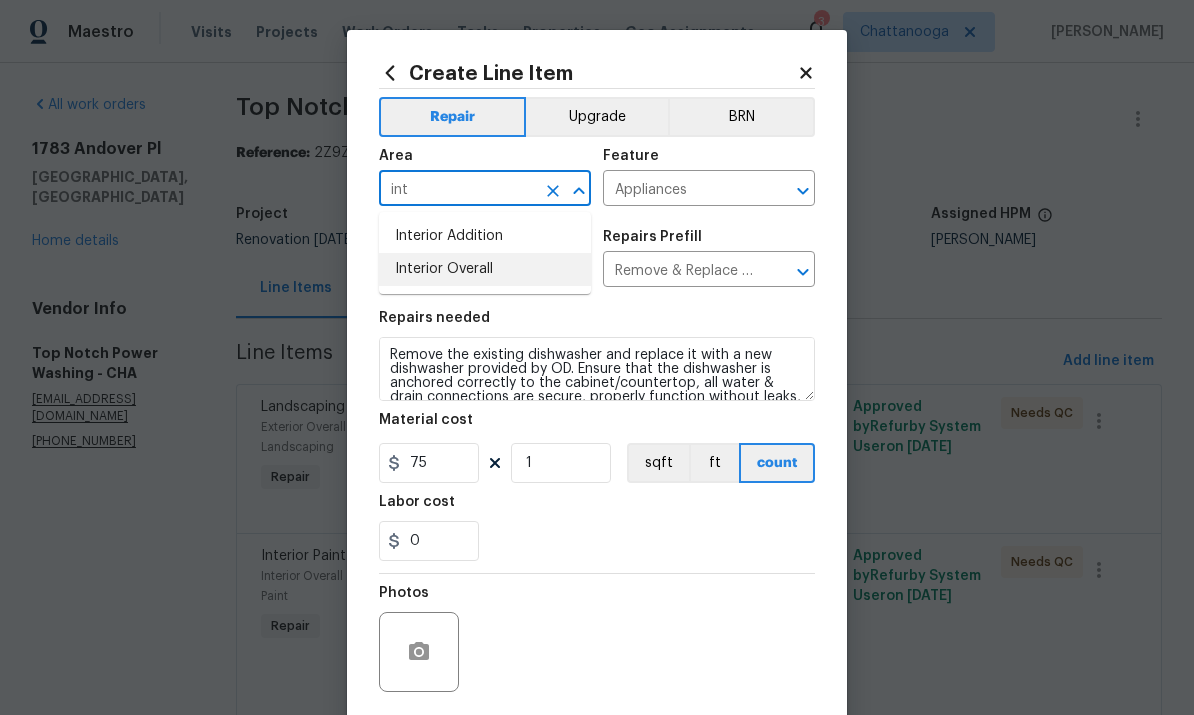click on "Interior Overall" at bounding box center [485, 269] 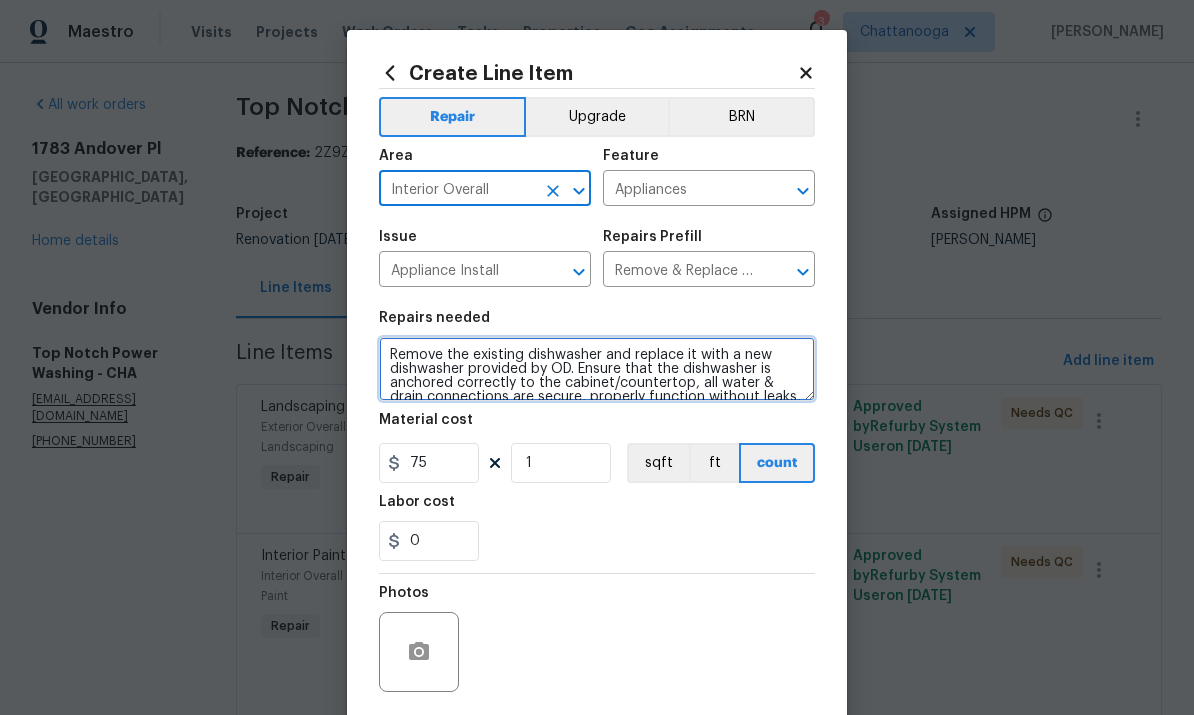 click on "Remove the existing dishwasher and replace it with a new dishwasher provided by OD. Ensure that the dishwasher is anchored correctly to the cabinet/countertop, all water & drain connections are secure, properly function without leaks, and meet the manufactures specifications. Haul away and dispose of the old unit properly." at bounding box center (597, 369) 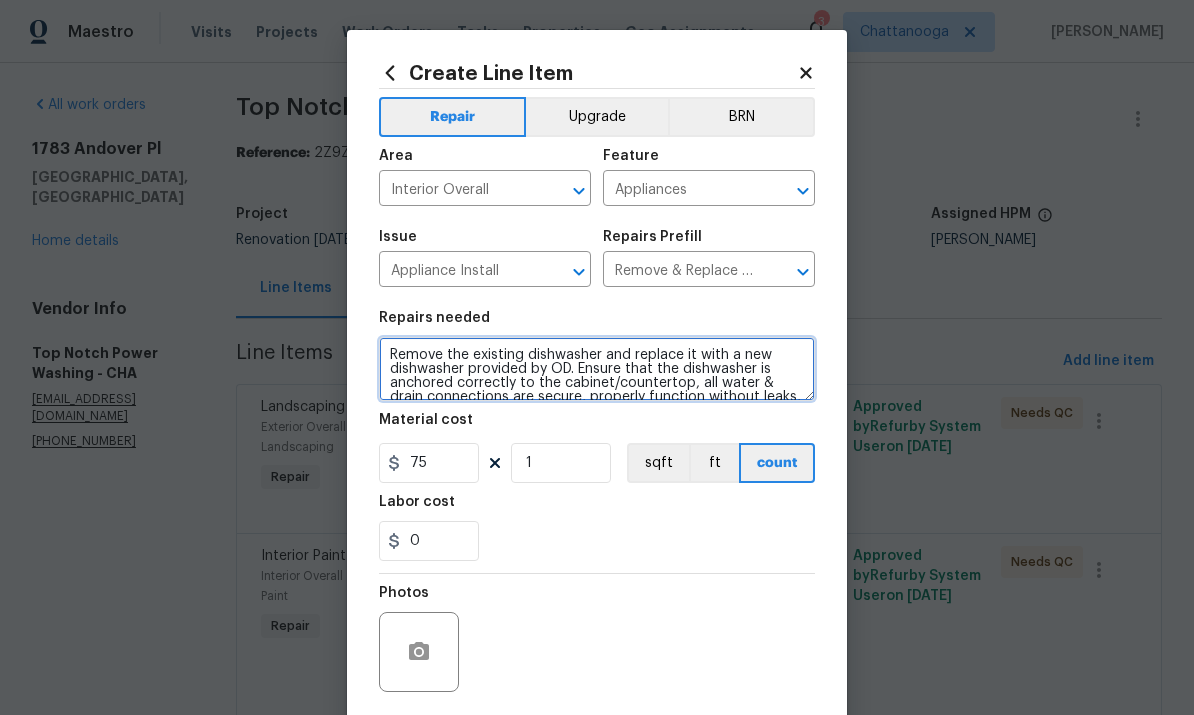 click on "Remove the existing dishwasher and replace it with a new dishwasher provided by OD. Ensure that the dishwasher is anchored correctly to the cabinet/countertop, all water & drain connections are secure, properly function without leaks, and meet the manufactures specifications. Haul away and dispose of the old unit properly." at bounding box center [597, 369] 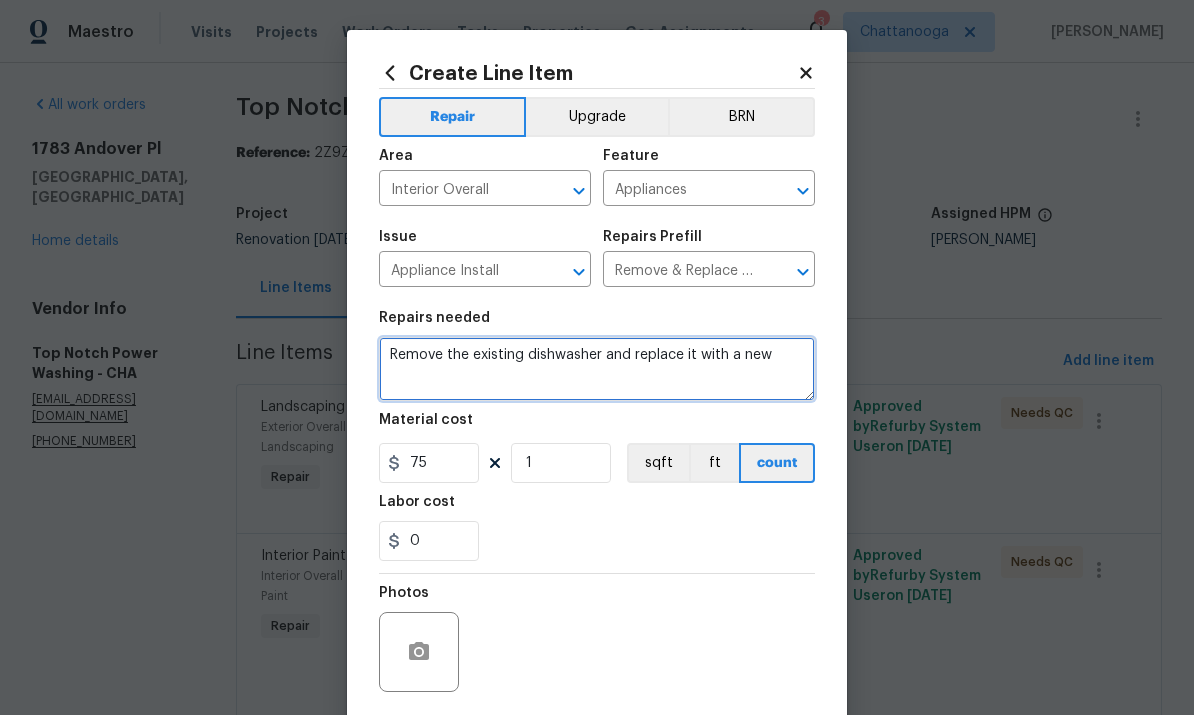 scroll, scrollTop: 0, scrollLeft: 0, axis: both 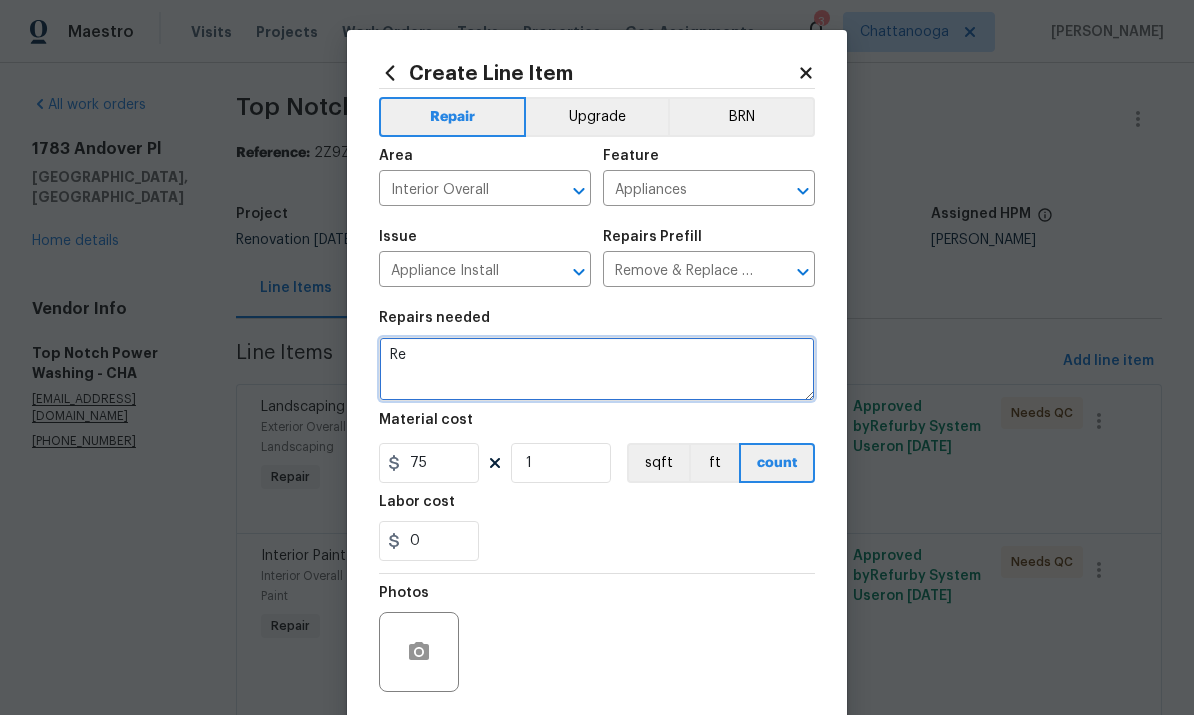 type on "R" 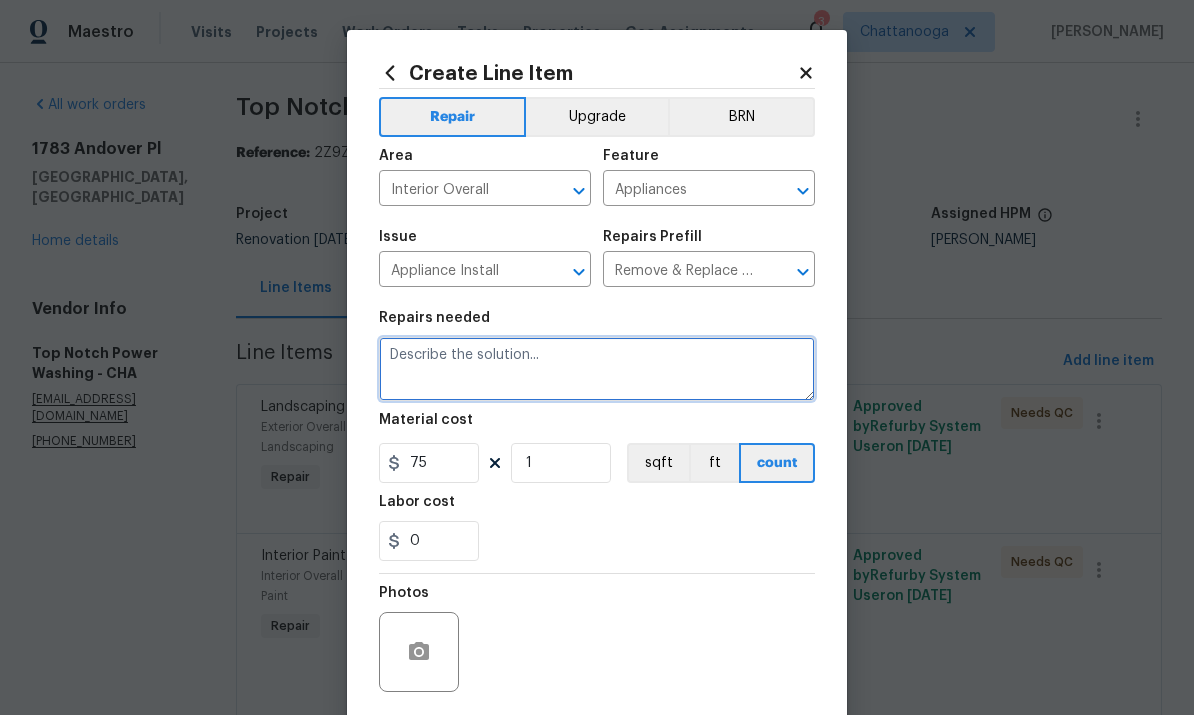 type 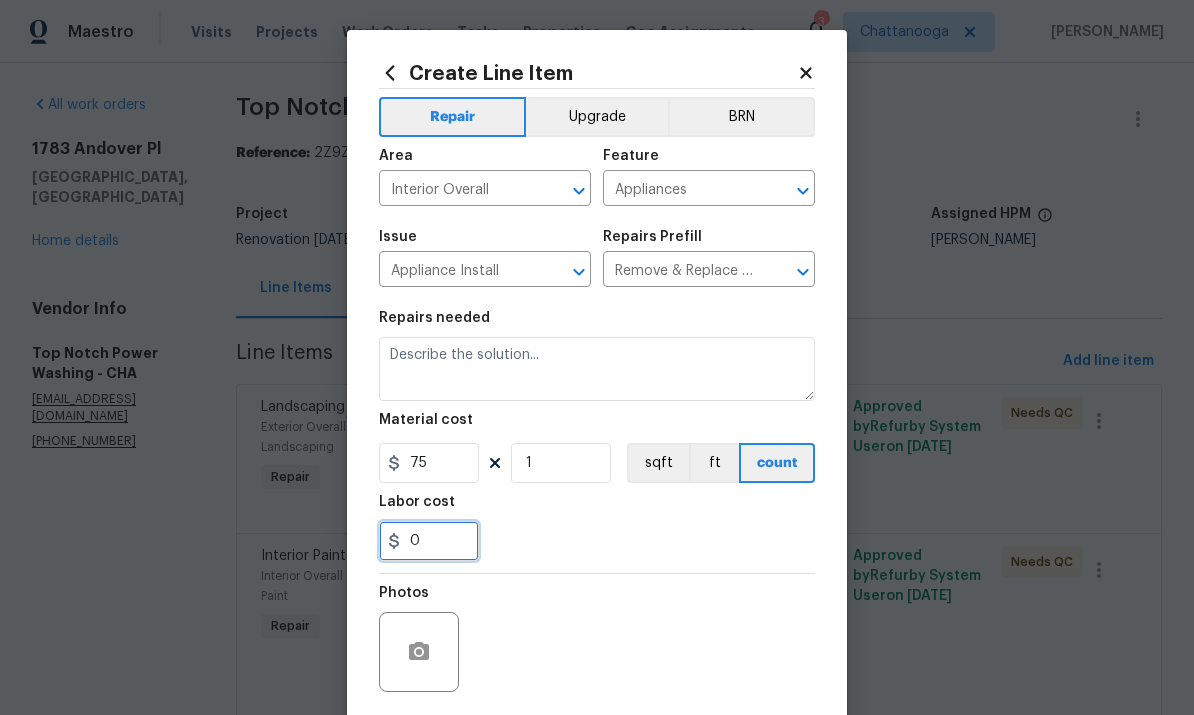click on "0" at bounding box center (429, 541) 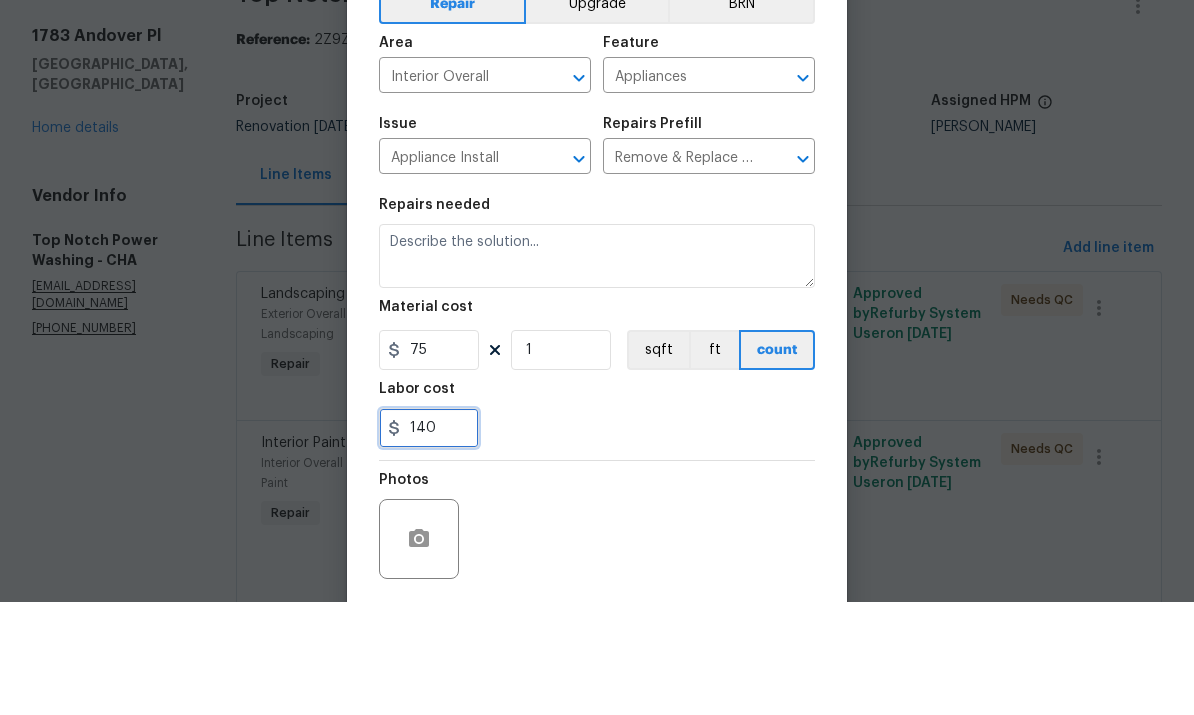 type on "140" 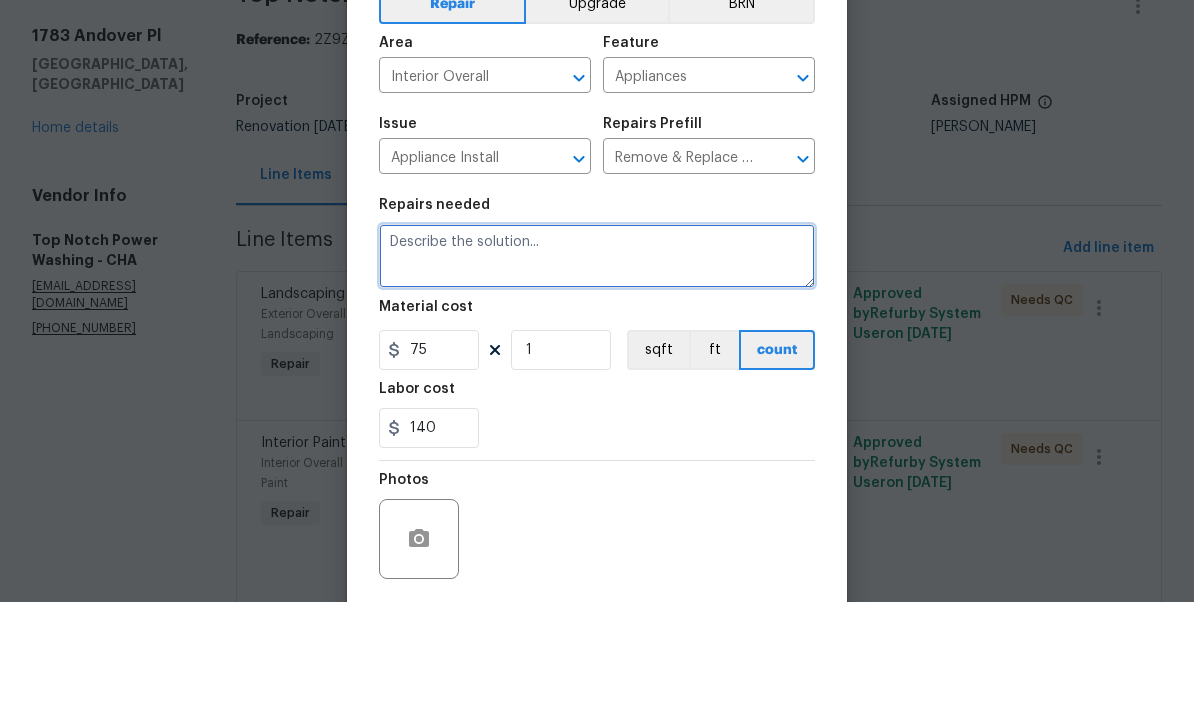 click at bounding box center [597, 369] 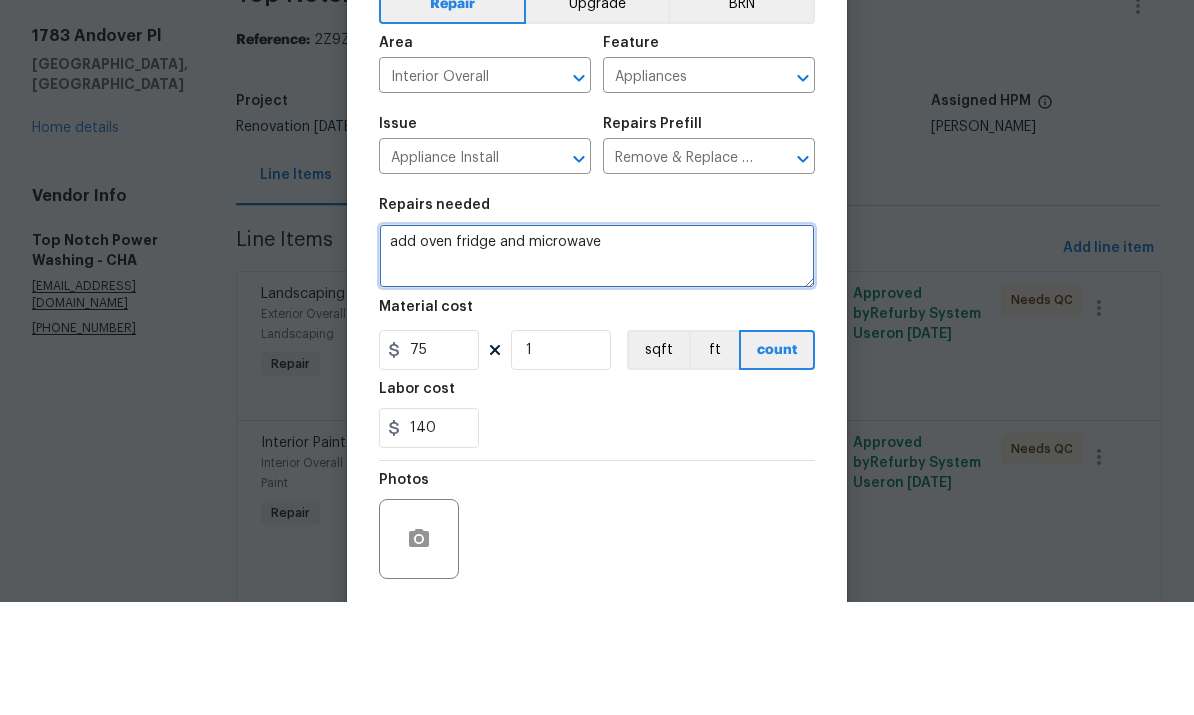 type on "add oven fridge and microwave" 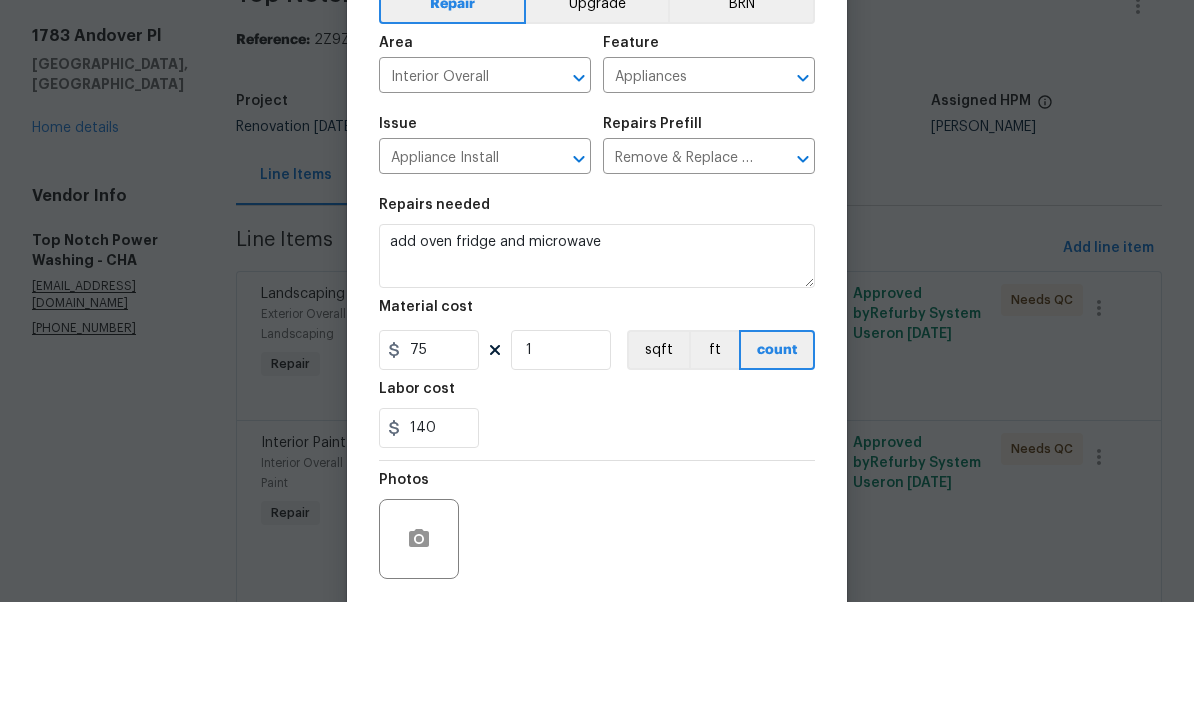 click on "Photos" at bounding box center [597, 639] 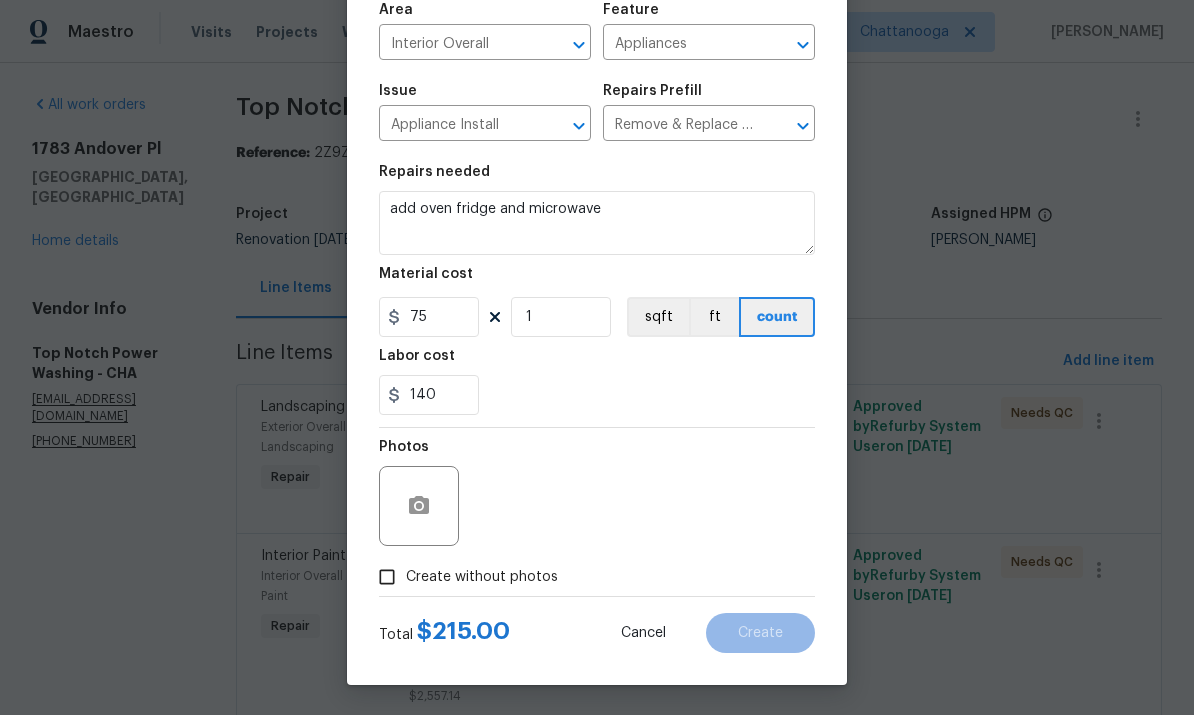 scroll, scrollTop: 150, scrollLeft: 0, axis: vertical 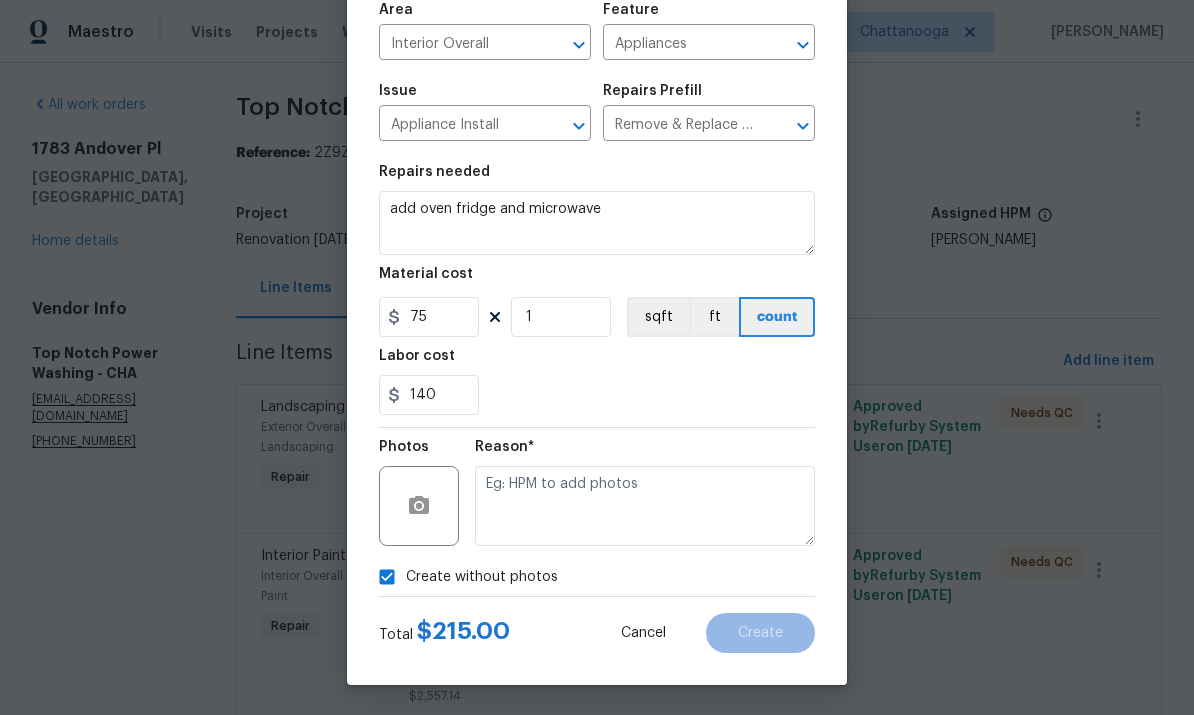 click at bounding box center (645, 506) 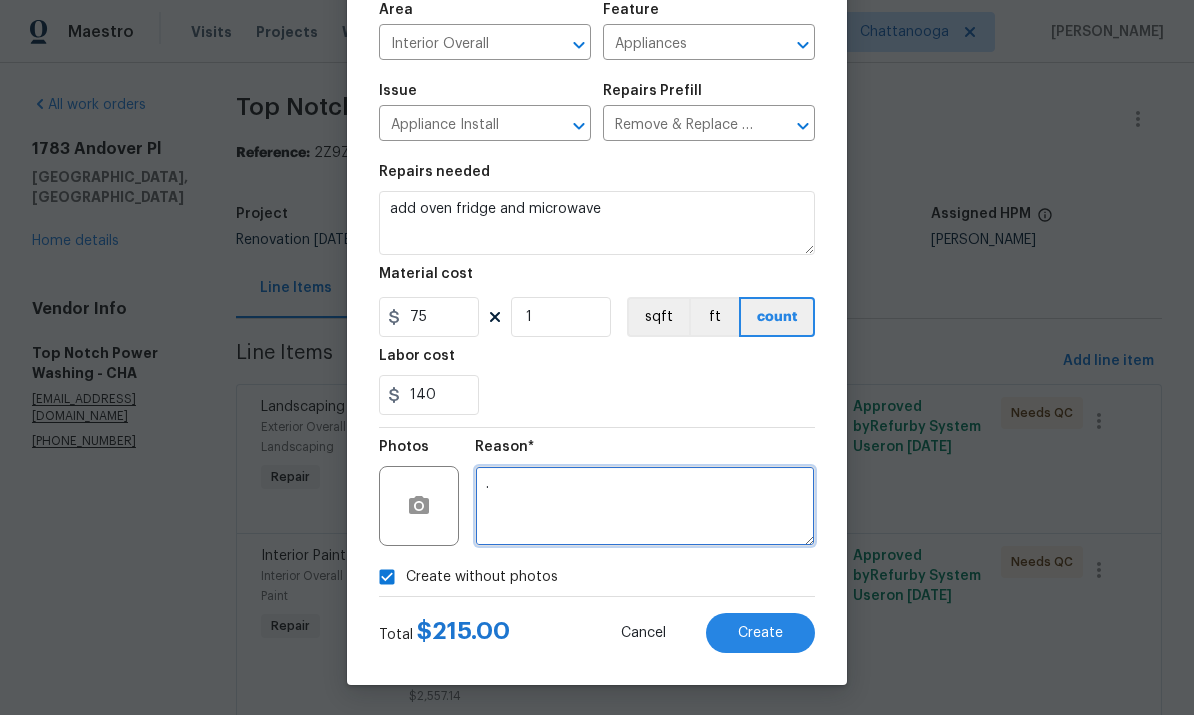type on "." 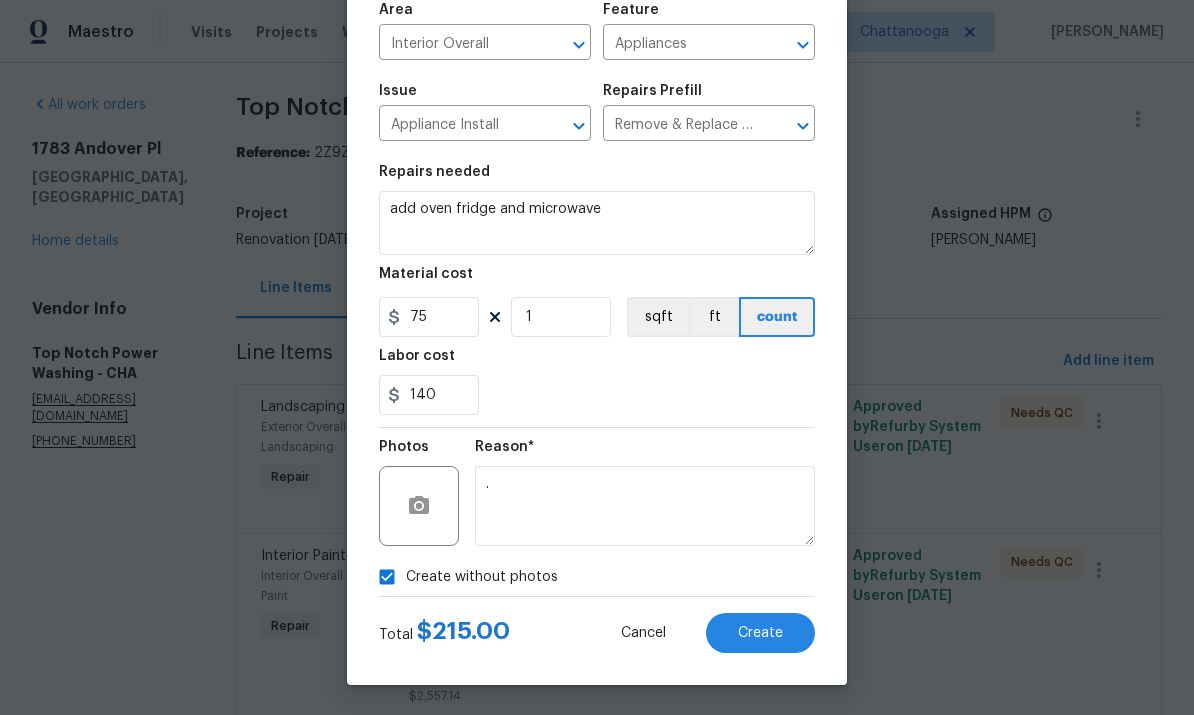 click on "140" at bounding box center [597, 395] 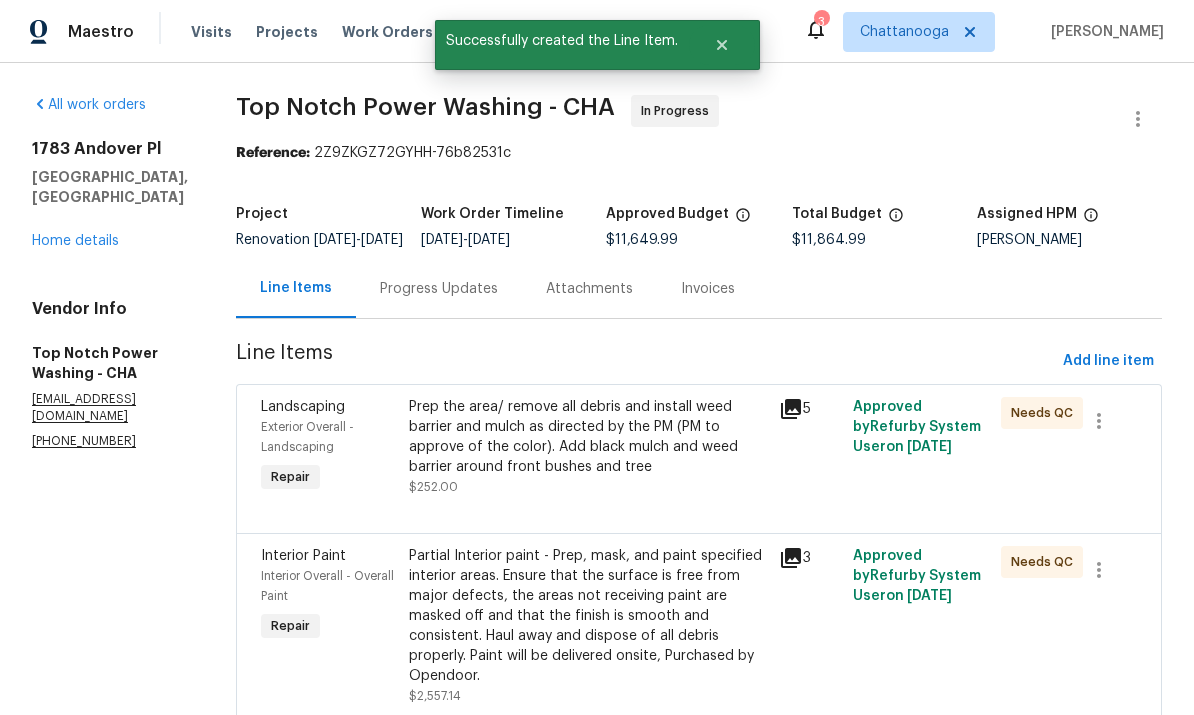 scroll, scrollTop: 0, scrollLeft: 0, axis: both 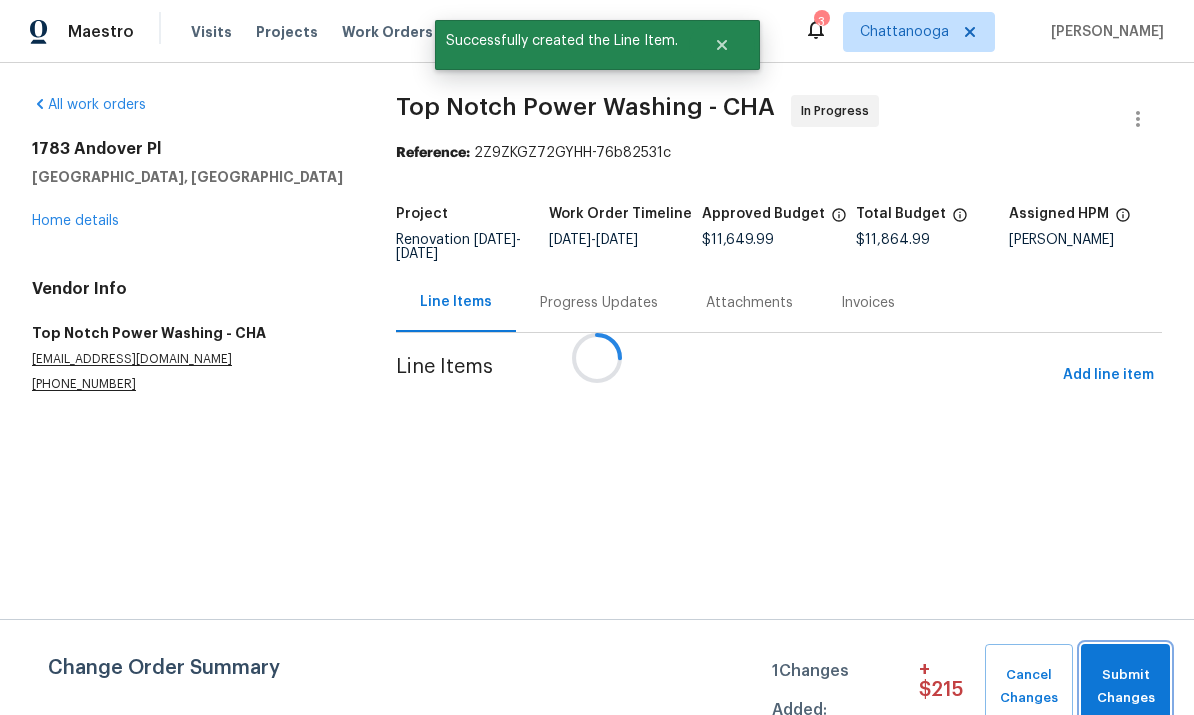 click on "Submit Changes" at bounding box center [1125, 687] 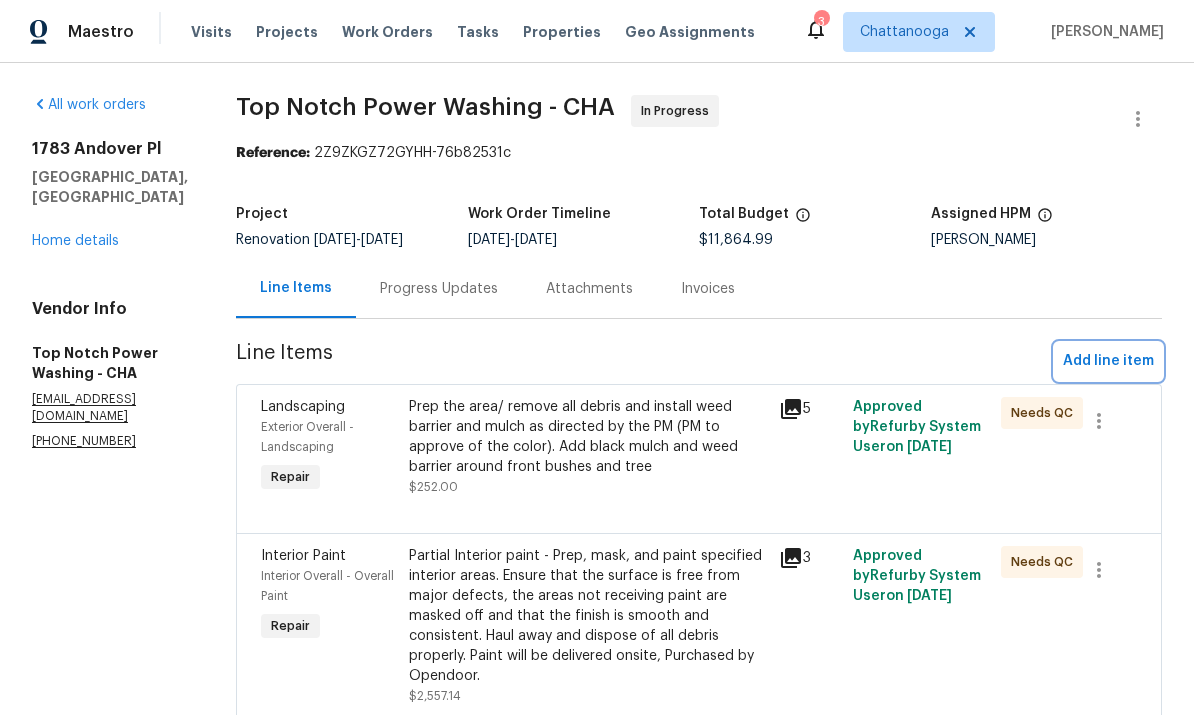 click on "Add line item" at bounding box center [1108, 361] 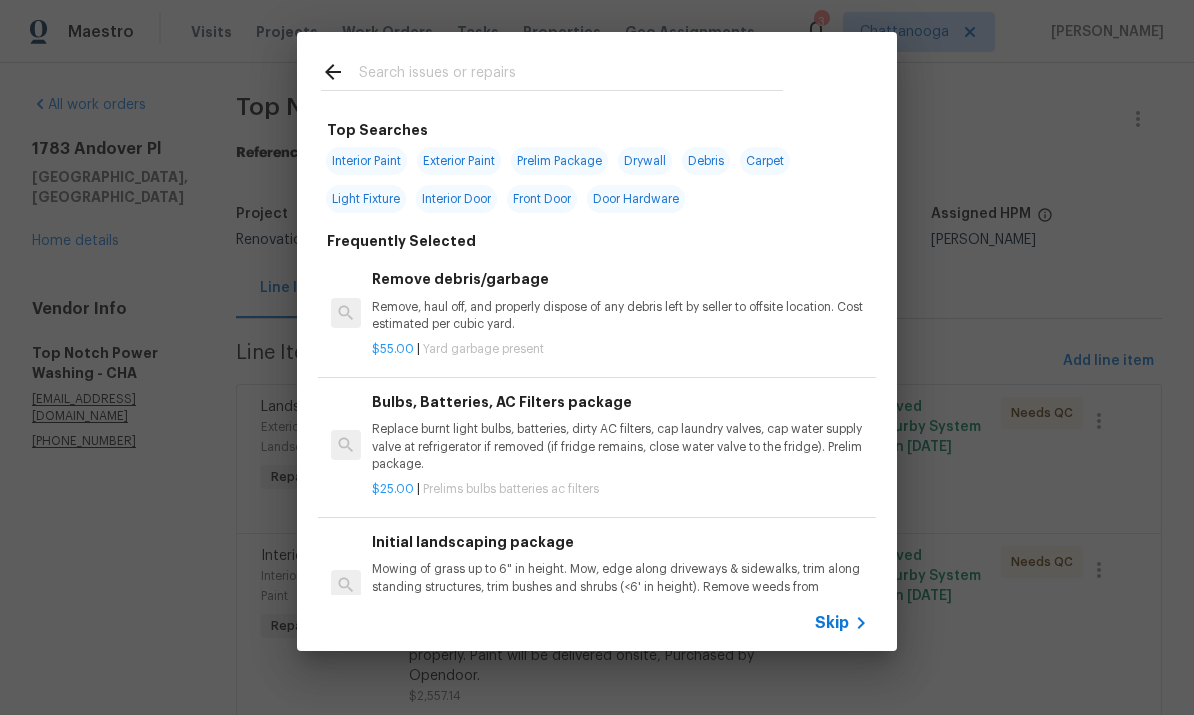 click at bounding box center (571, 75) 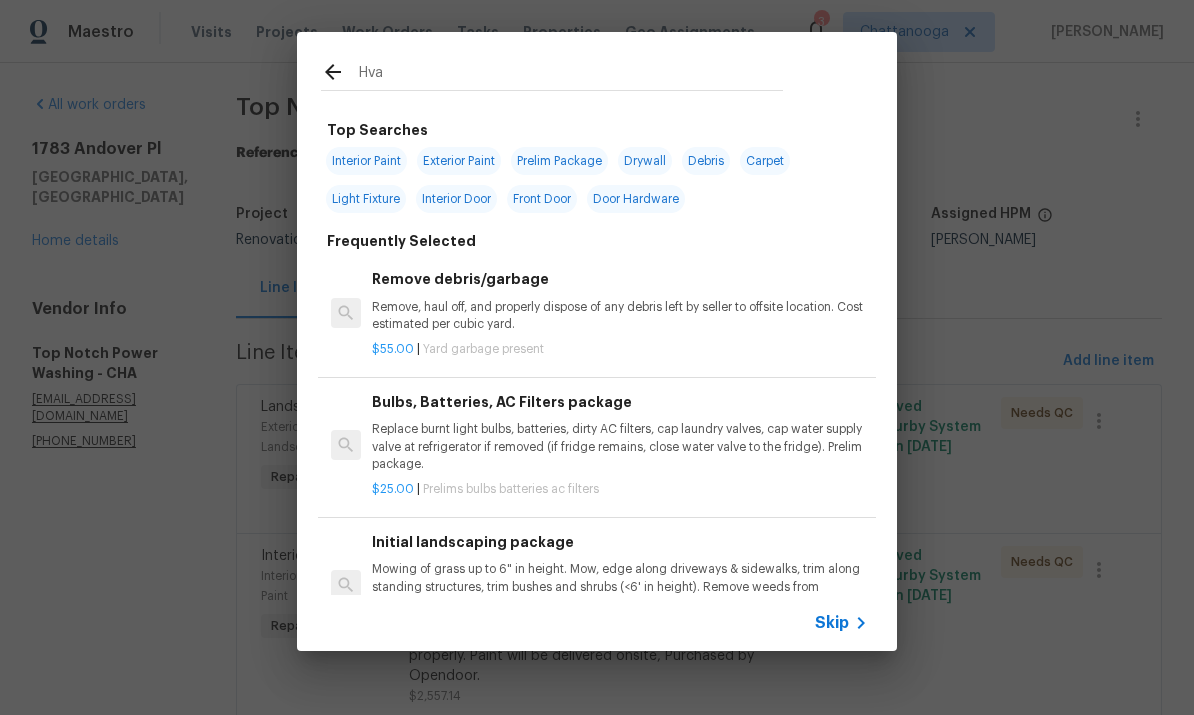 type on "Hvac" 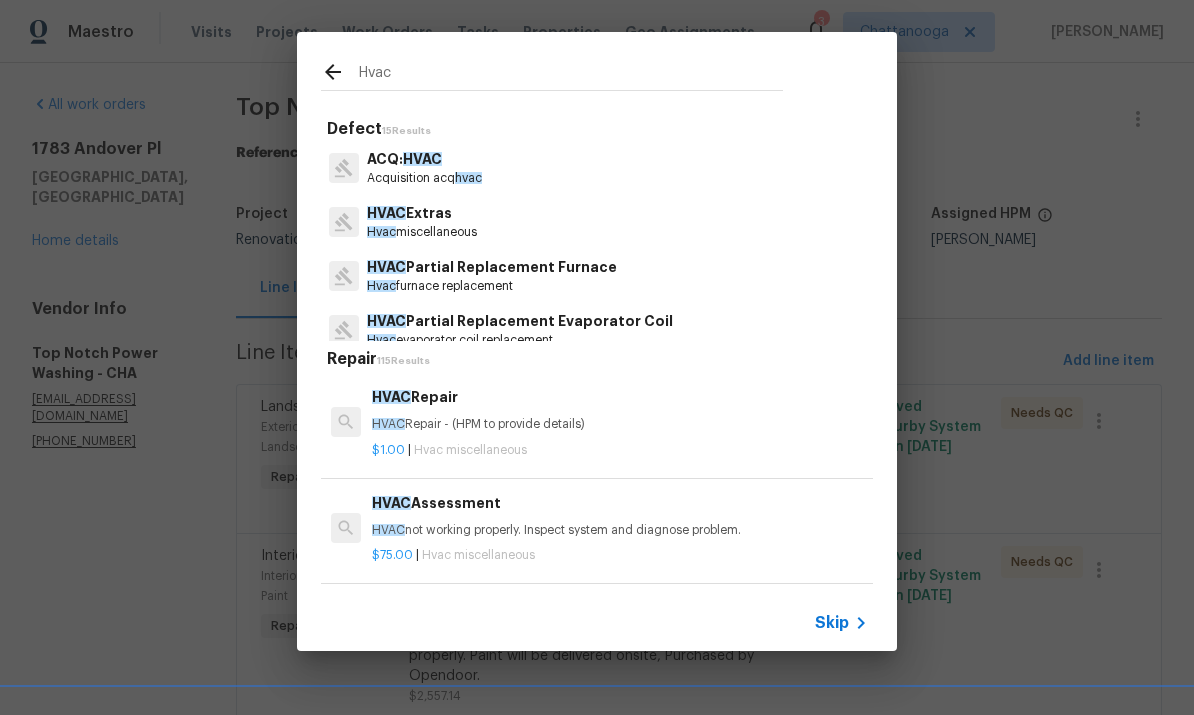 click on "Hvac  miscellaneous" at bounding box center [422, 232] 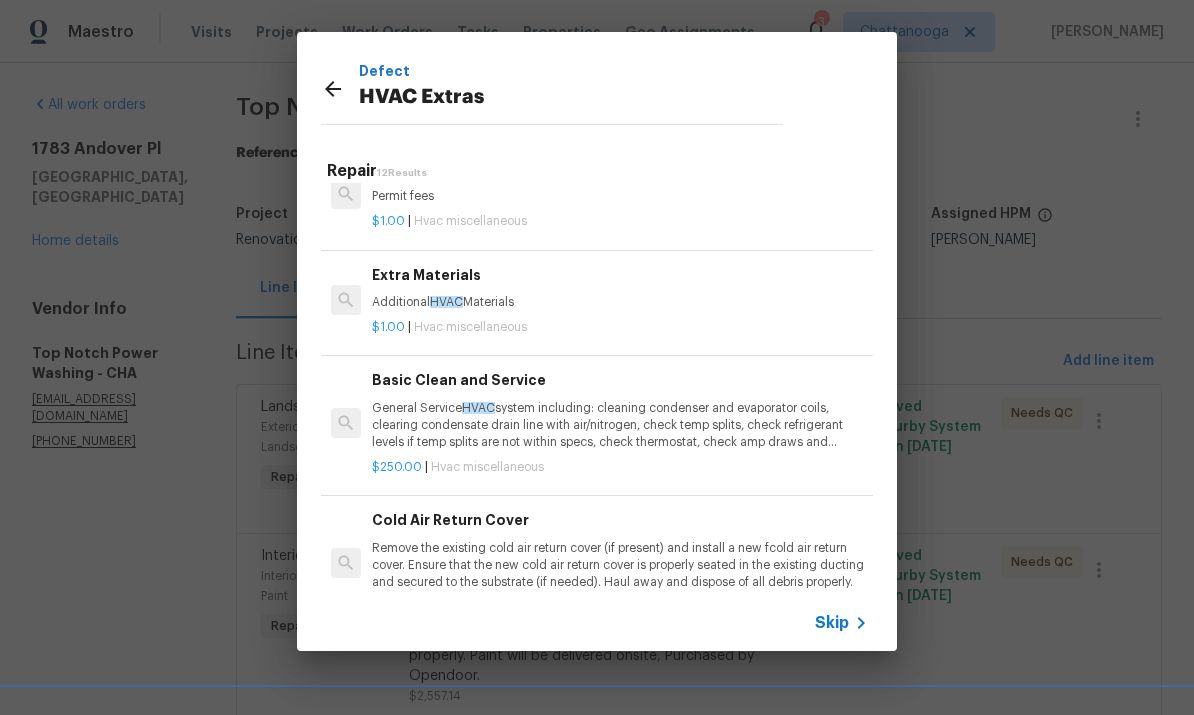 scroll, scrollTop: 360, scrollLeft: 0, axis: vertical 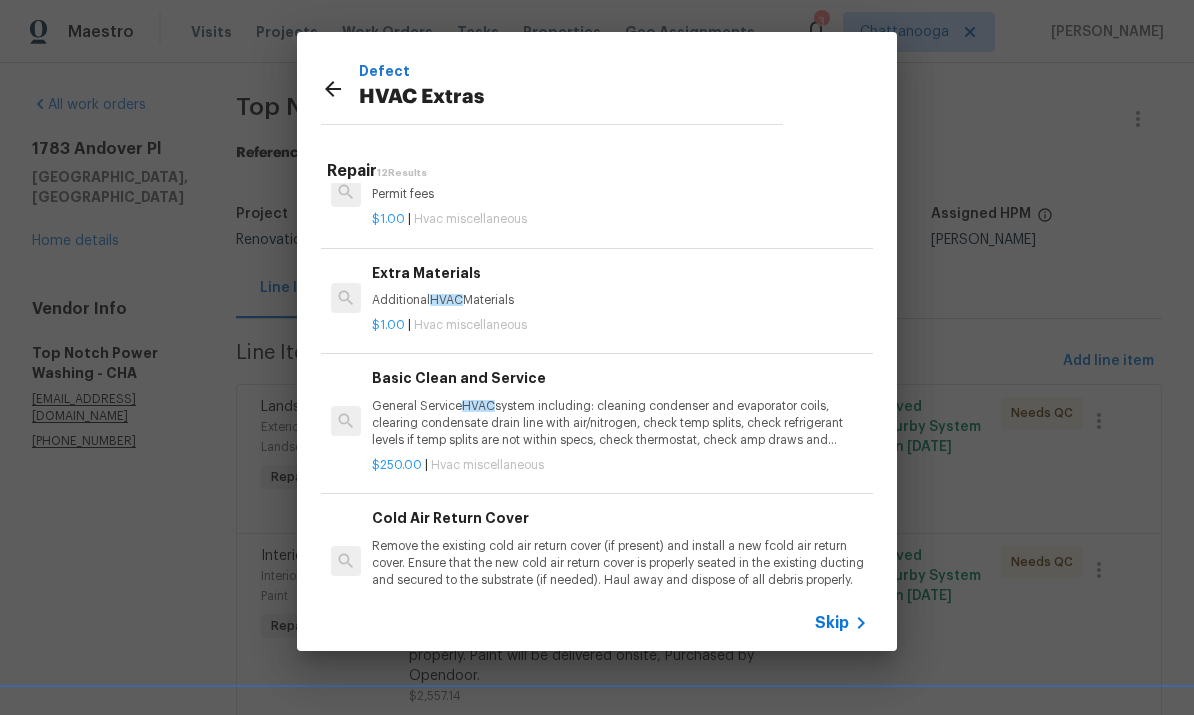 click on "Extra Materials" at bounding box center (620, 273) 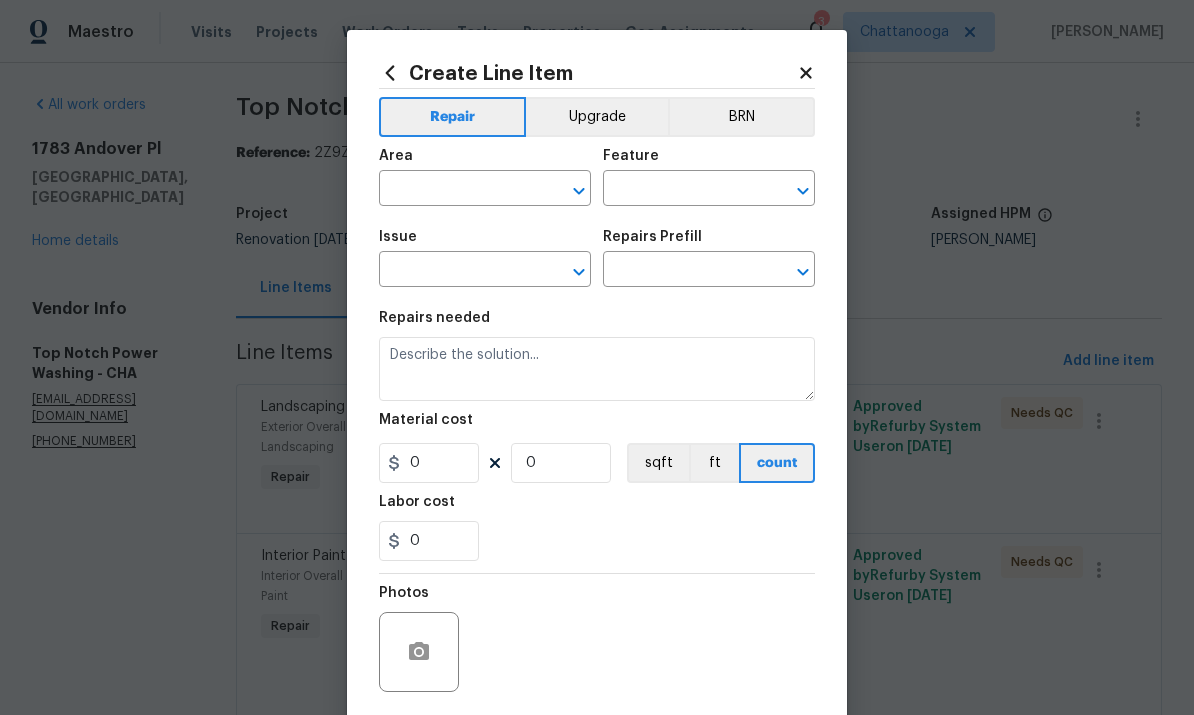 type on "HVAC" 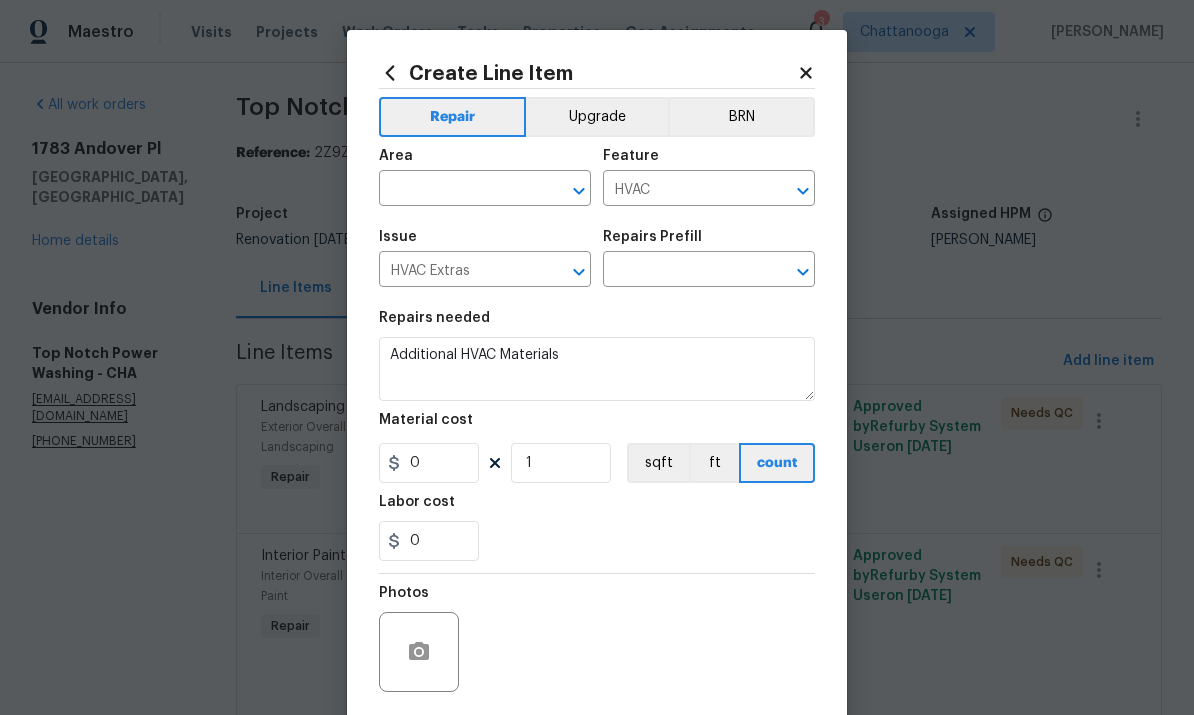type on "Extra Materials $1.00" 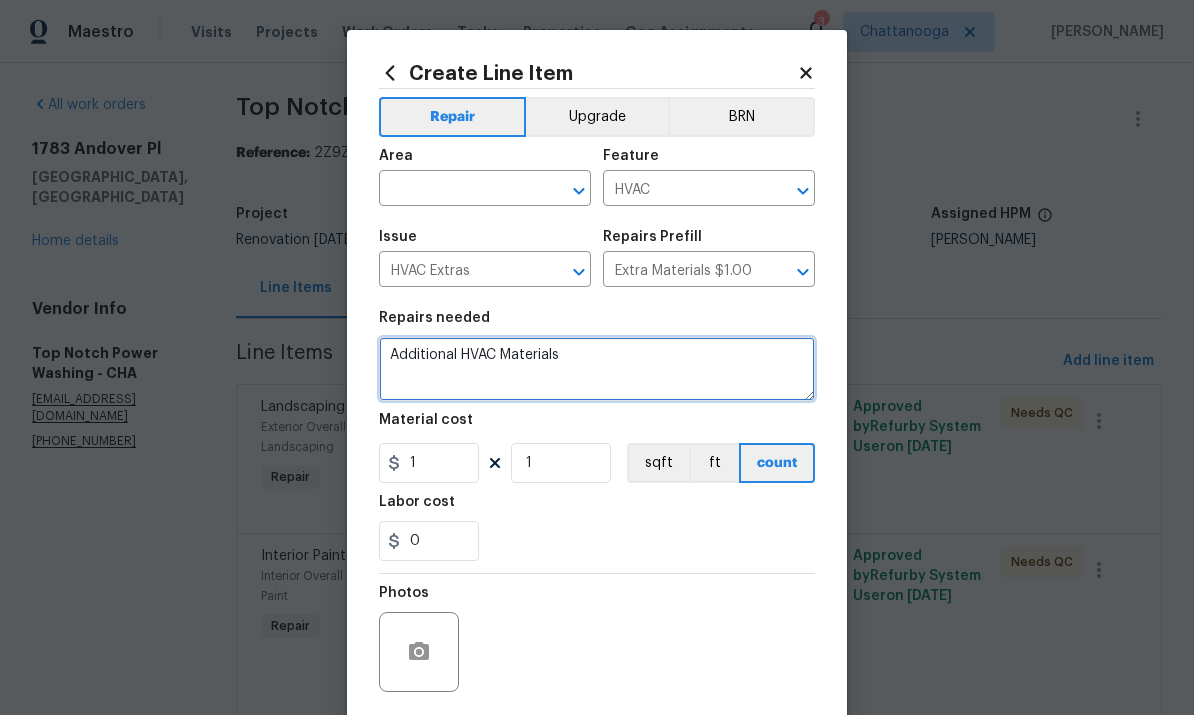 click on "Additional HVAC Materials" at bounding box center (597, 369) 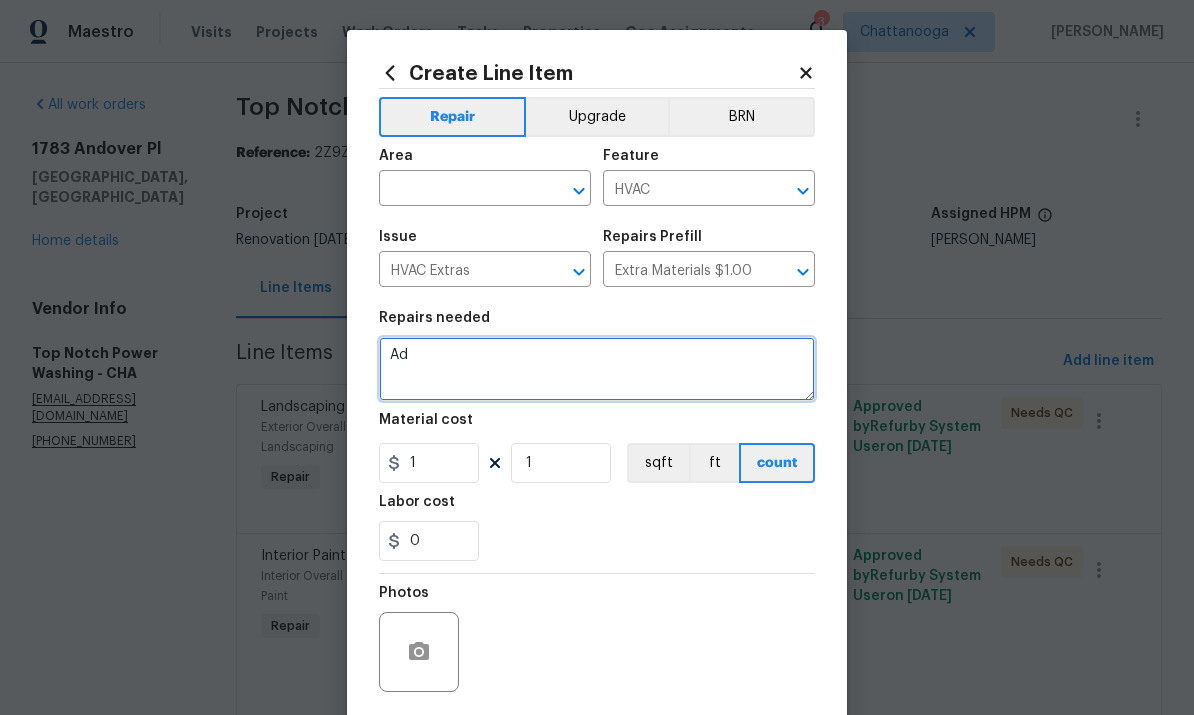type on "A" 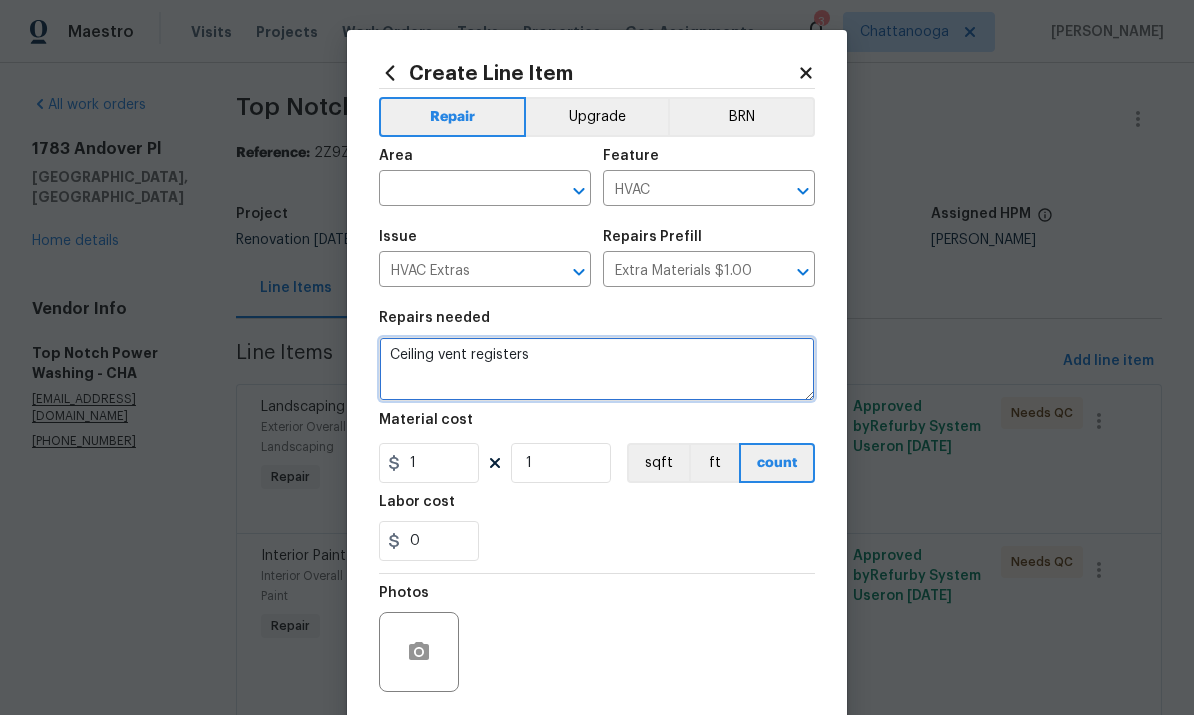 type on "Ceiling vent registers" 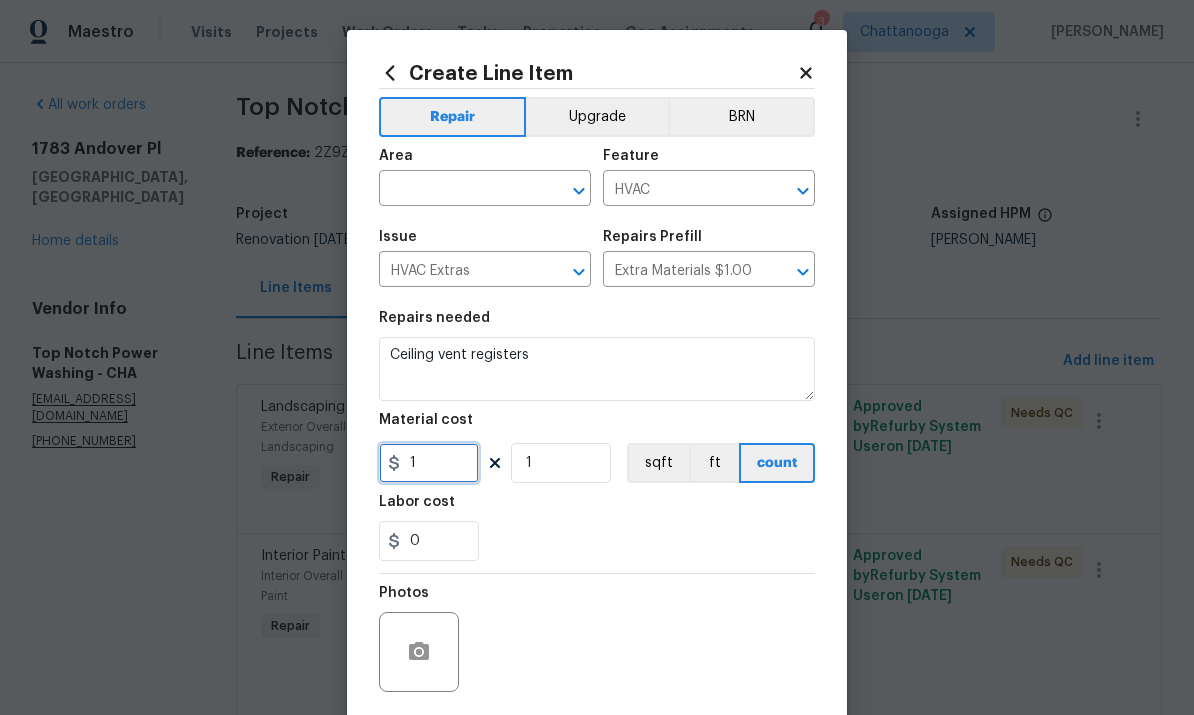 click on "1" at bounding box center (429, 463) 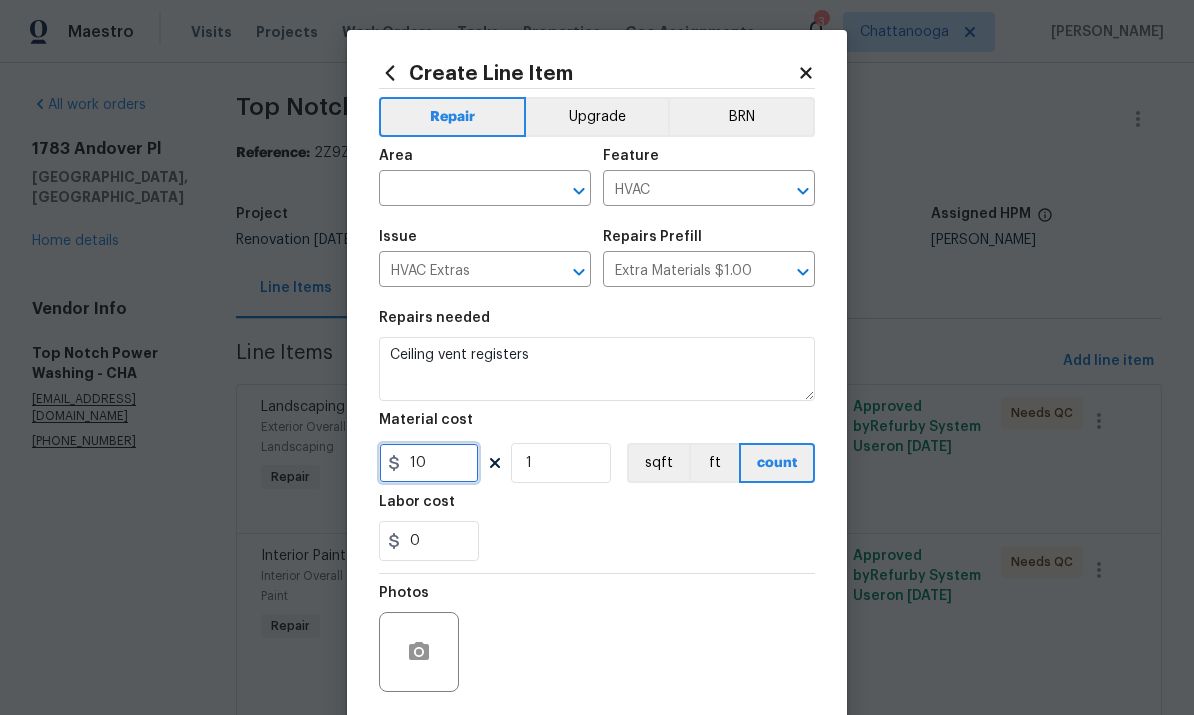 type on "10" 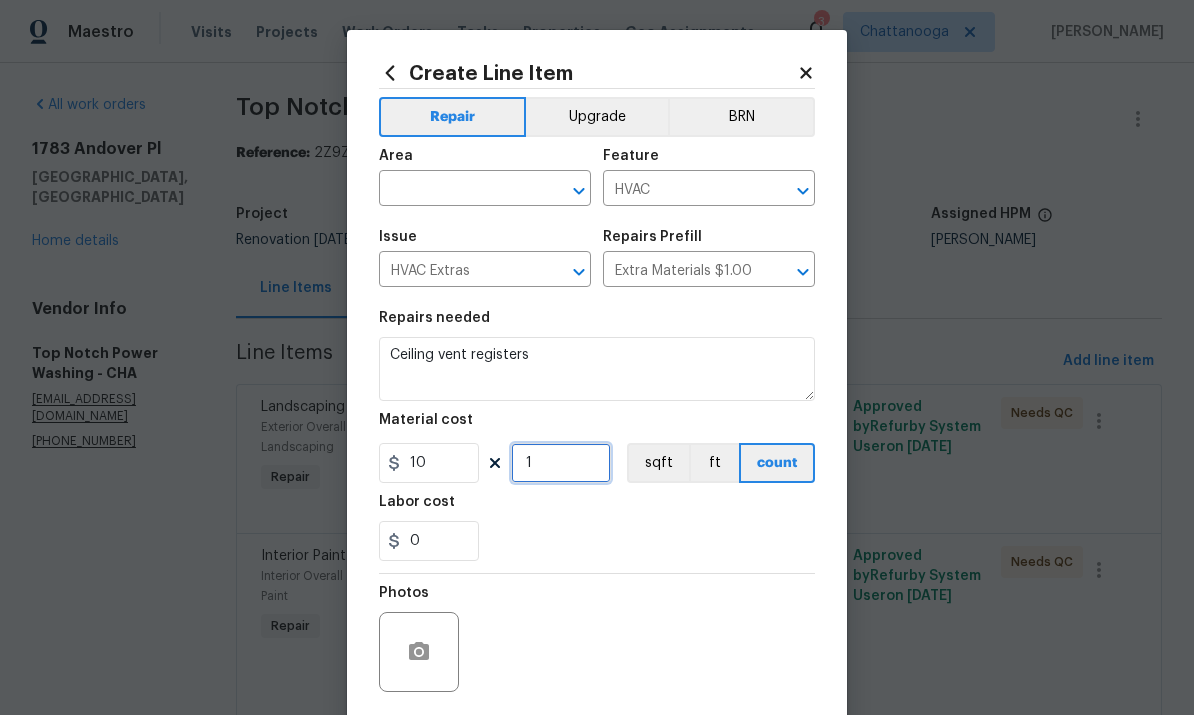 click on "1" at bounding box center (561, 463) 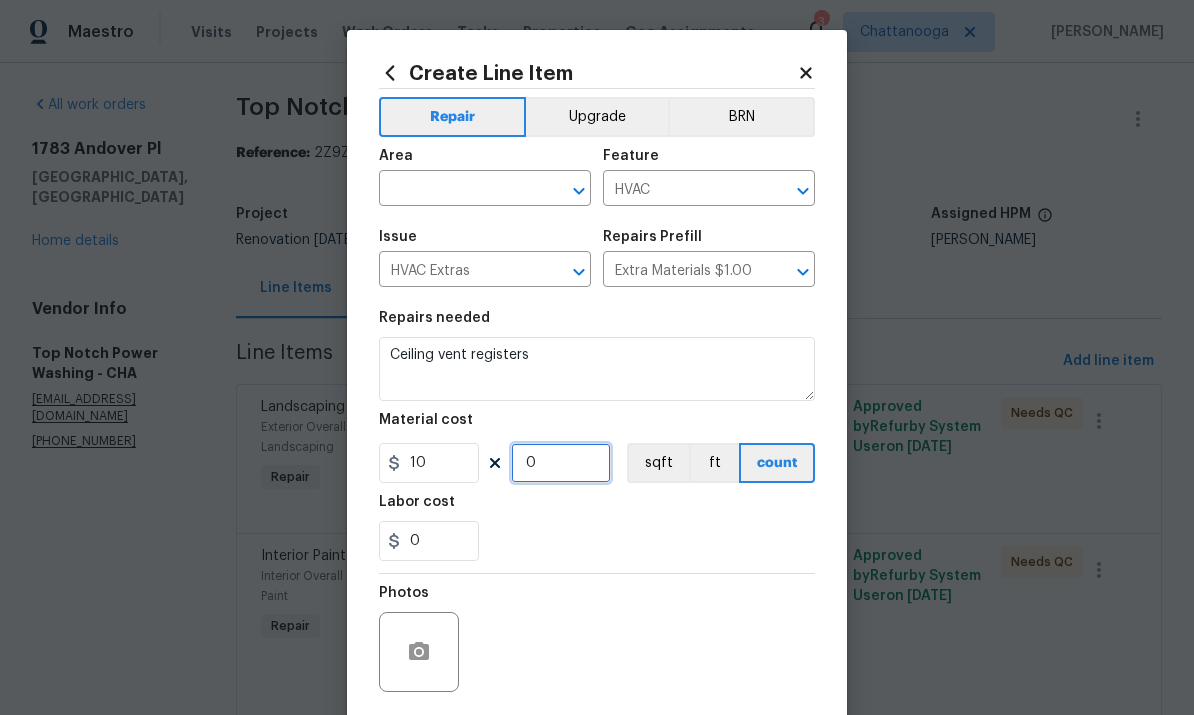 type on "5" 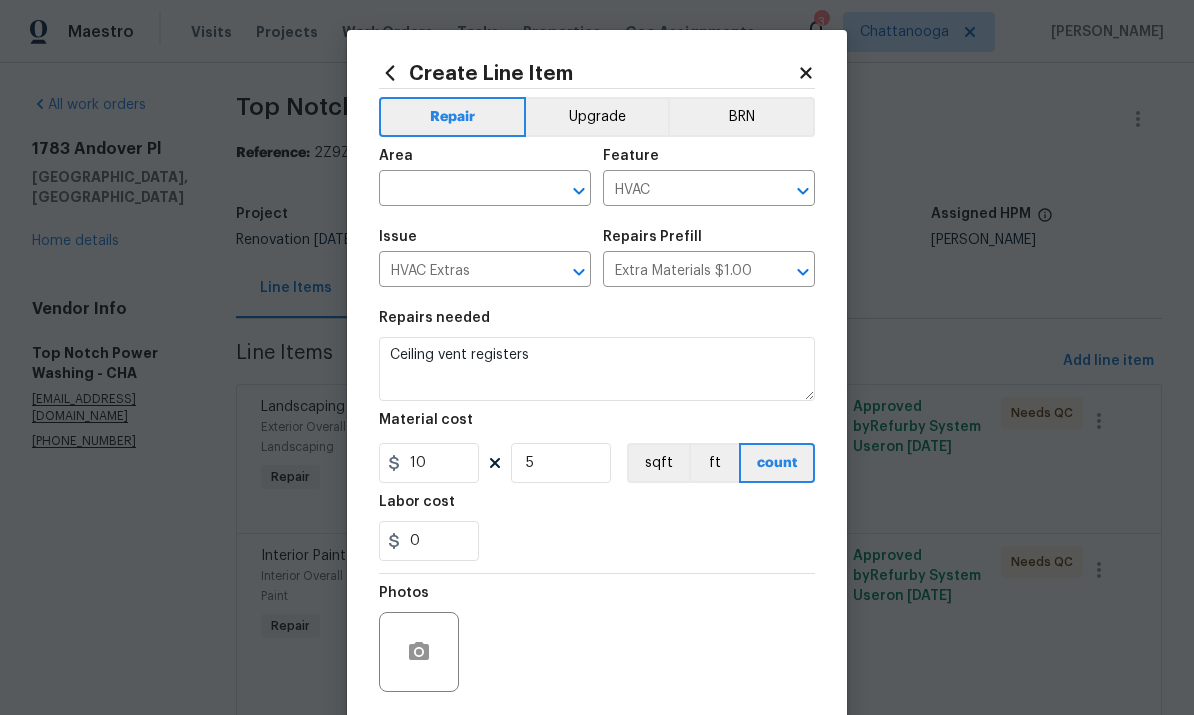 click on "Area" at bounding box center [485, 162] 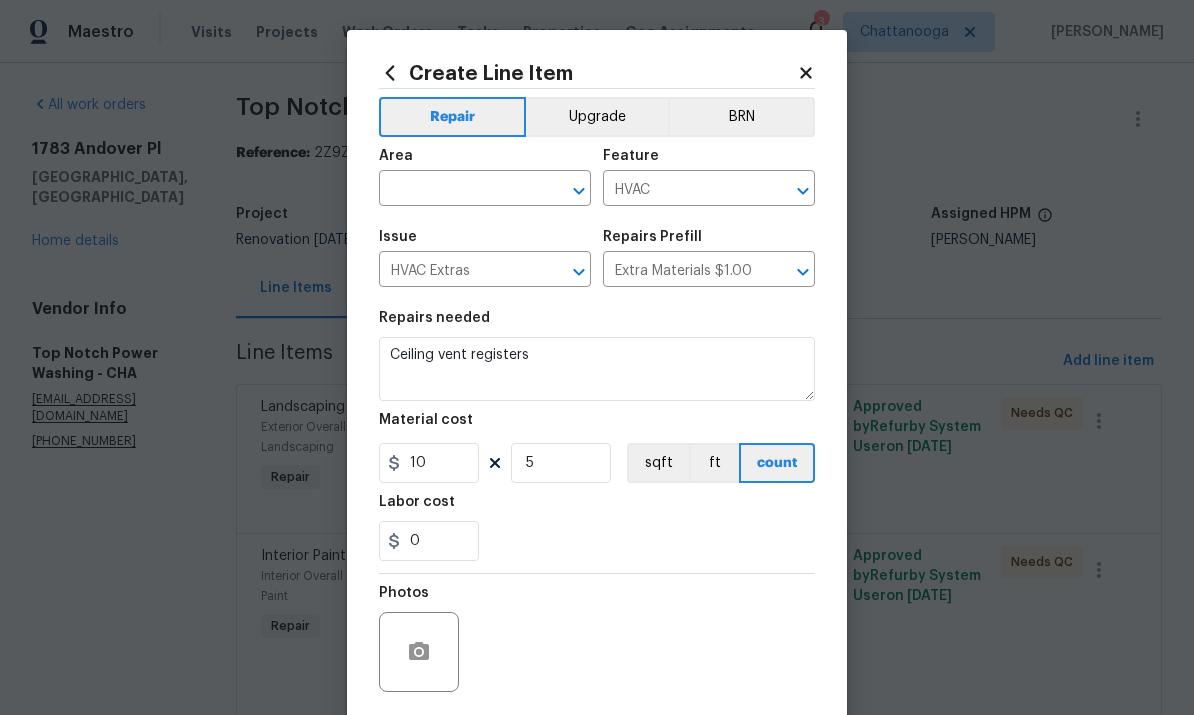click at bounding box center (457, 190) 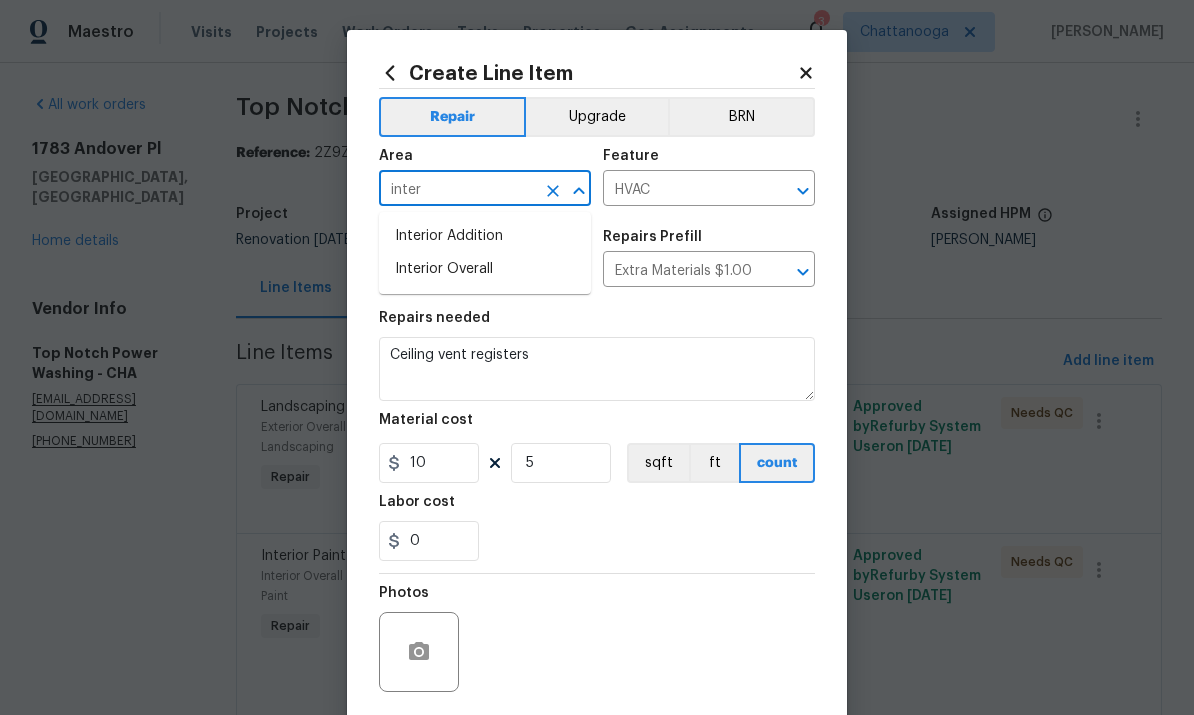 click on "Interior Overall" at bounding box center [485, 269] 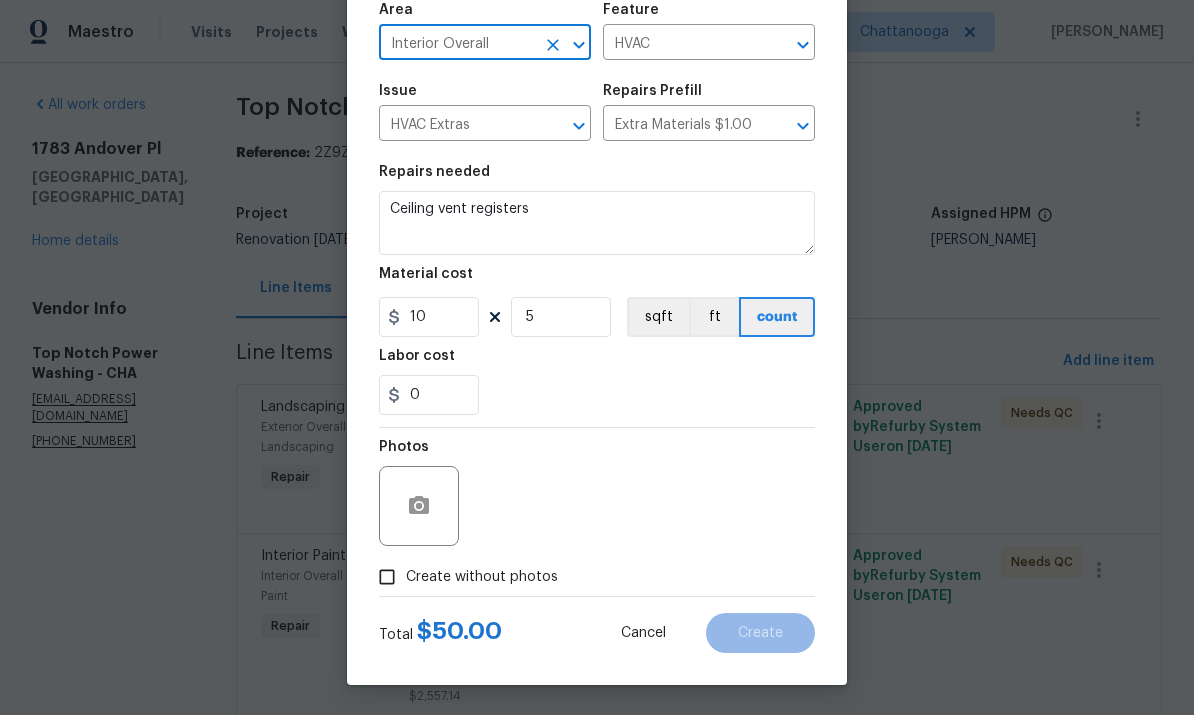 scroll, scrollTop: 150, scrollLeft: 0, axis: vertical 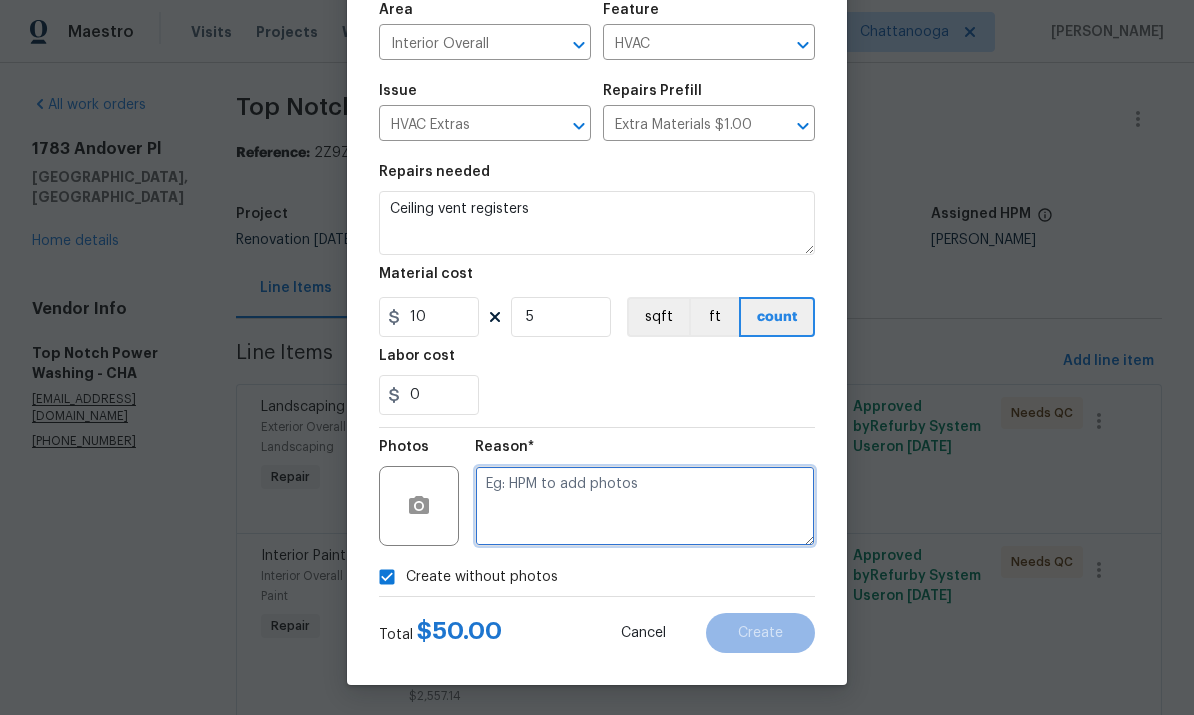 click at bounding box center [645, 506] 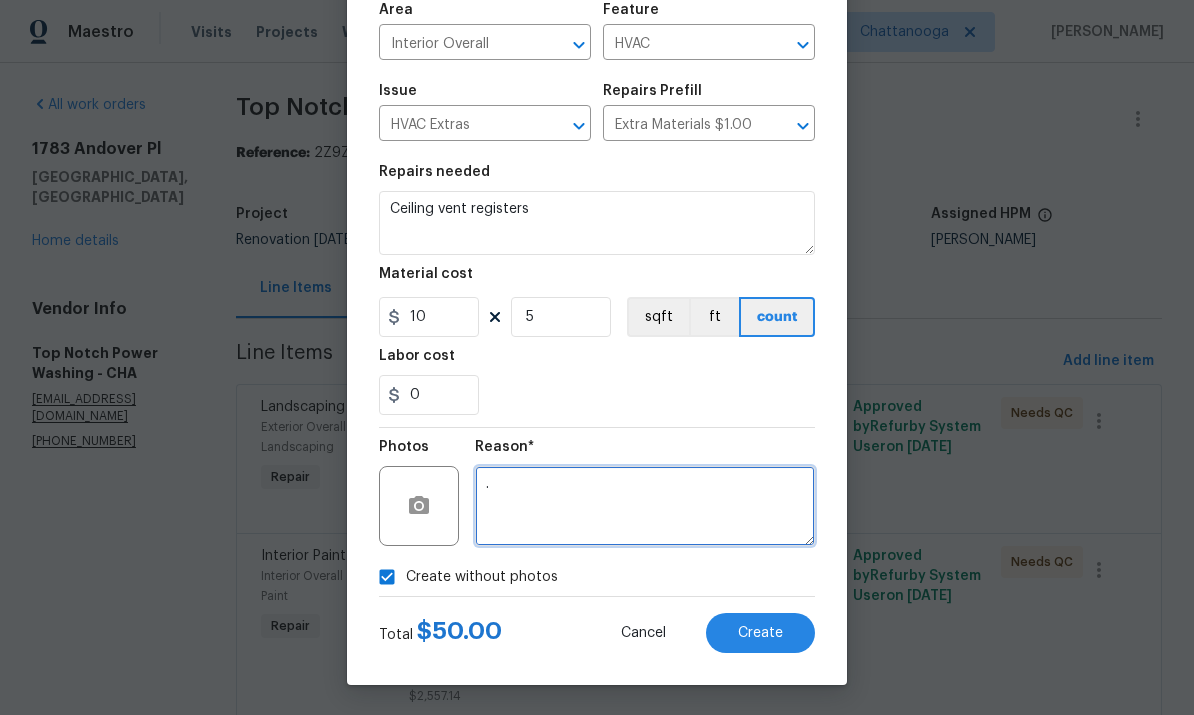type on "." 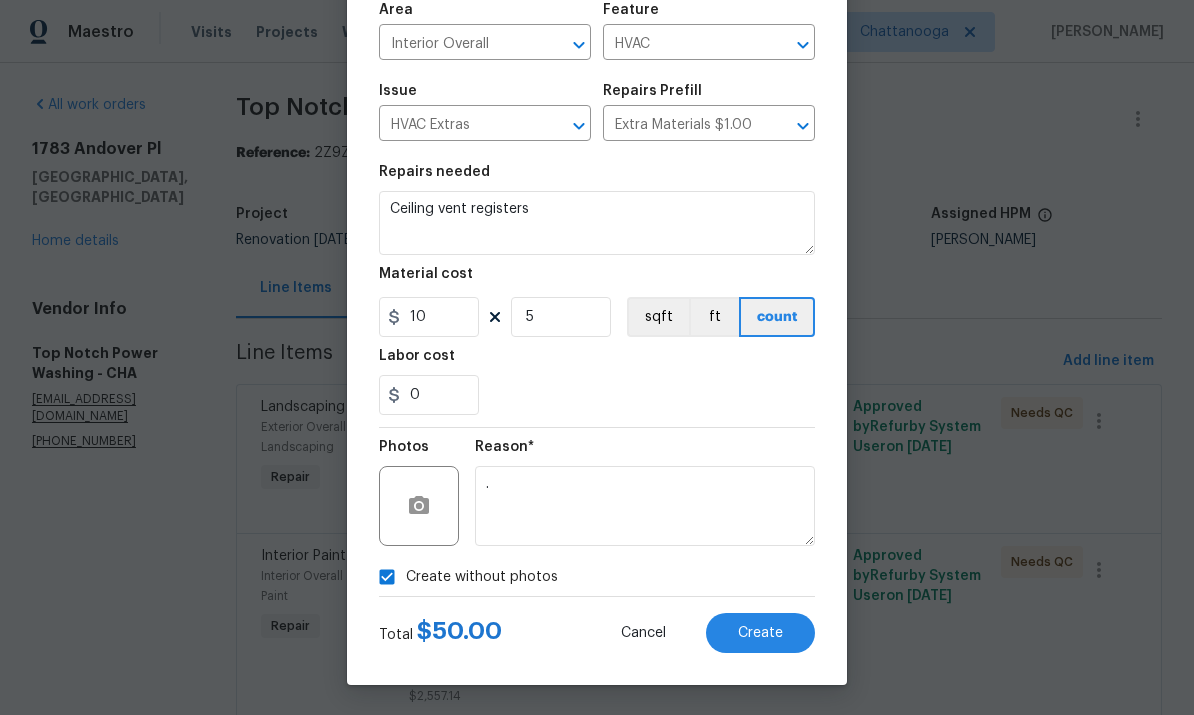 click on "0" at bounding box center [597, 395] 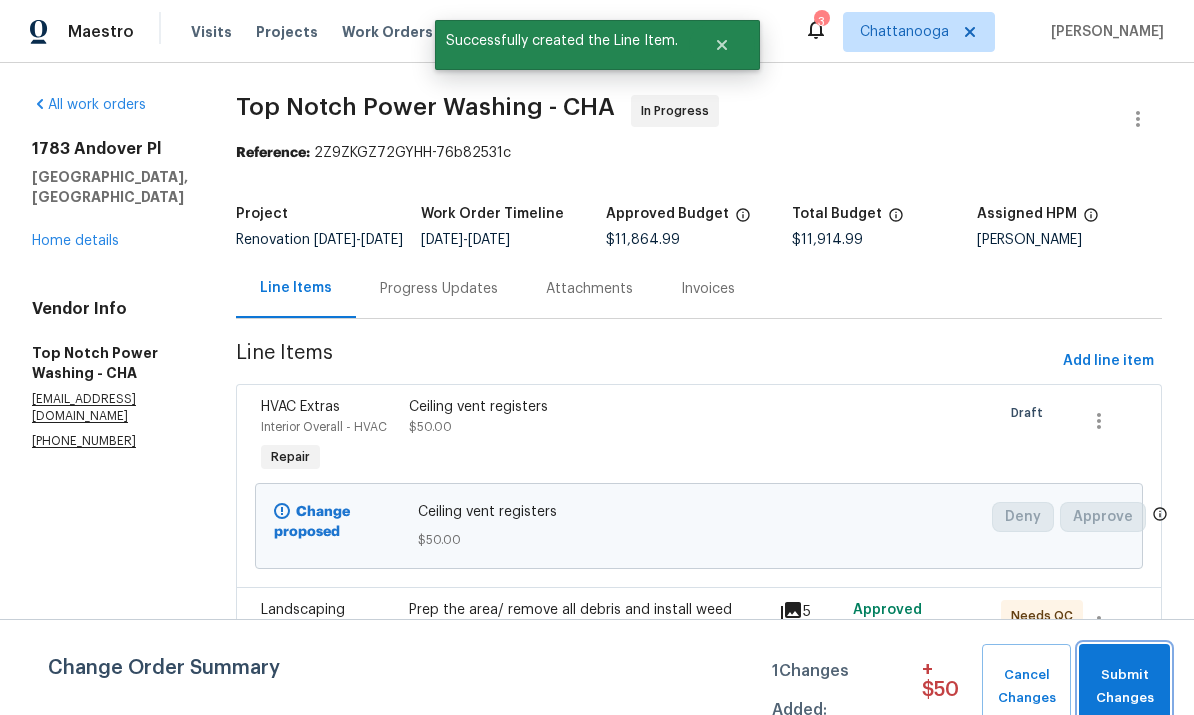 click on "Submit Changes" at bounding box center [1124, 687] 